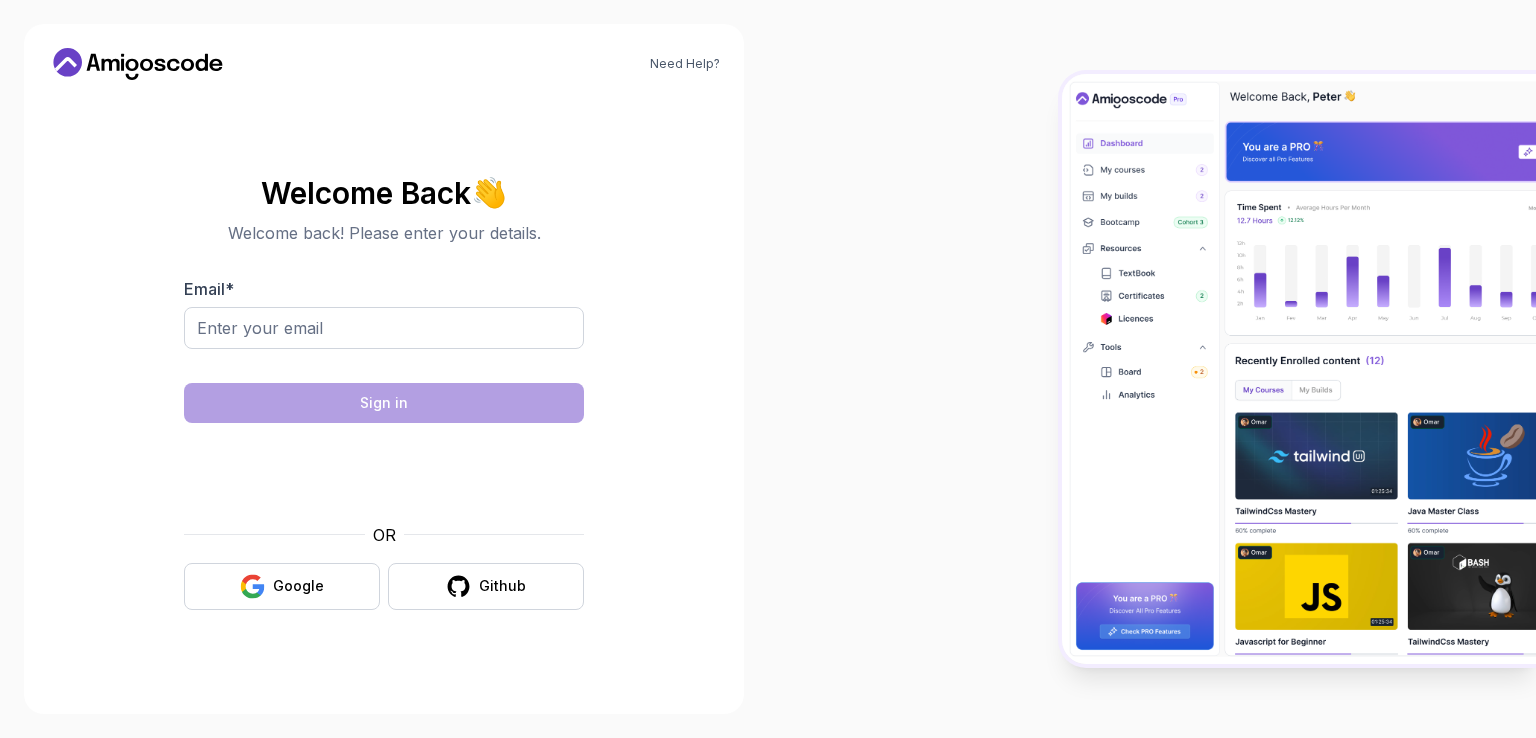 scroll, scrollTop: 0, scrollLeft: 0, axis: both 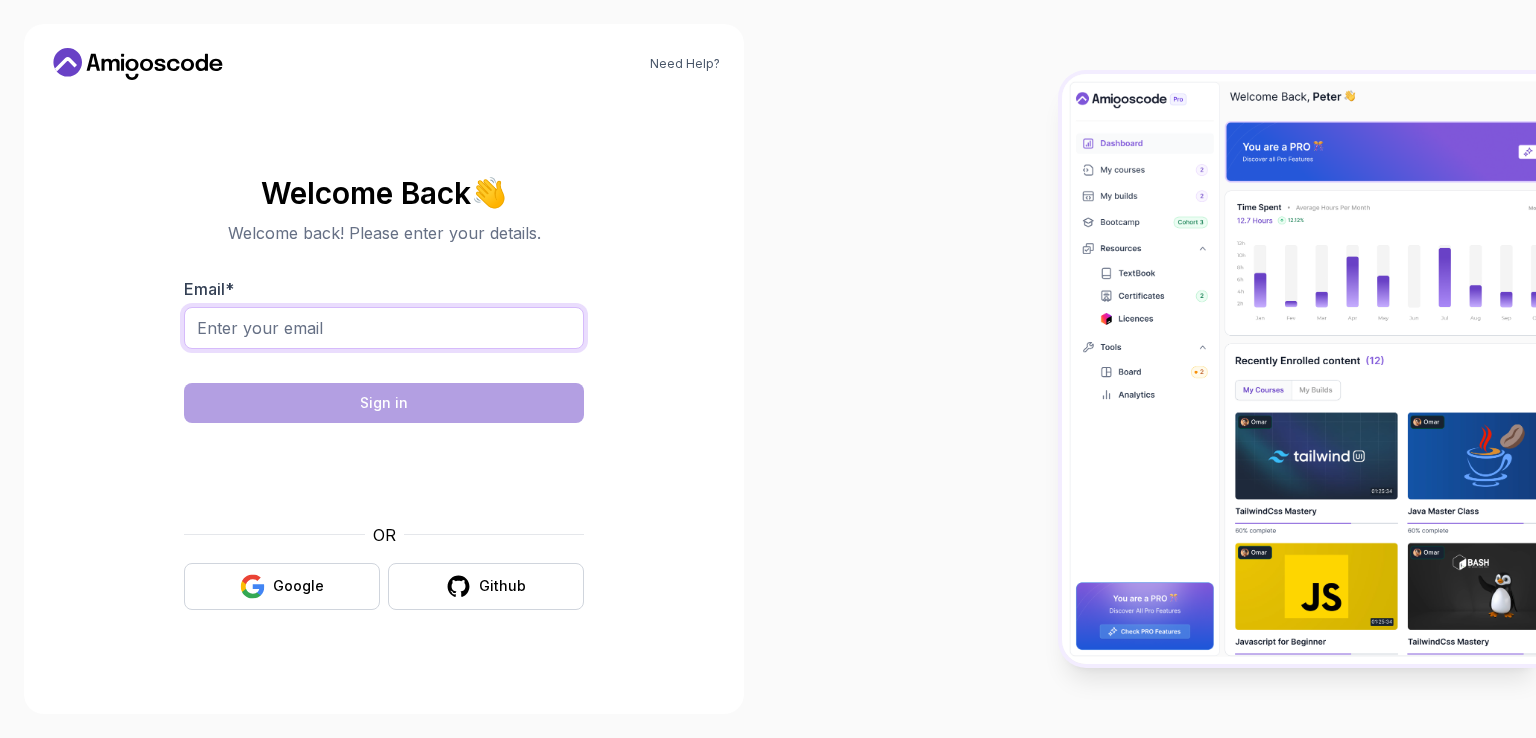 click on "Email *" at bounding box center [384, 328] 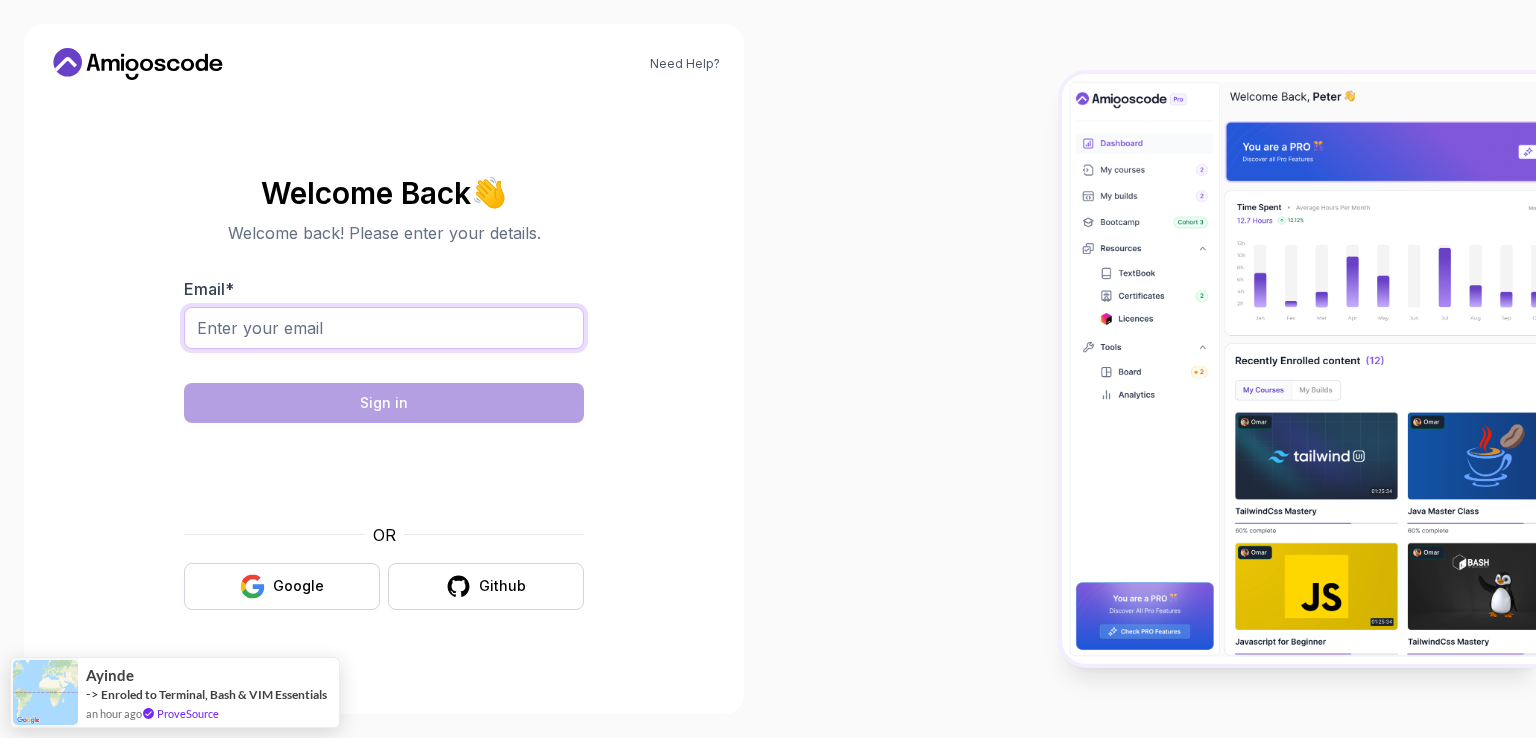 type on "d" 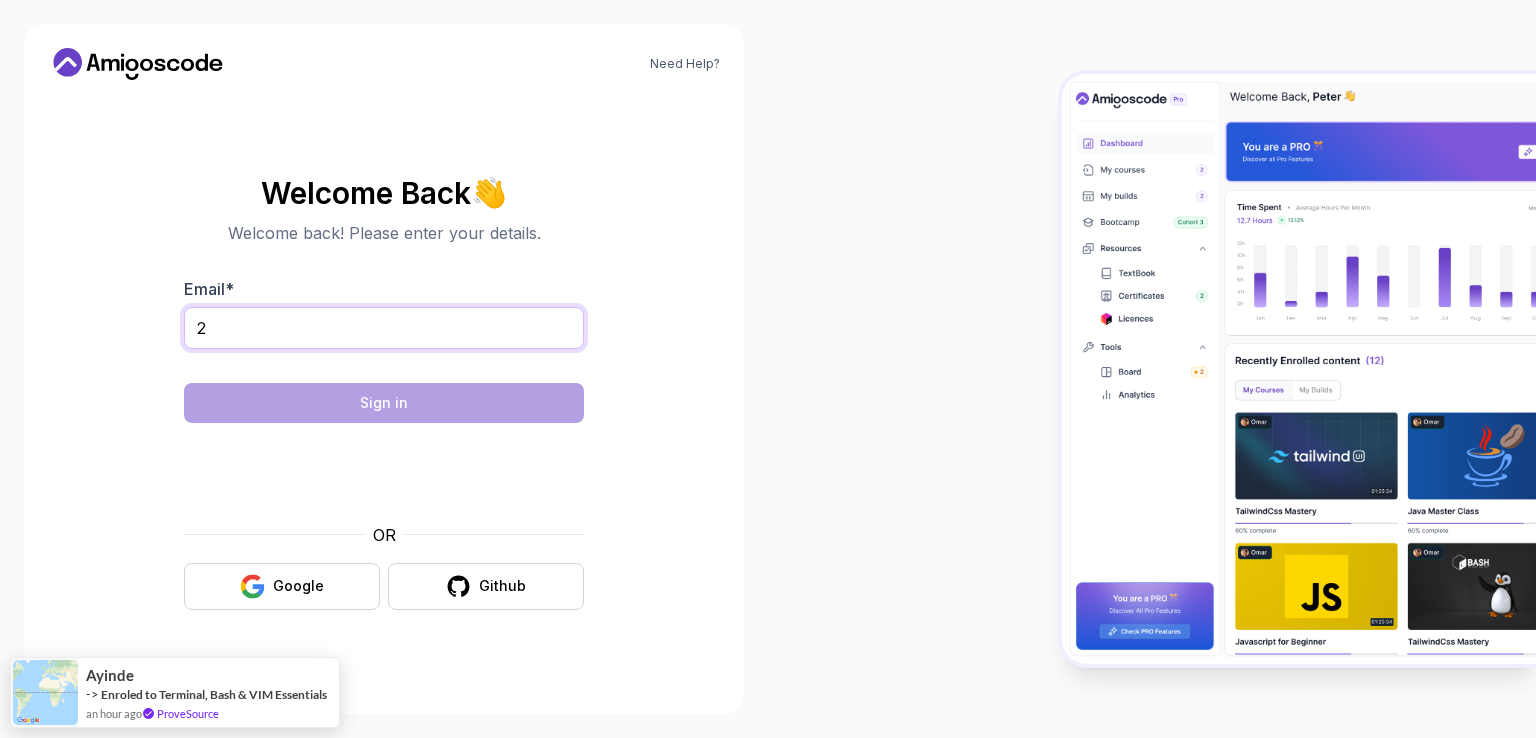 type on "223076058@edu.vut.ac.za" 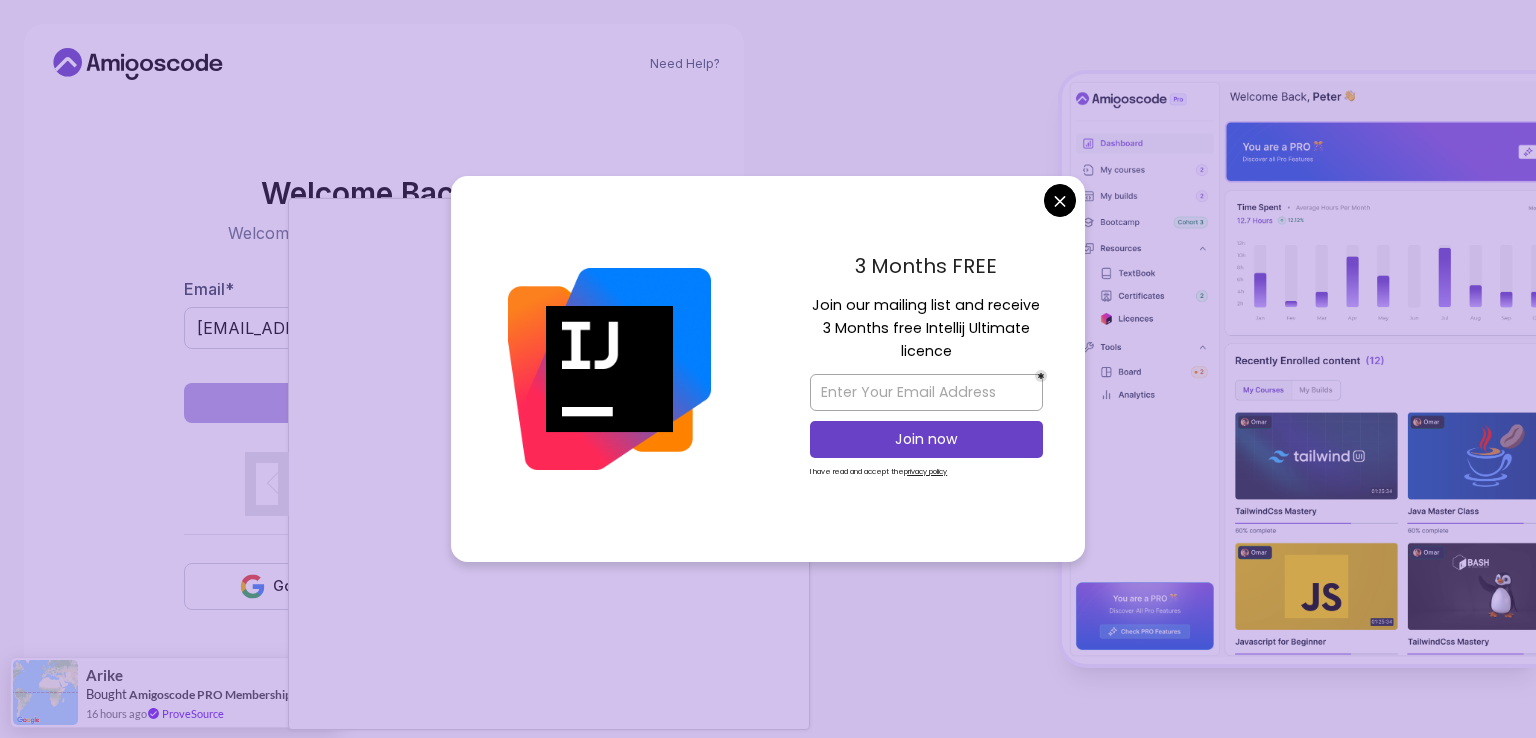 click on "Need Help? Welcome Back 👋 Welcome back! Please enter your details. Email * 223076058@edu.vut.ac.za Sign in OR Google Github
Arike Bought   Amigoscode PRO Membership 16 hours ago     ProveSource" at bounding box center (768, 369) 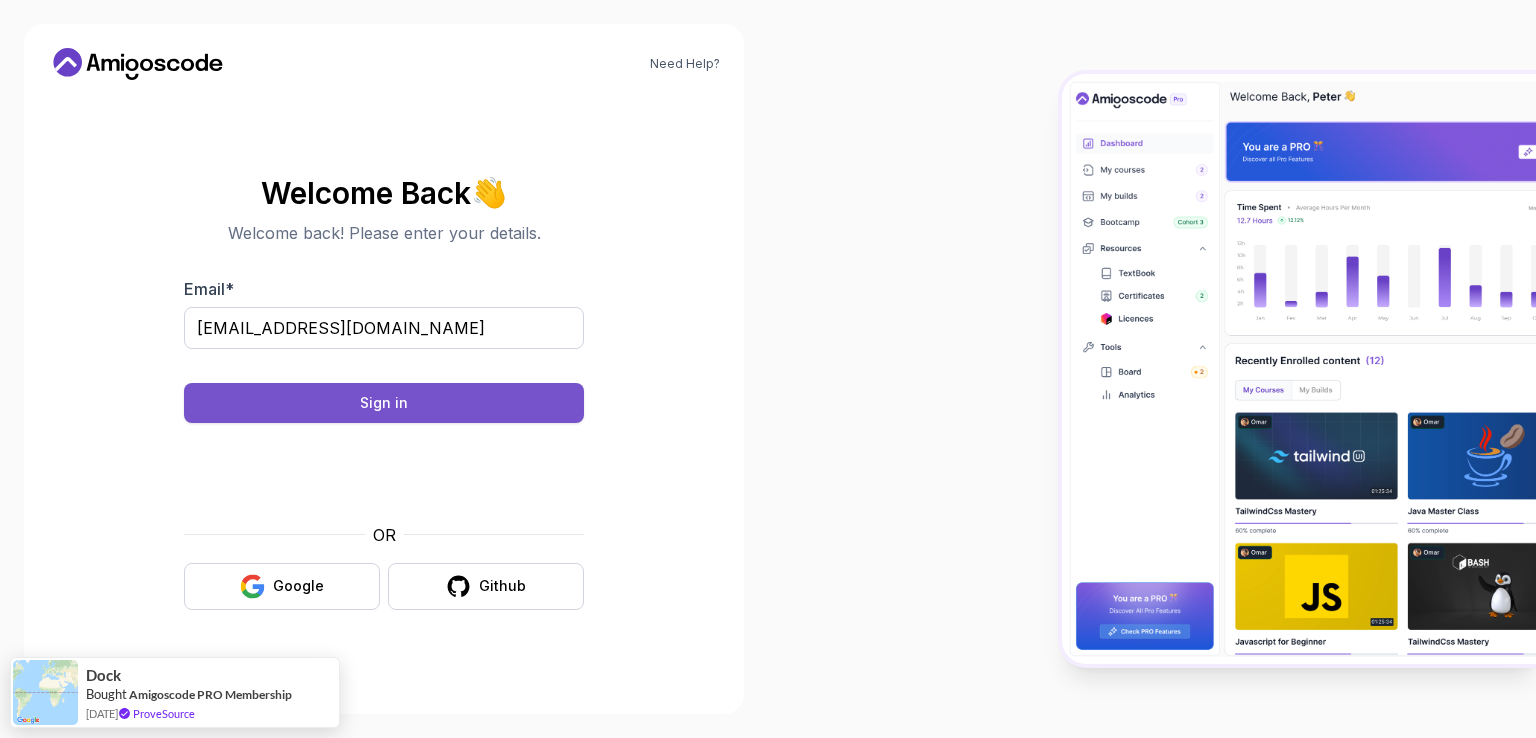 click on "Sign in" at bounding box center (384, 403) 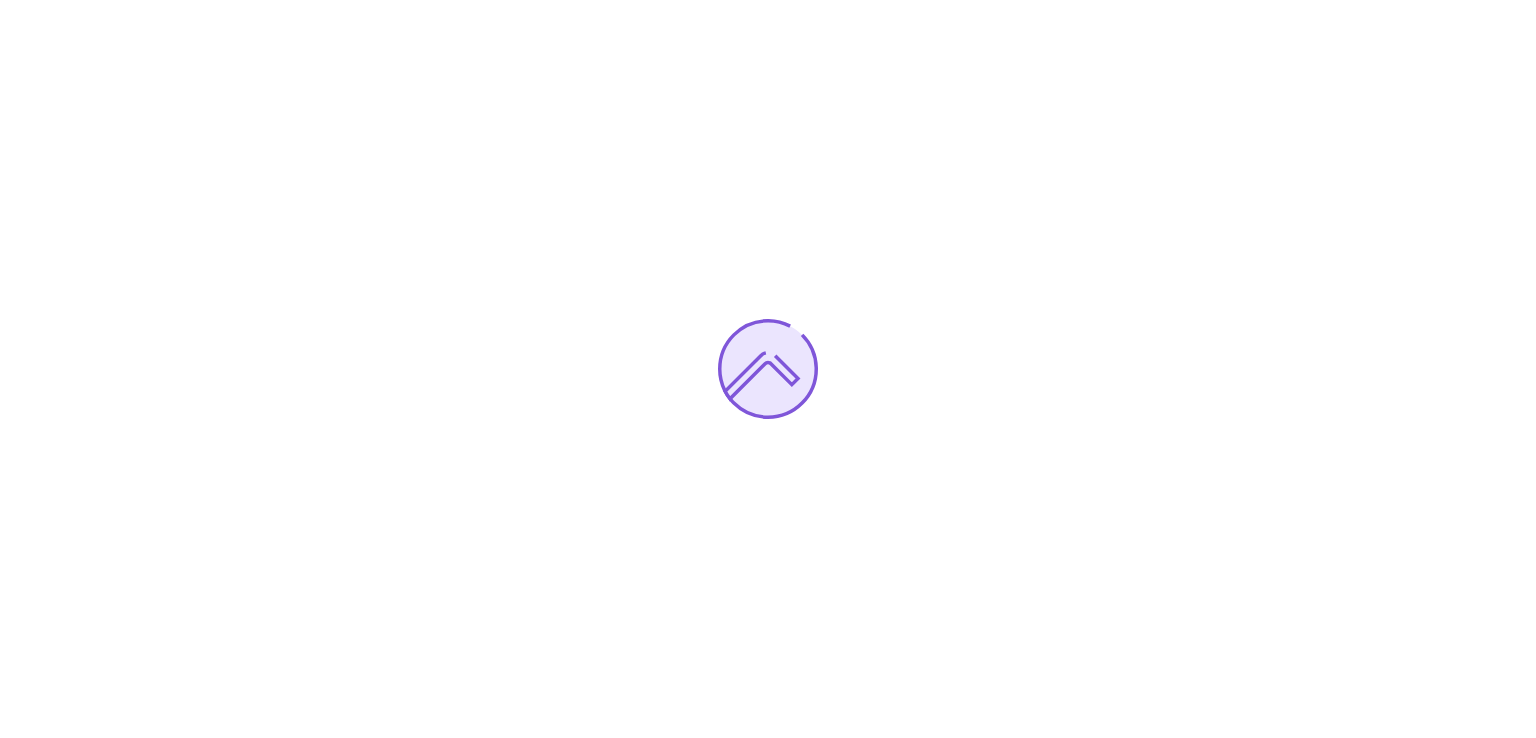 scroll, scrollTop: 0, scrollLeft: 0, axis: both 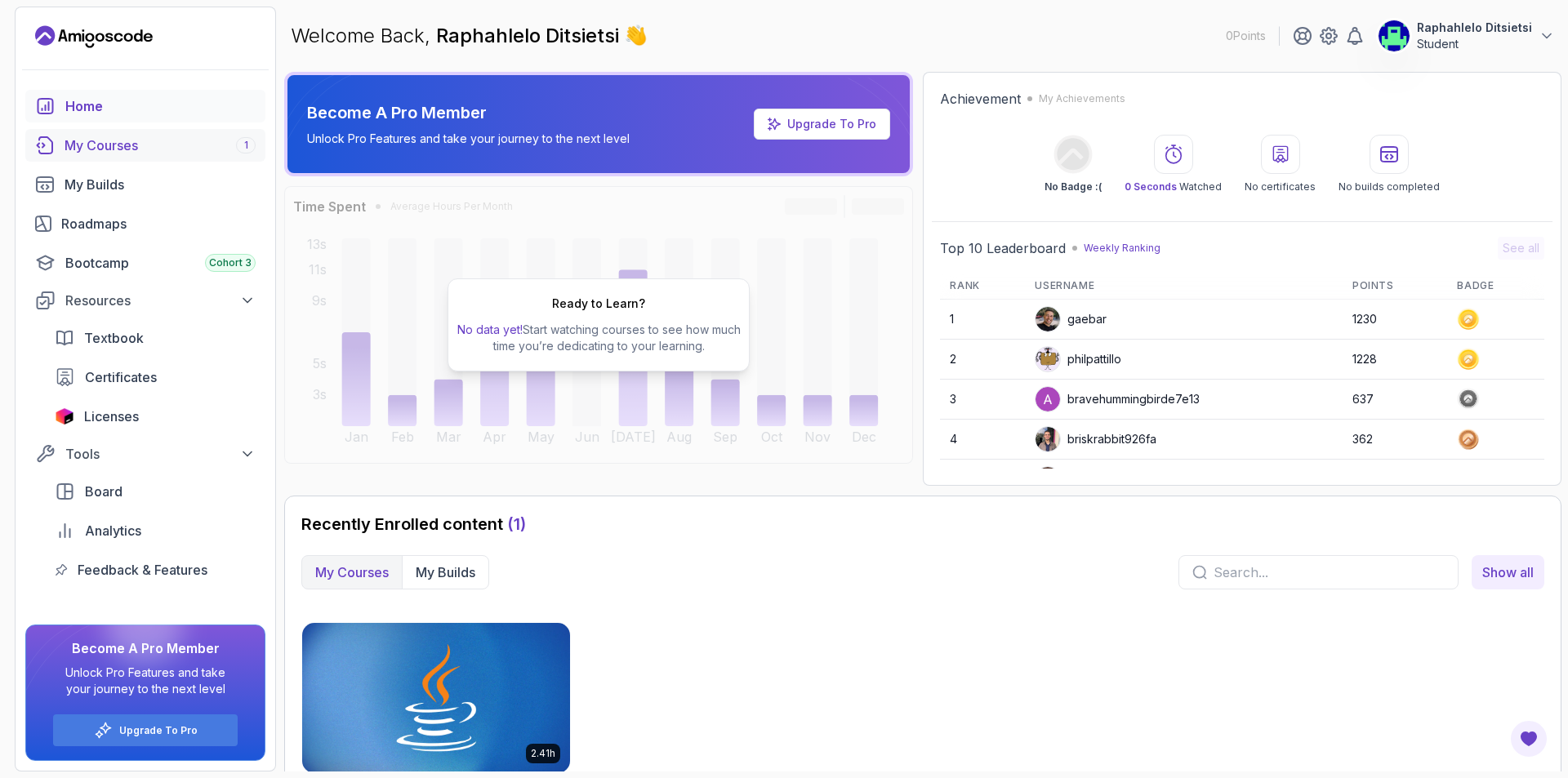 click on "My Courses 1" at bounding box center (160, 145) 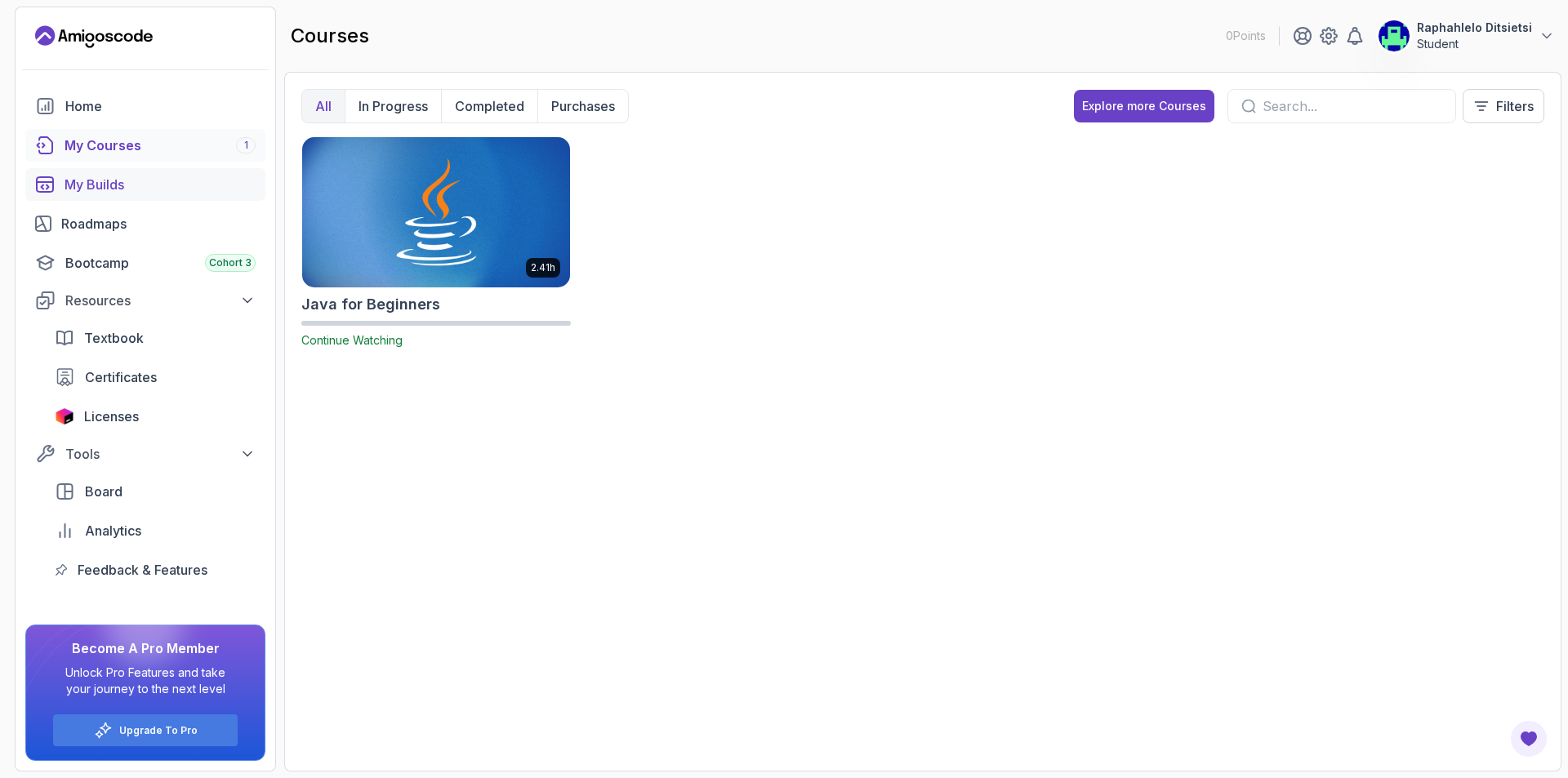 click on "My Builds" at bounding box center (160, 184) 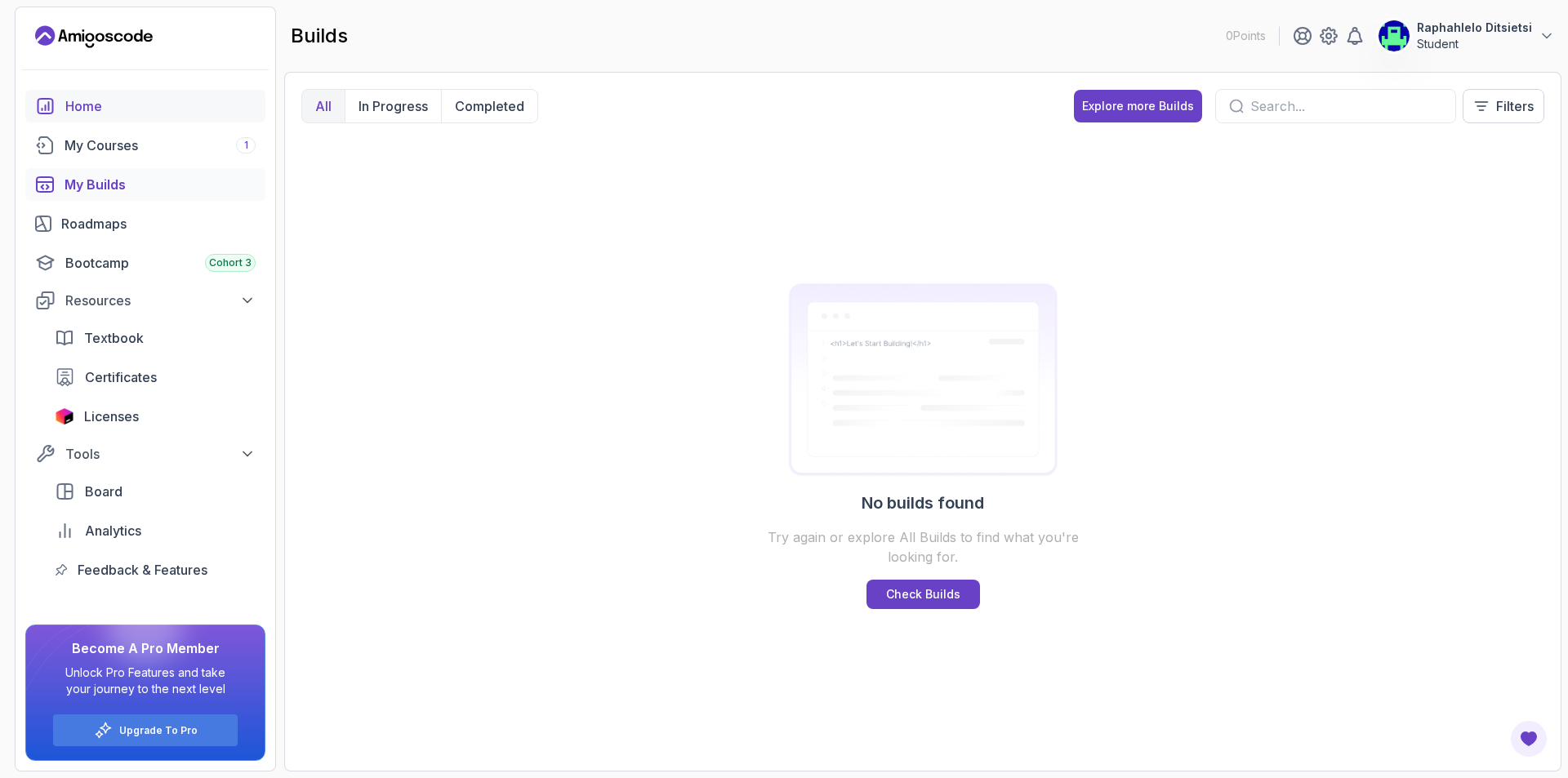 click on "Home" at bounding box center (160, 106) 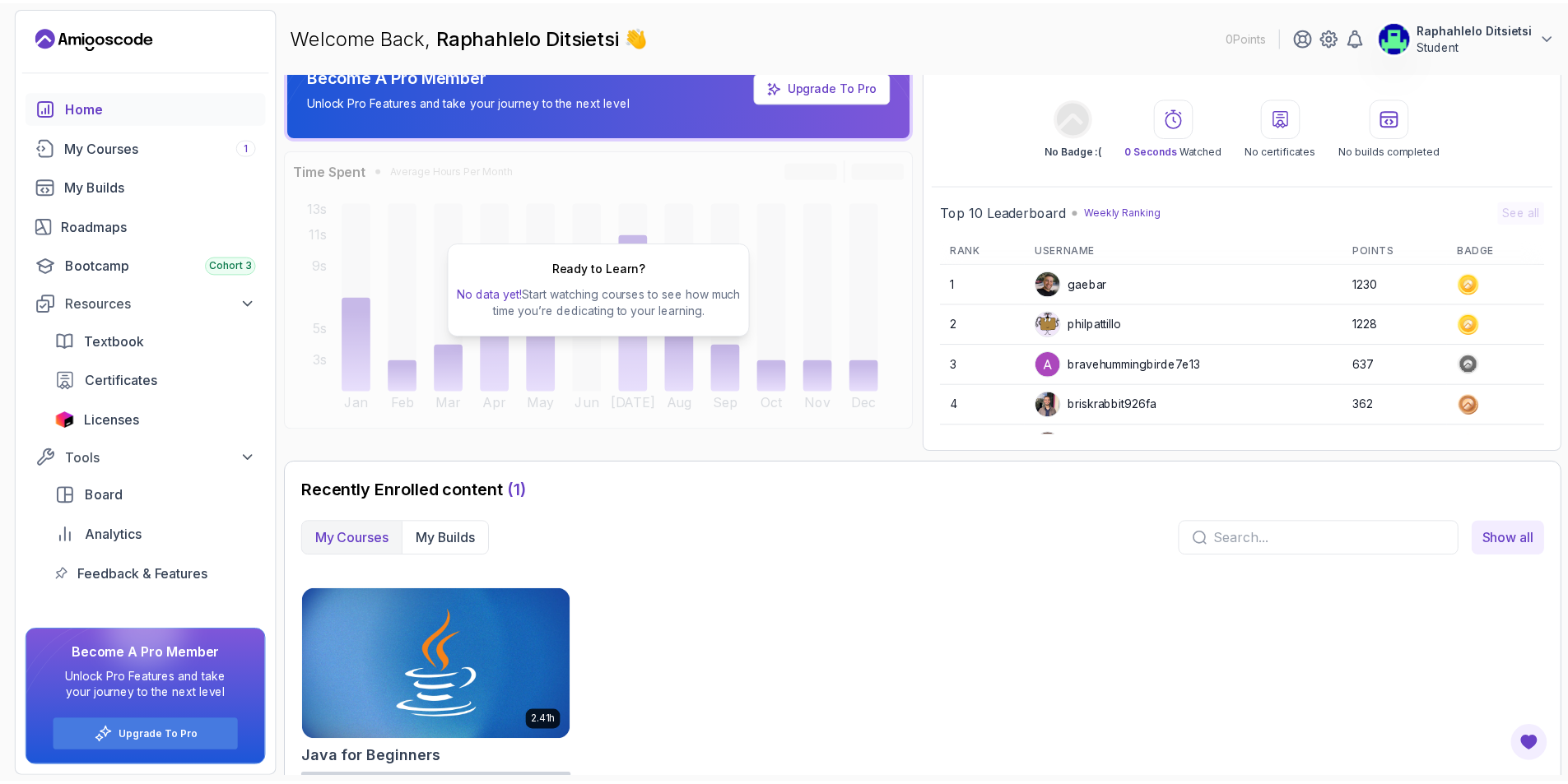 scroll, scrollTop: 0, scrollLeft: 0, axis: both 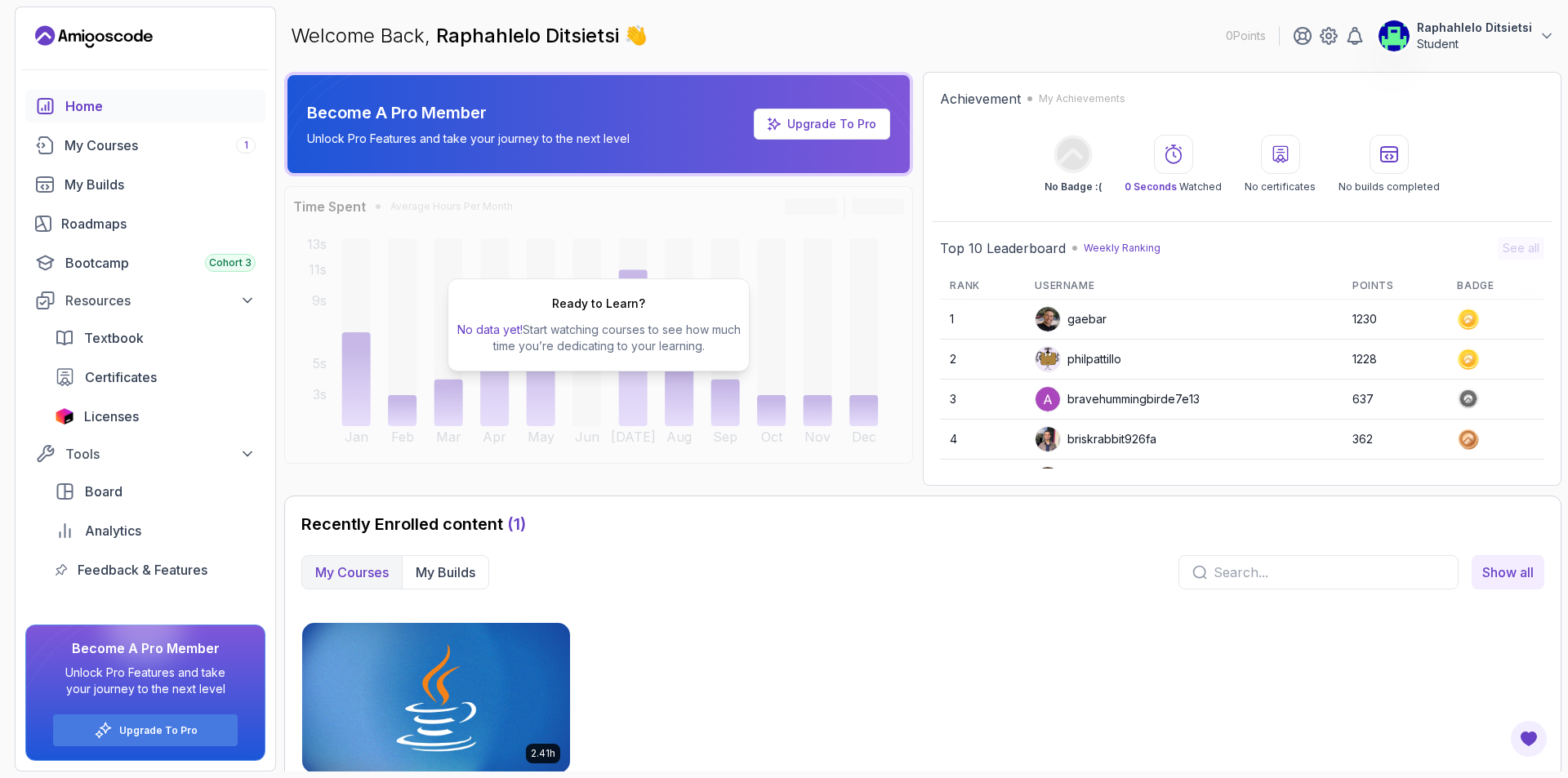 click 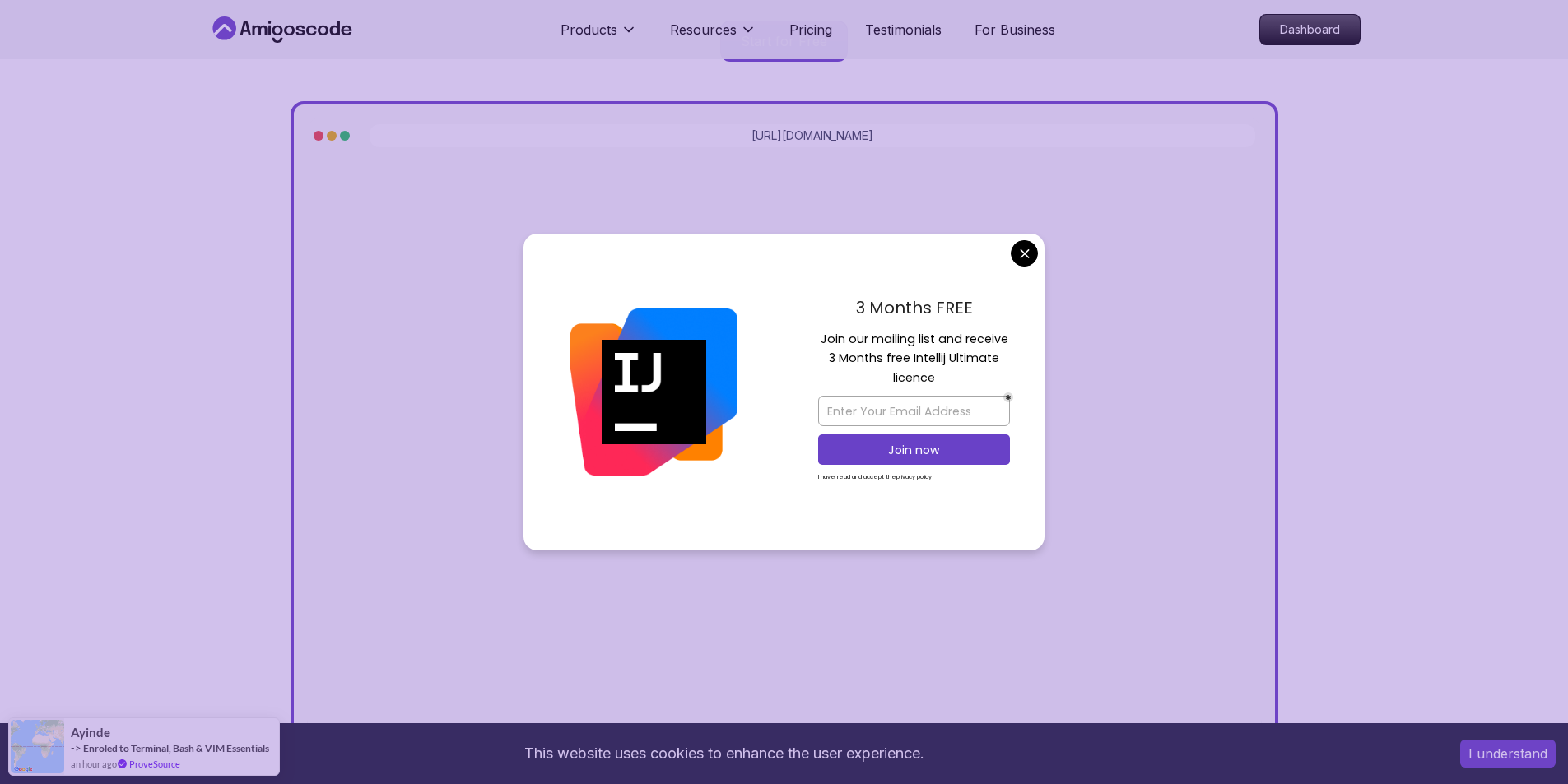 scroll, scrollTop: 576, scrollLeft: 0, axis: vertical 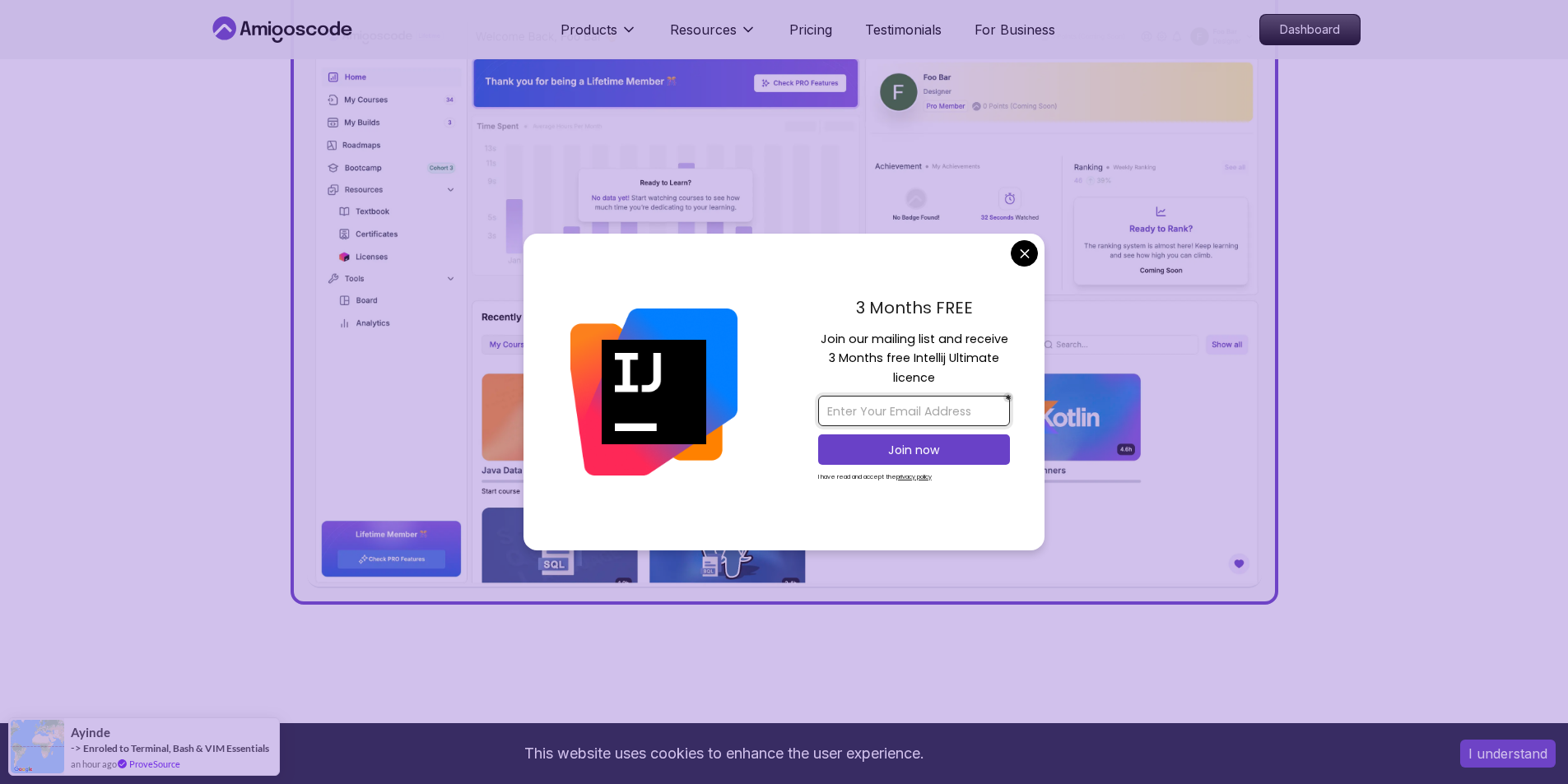 click at bounding box center [914, 411] 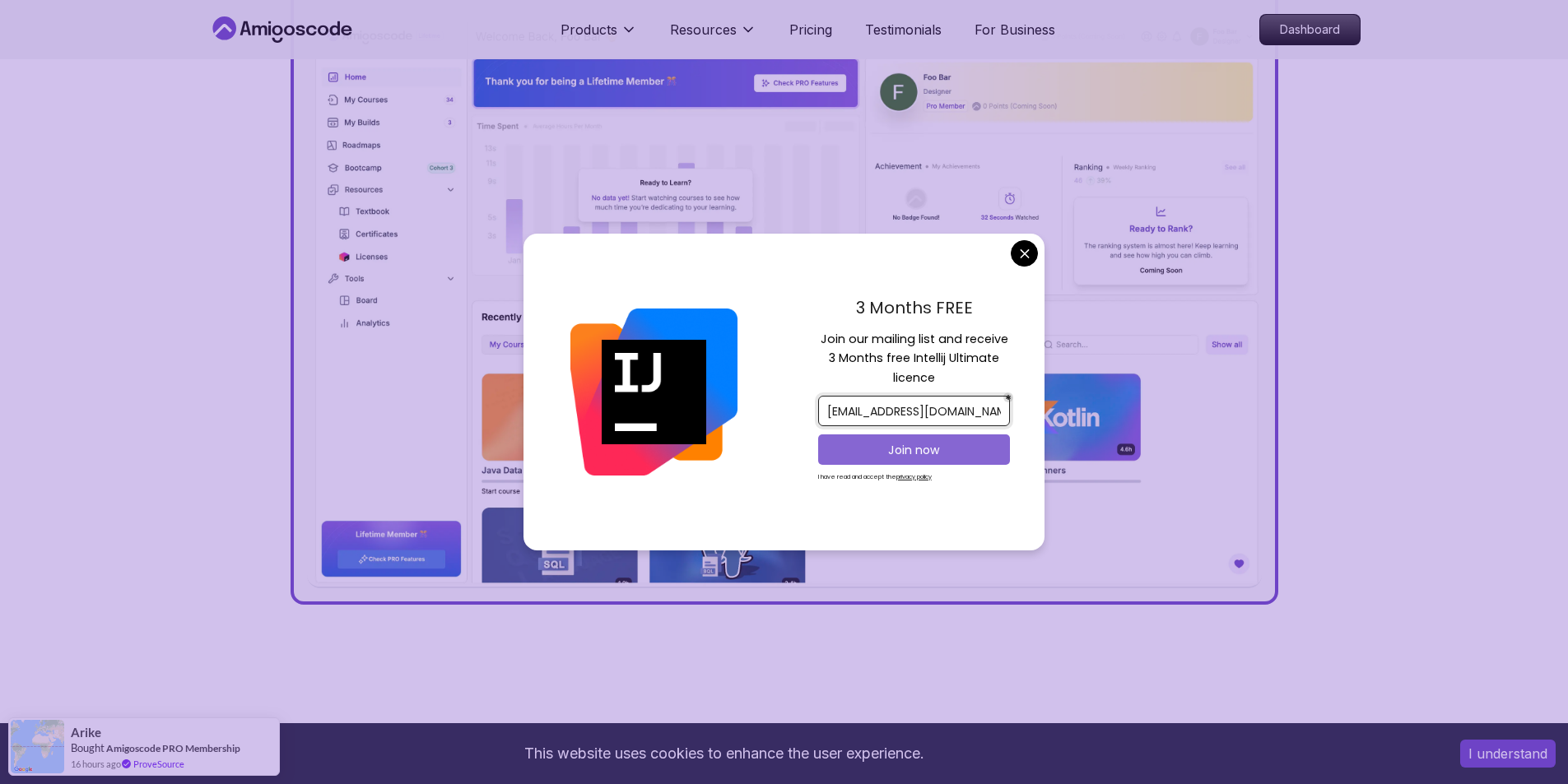 type on "[EMAIL_ADDRESS][DOMAIN_NAME]" 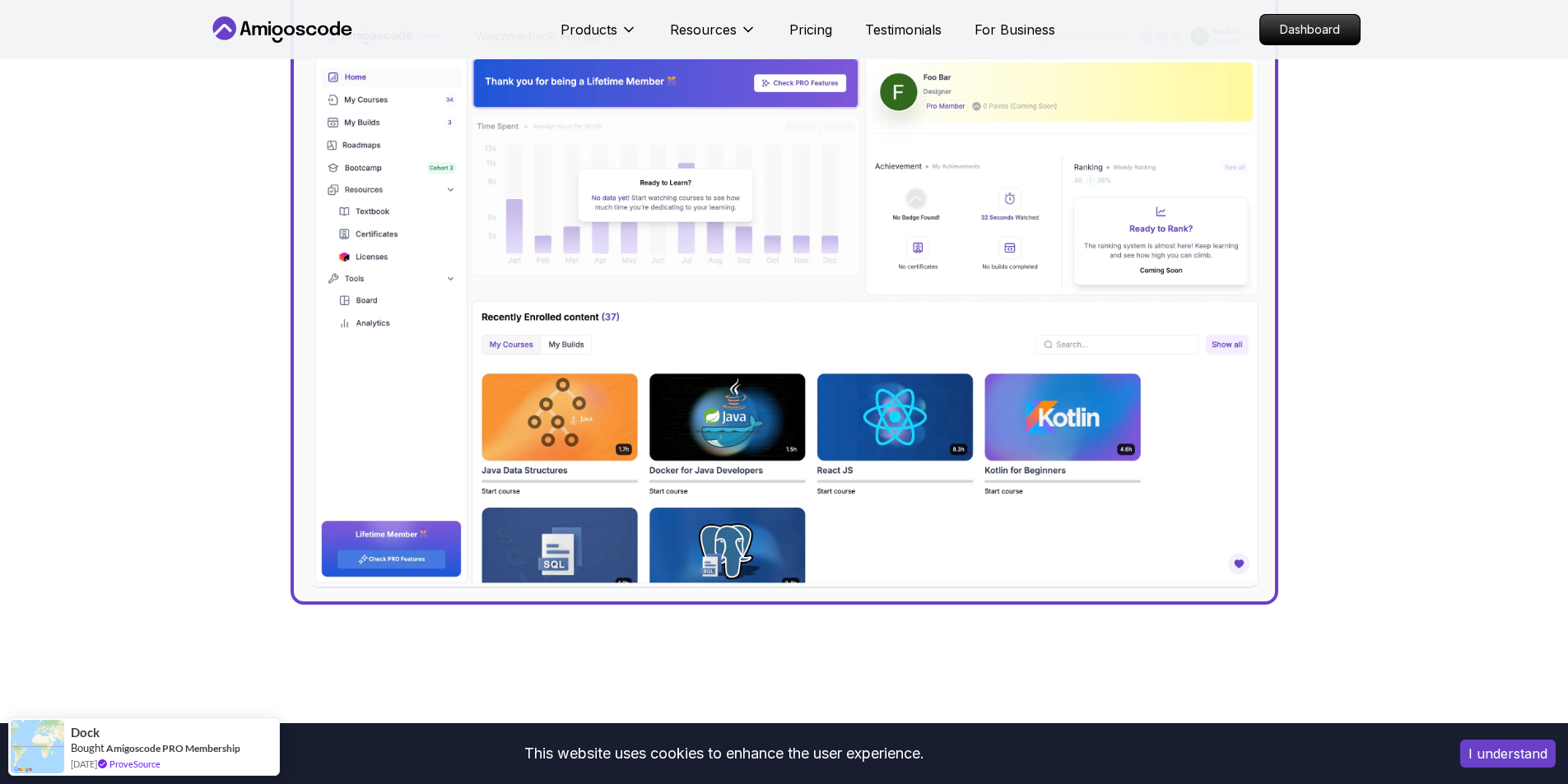 click on "This website uses cookies to enhance the user experience. I understand Products Resources Pricing Testimonials For Business Dashboard Products Resources Pricing Testimonials For Business Dashboard Jogh Long Spring Developer Advocate "Amigoscode Does a pretty good job, and consistently too, covering Spring and for that, I'm very Appreciative" The One-Stop Platform for   Developers Get unlimited access to coding   courses ,   Quizzes ,   Builds  and   Tools . Start your journey or level up your career with Amigoscode [DATE]! Start for Free [URL][DOMAIN_NAME] OUR AMIGO STUDENTS WORK IN TOP COMPANIES Courses Builds Discover Amigoscode's Latest   Premium Courses! Get unlimited access to coding   courses ,   Quizzes ,   Builds  and   Tools . Start your journey or level up your career with Amigoscode [DATE]! Browse all  courses Advanced Spring Boot Pro Dive deep into Spring Boot with our advanced course, designed to take your skills from intermediate to expert level. NEW Spring Boot for Beginners Pro Pro" at bounding box center [784, 4248] 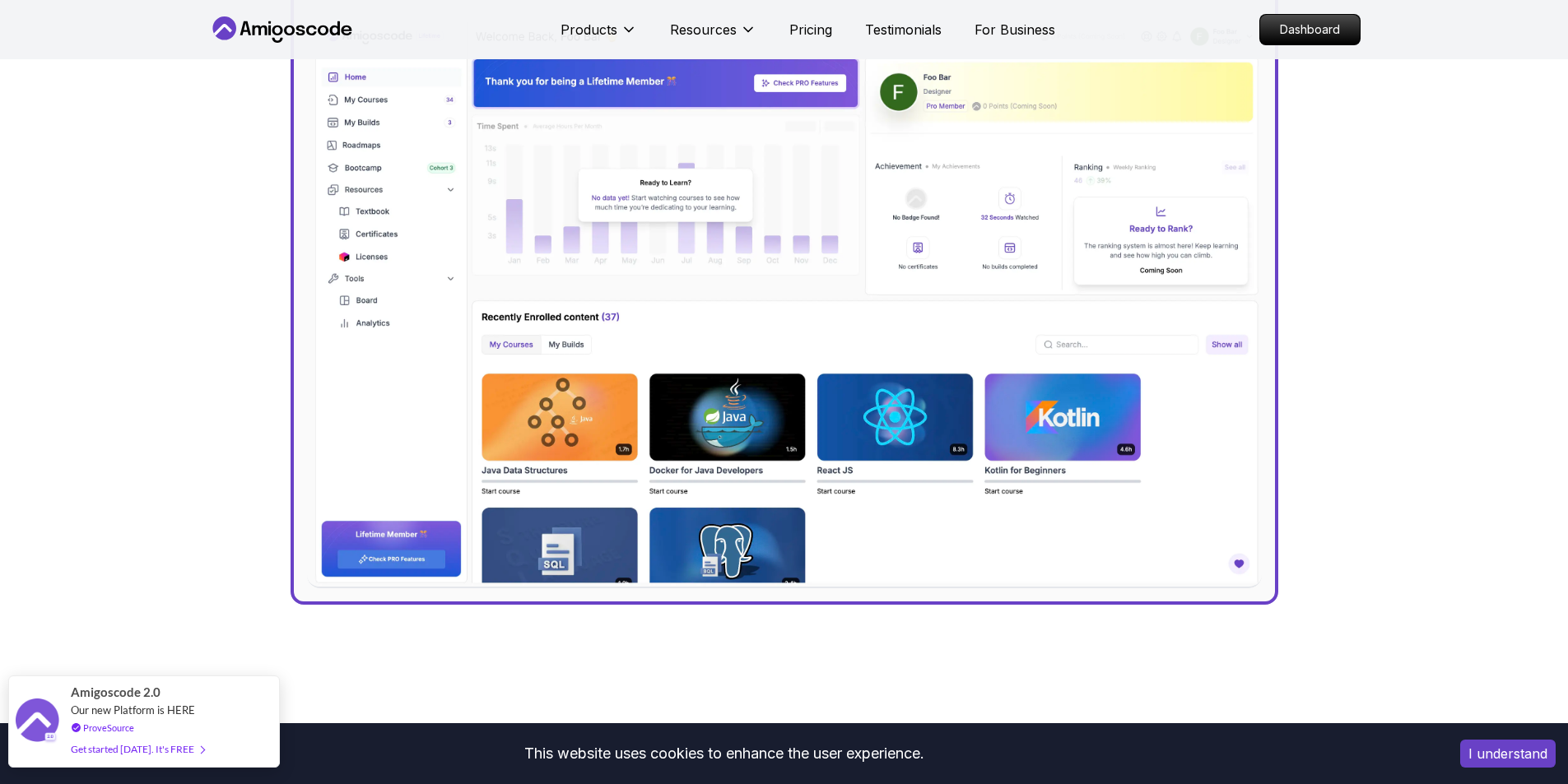 click on "Get started [DATE]. It's FREE" at bounding box center [137, 749] 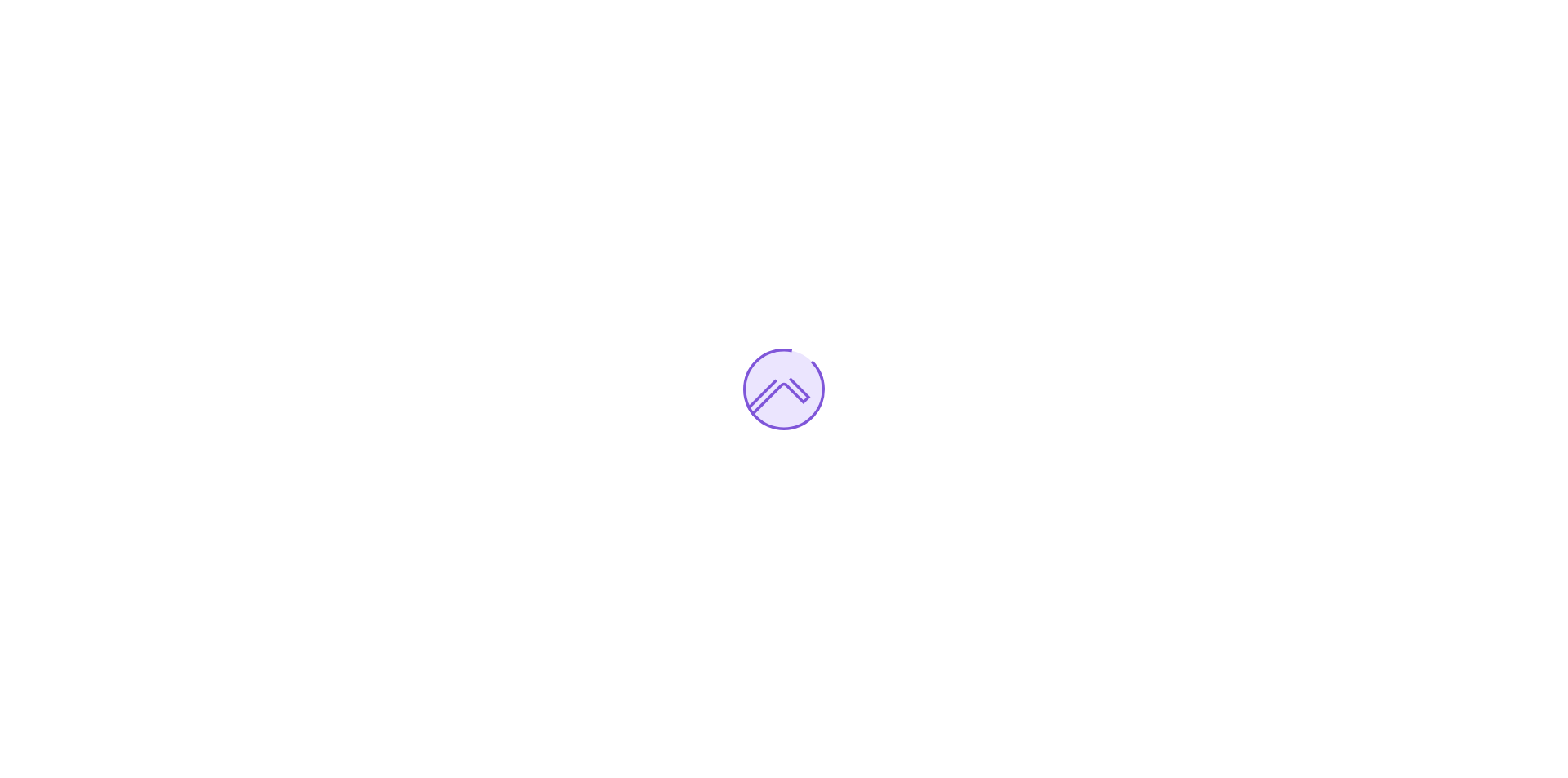scroll, scrollTop: 0, scrollLeft: 0, axis: both 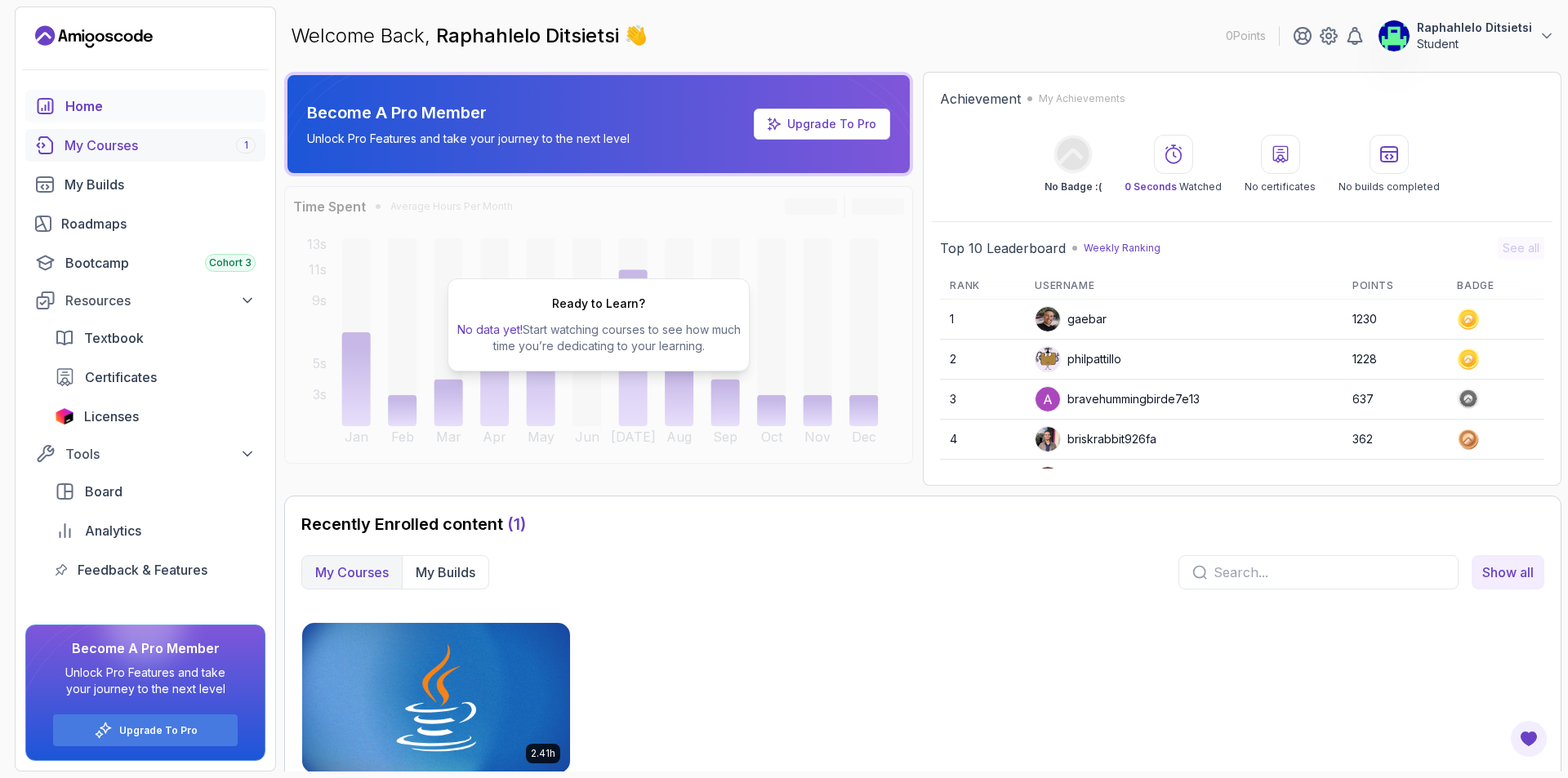 click on "My Courses 1" at bounding box center (160, 145) 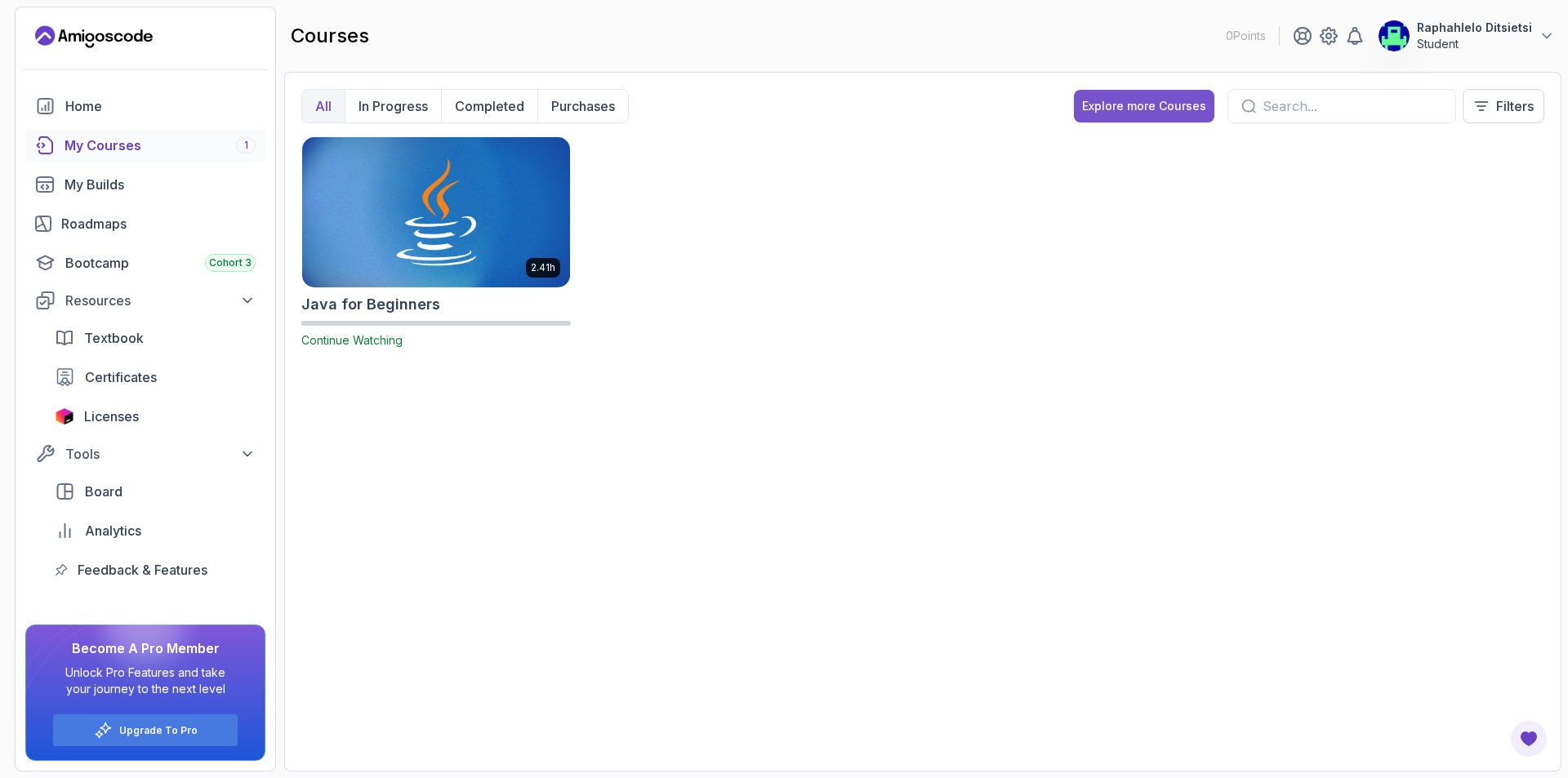 click on "Explore more Courses" at bounding box center (1144, 106) 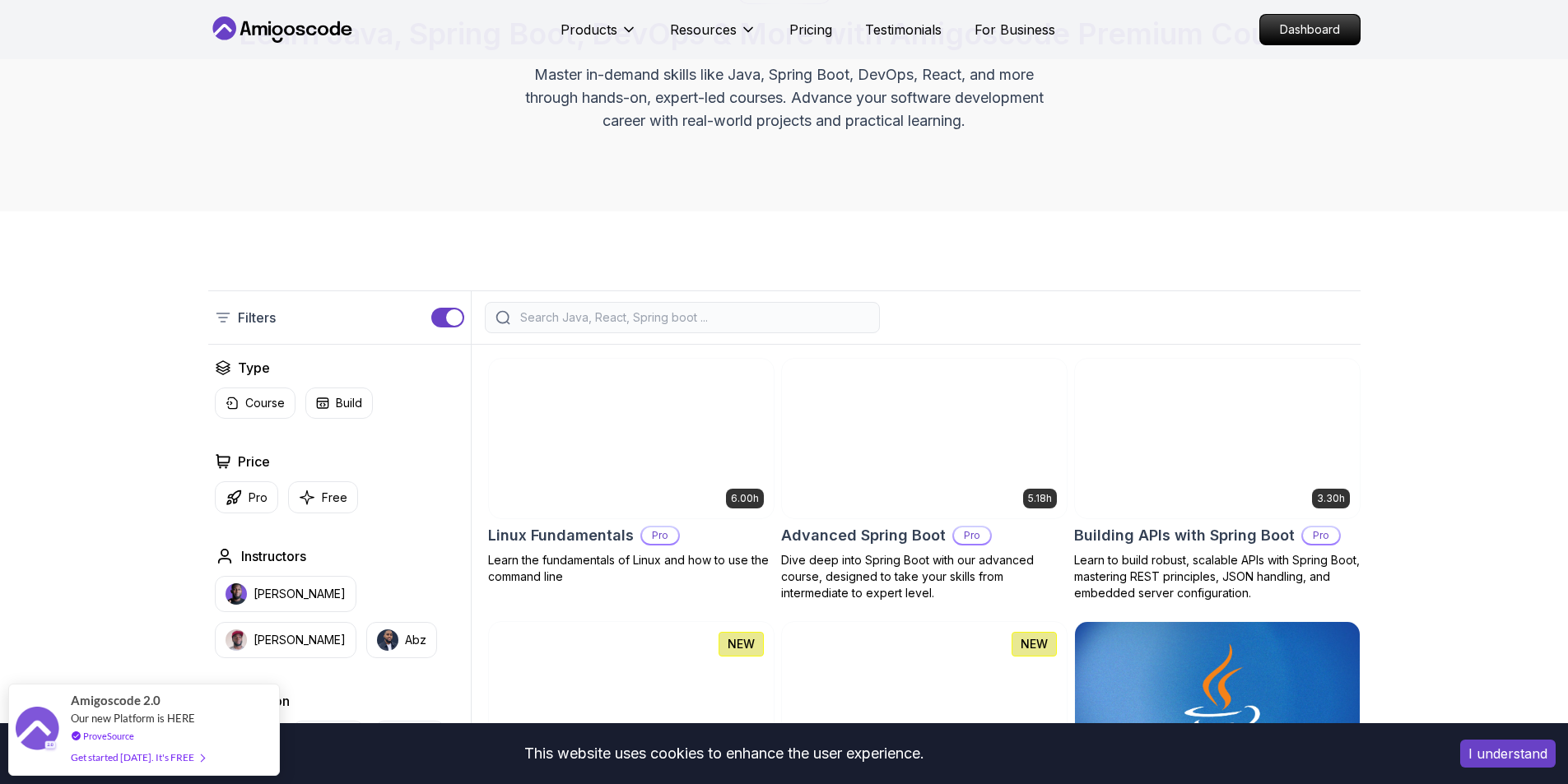 scroll, scrollTop: 165, scrollLeft: 0, axis: vertical 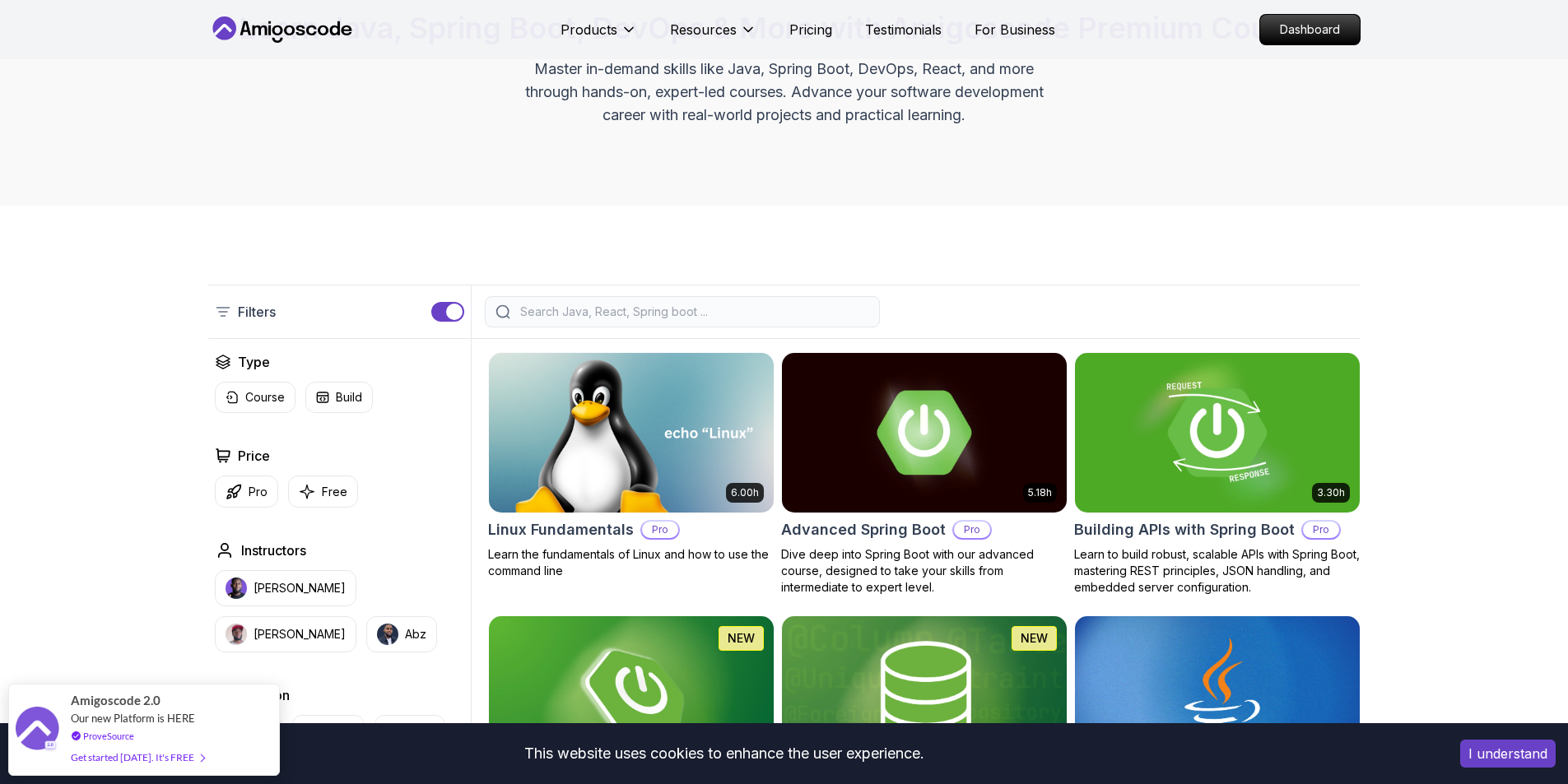 click at bounding box center (1217, 432) 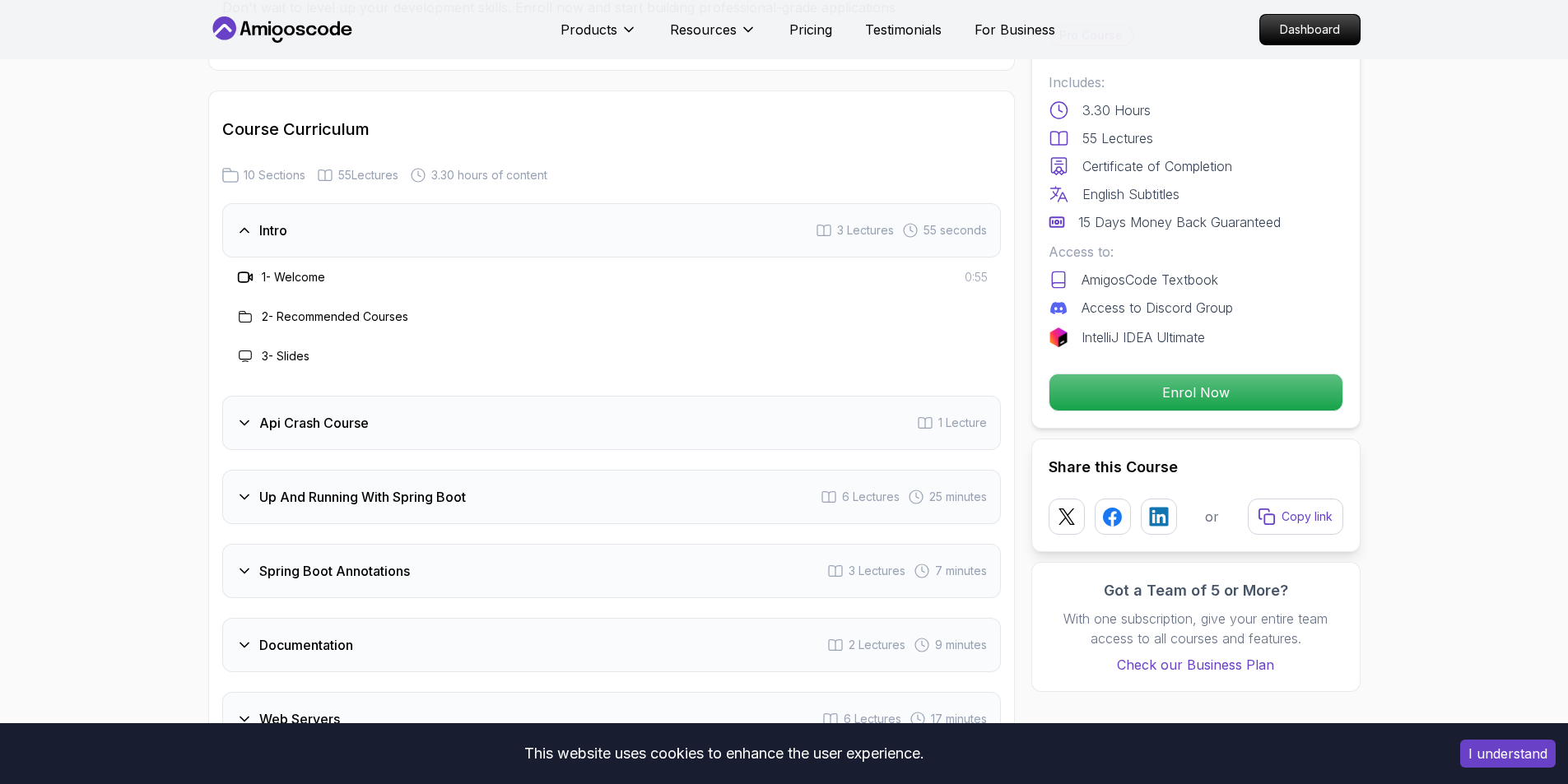 scroll, scrollTop: 2633, scrollLeft: 0, axis: vertical 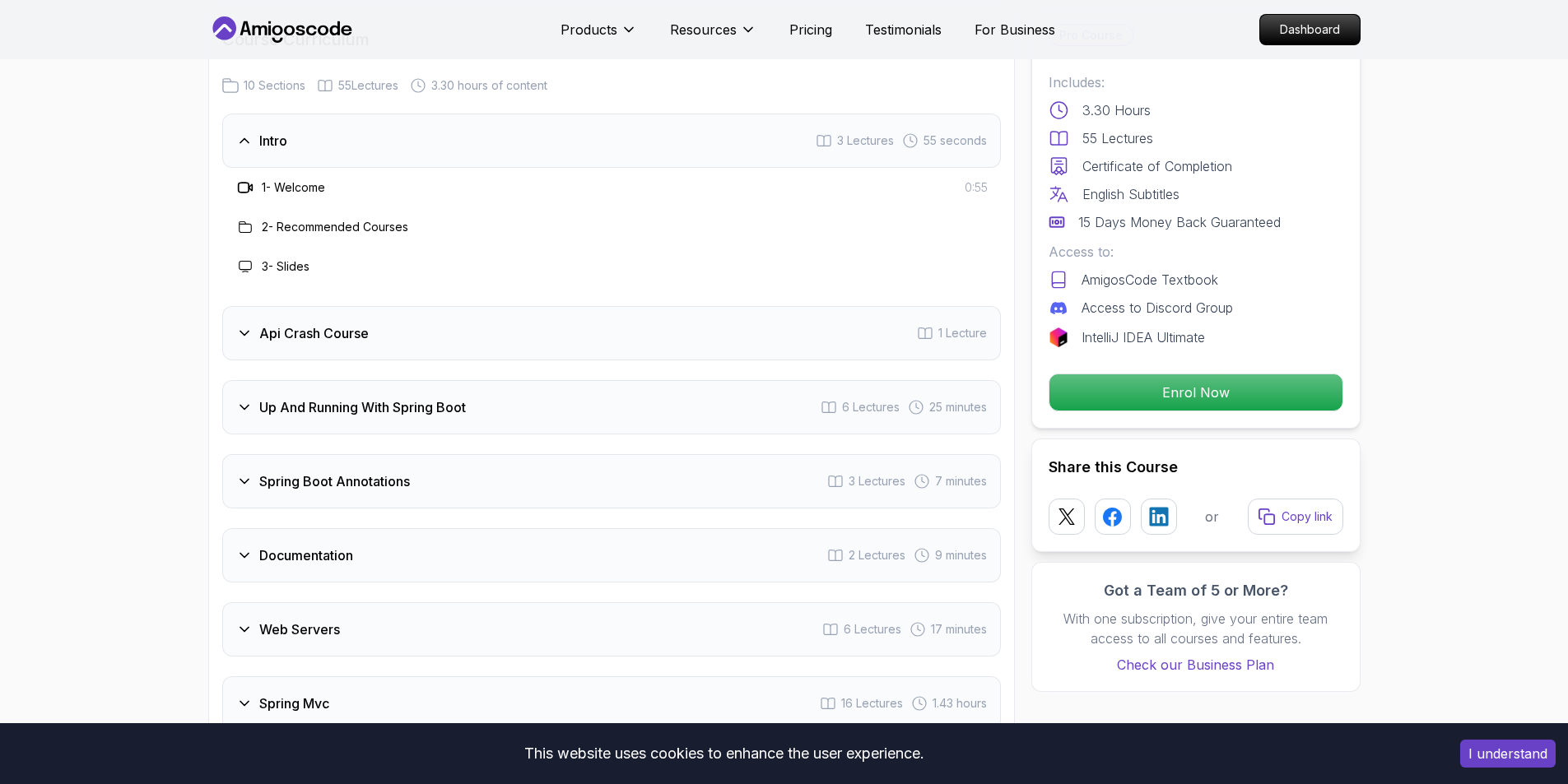 click on "Intro 3   Lectures     55 seconds" at bounding box center [612, 141] 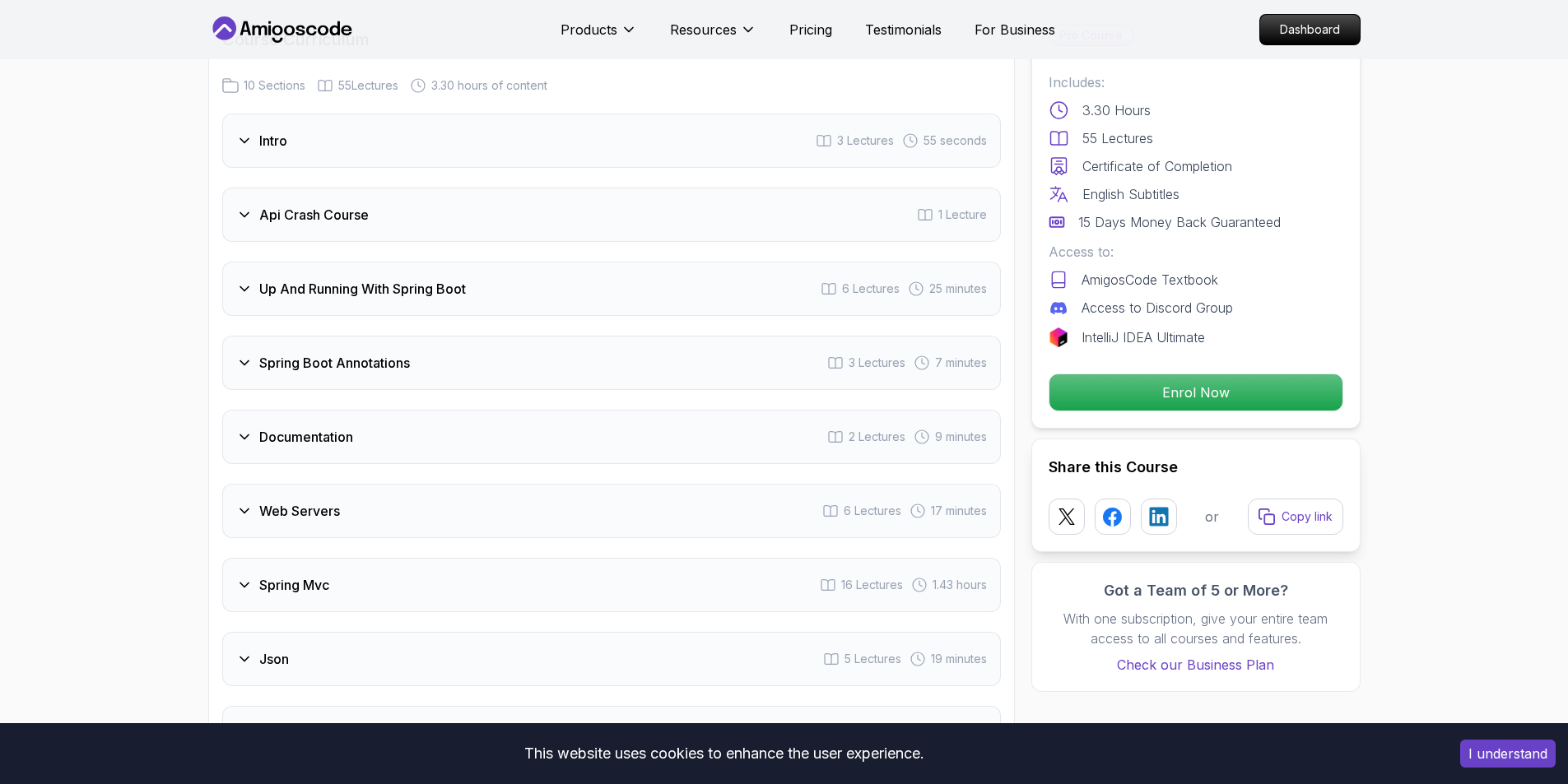click on "Intro 3   Lectures     55 seconds" at bounding box center [612, 141] 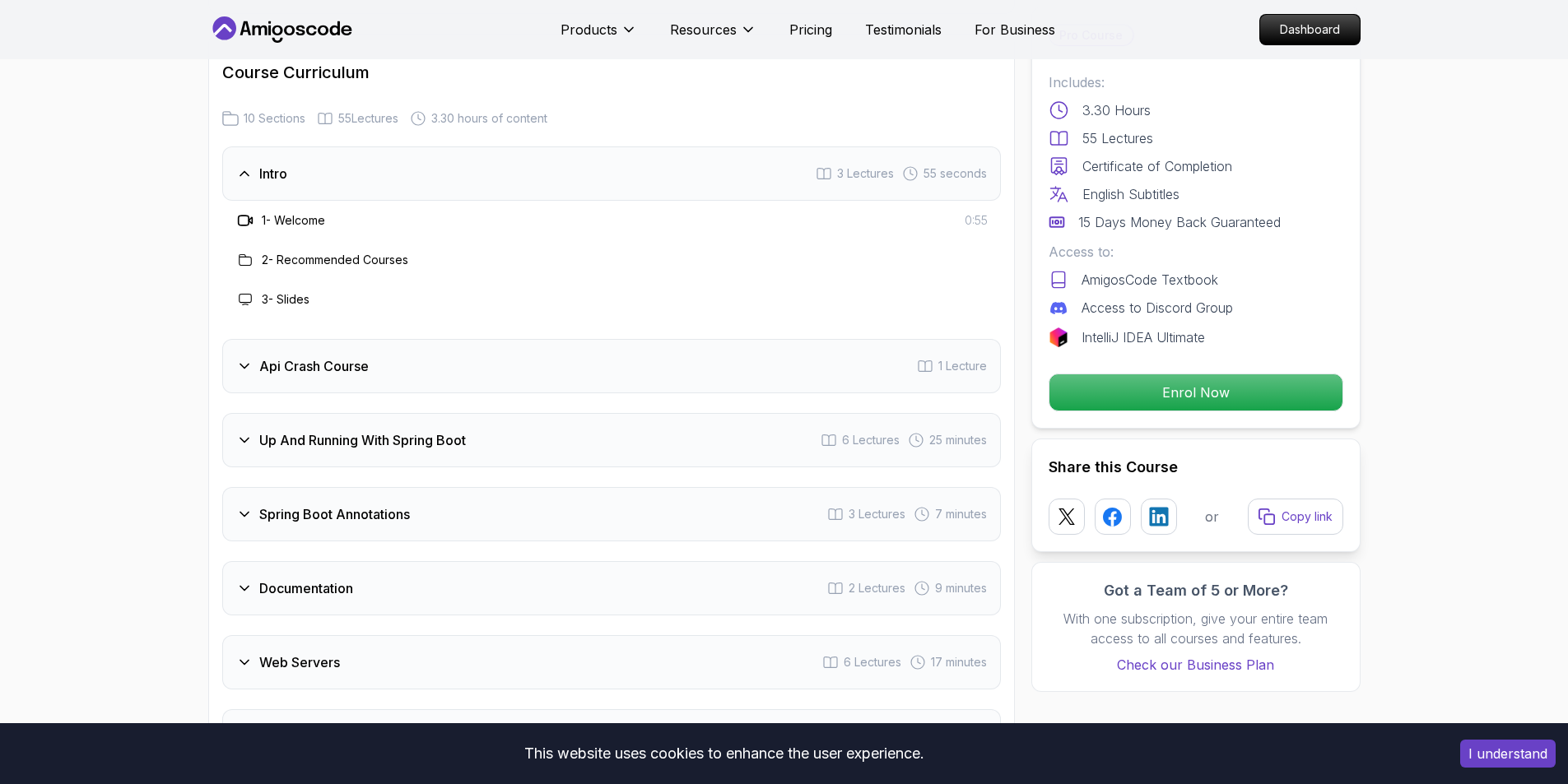 scroll, scrollTop: 2633, scrollLeft: 0, axis: vertical 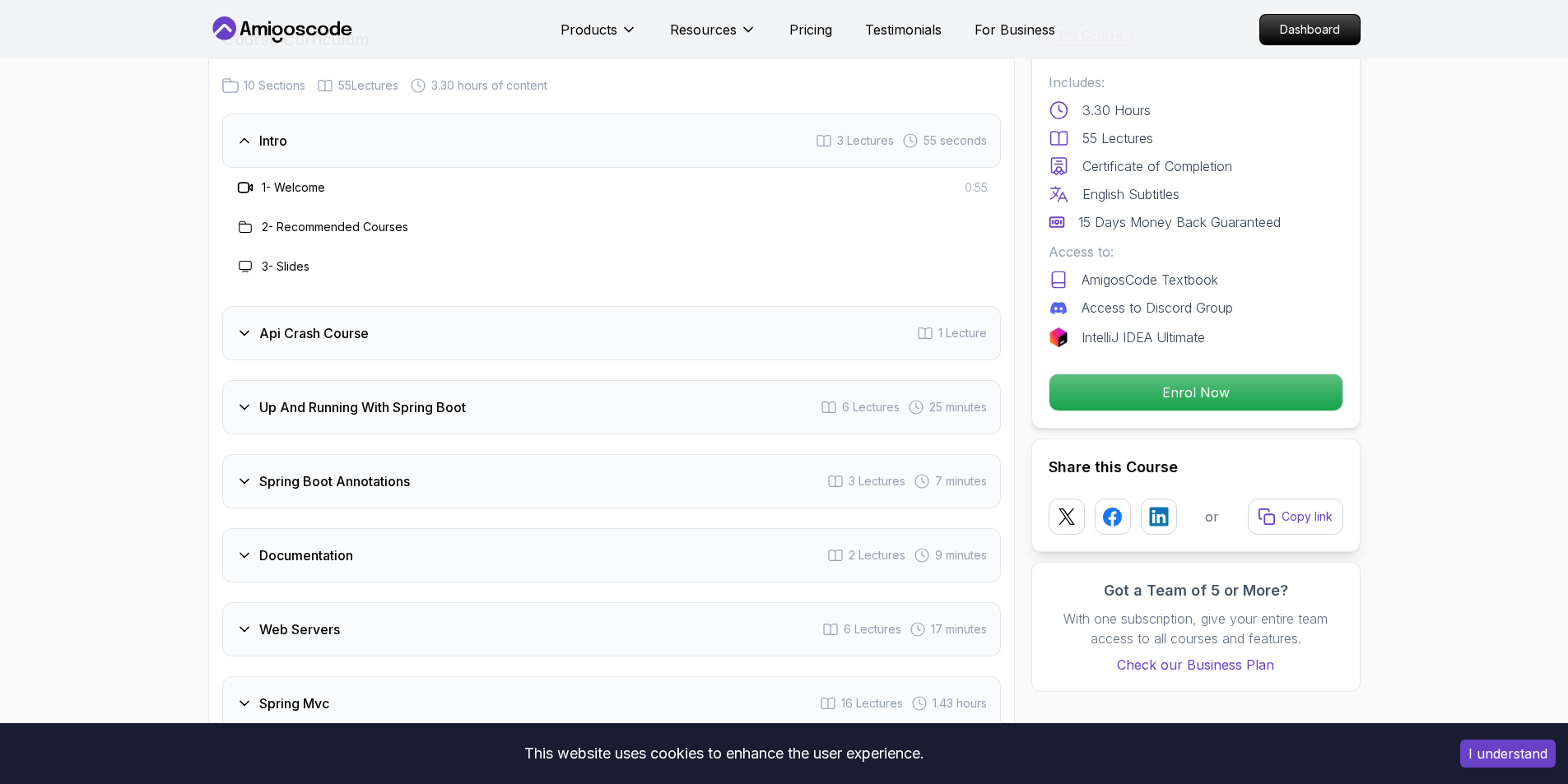 click 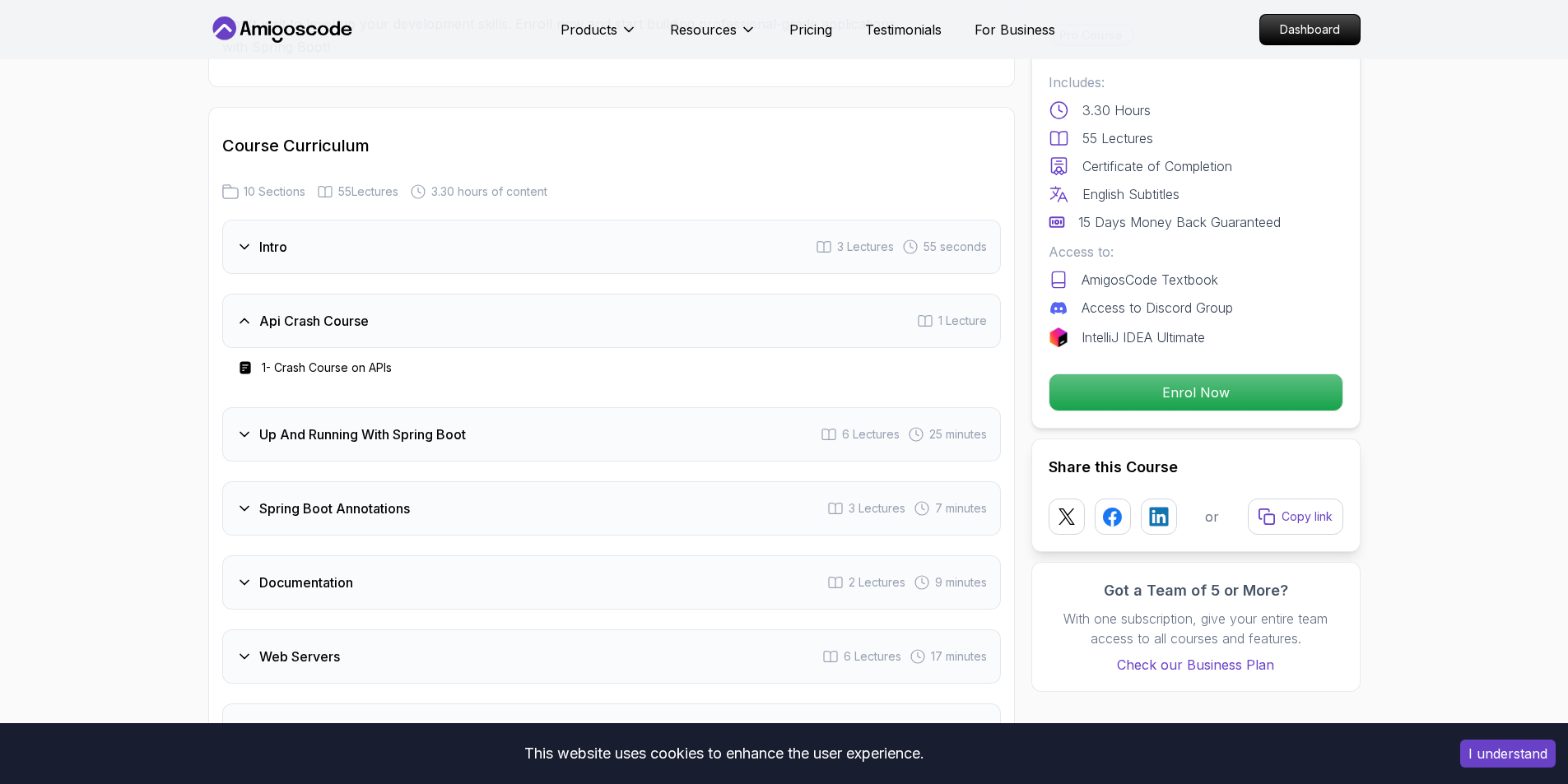 scroll, scrollTop: 2386, scrollLeft: 0, axis: vertical 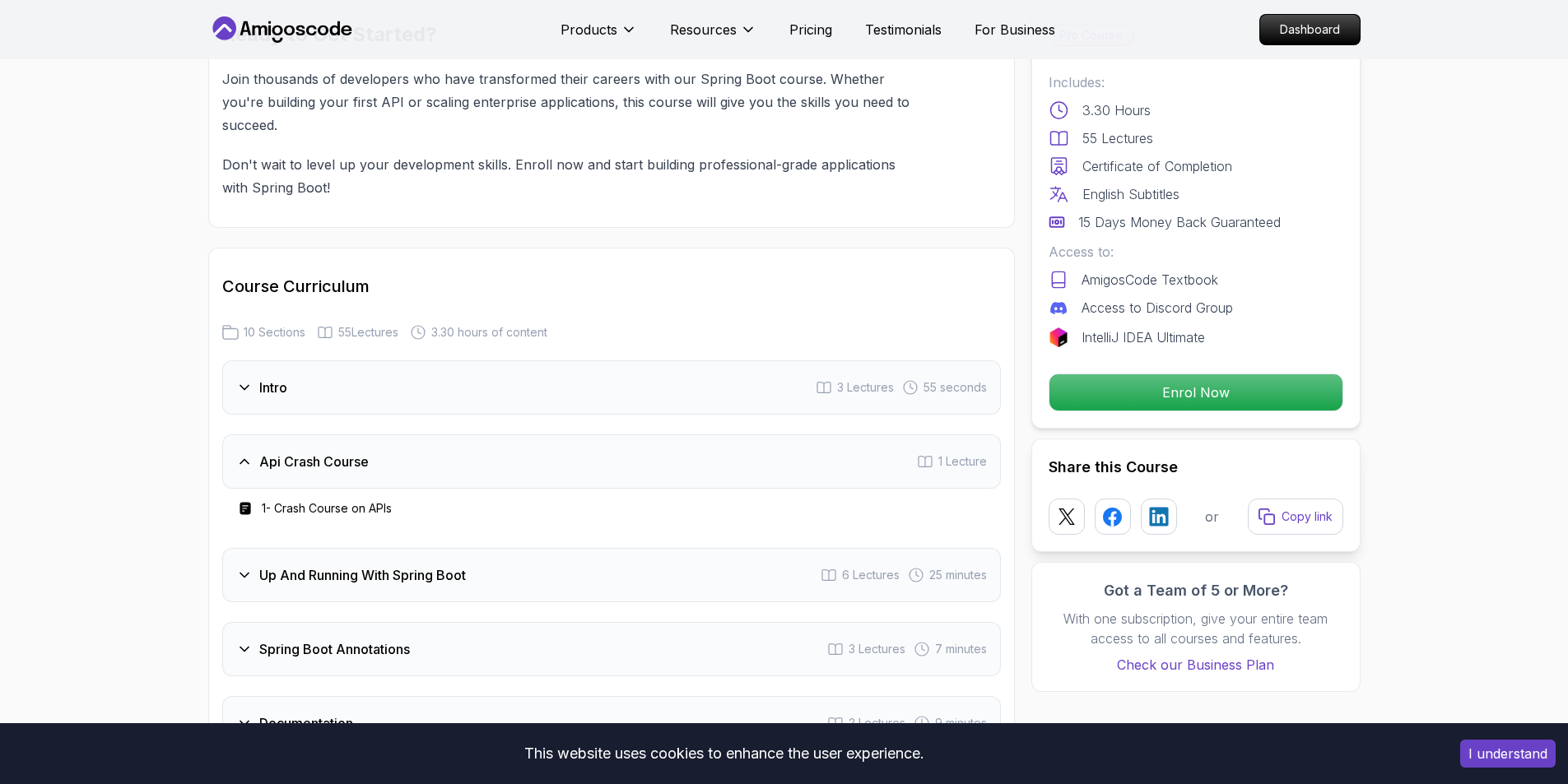 click 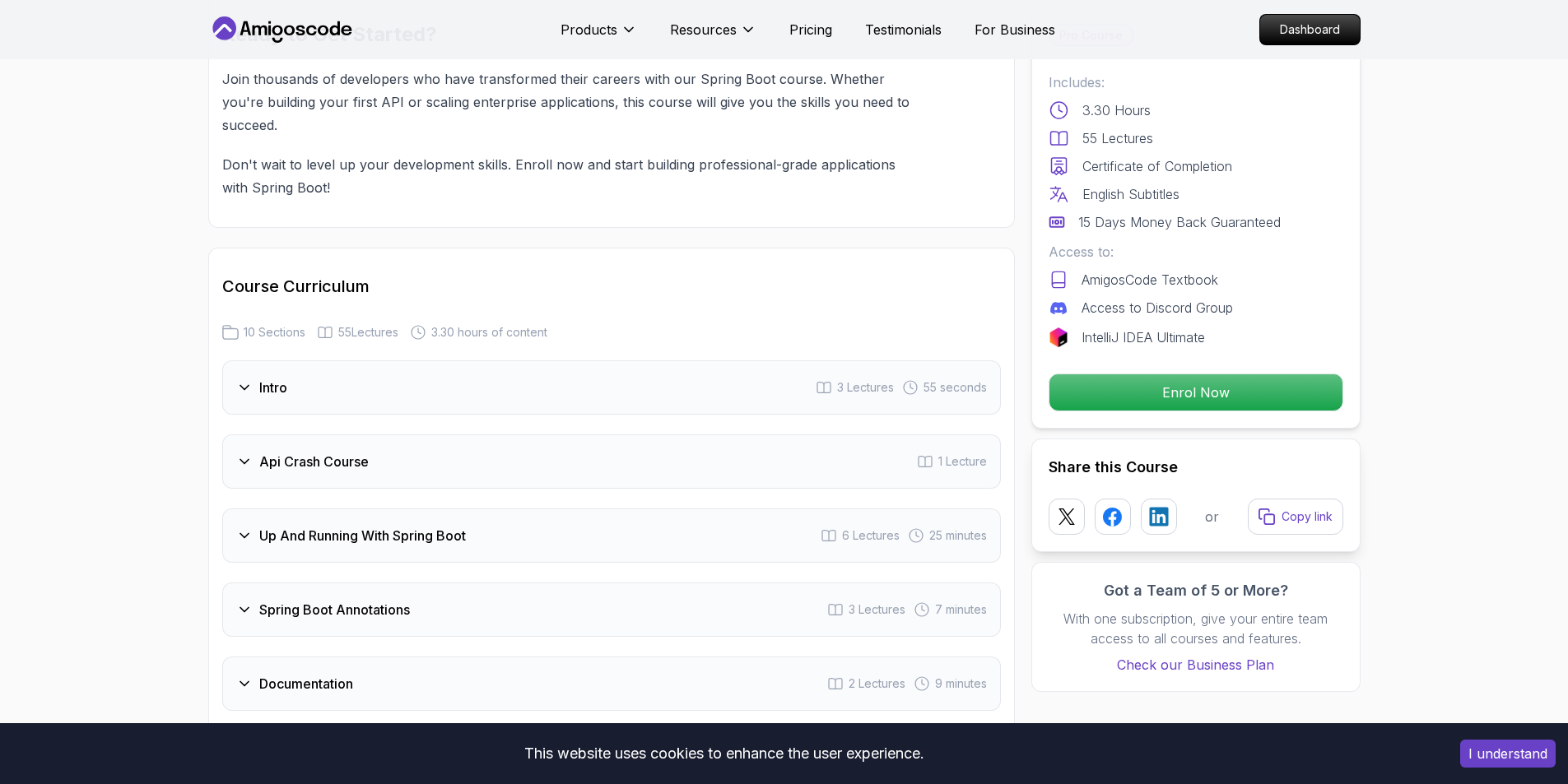 click 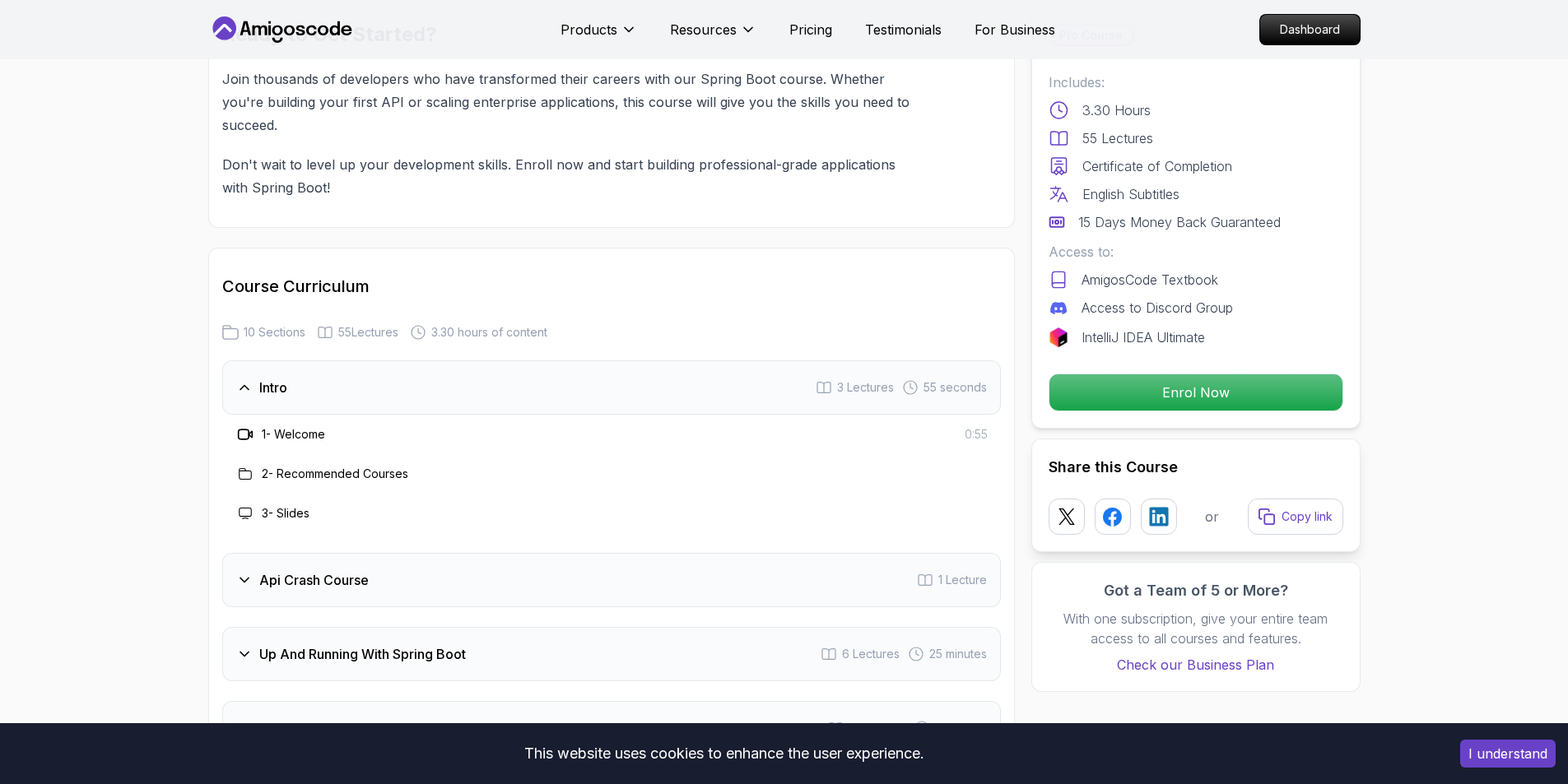 click 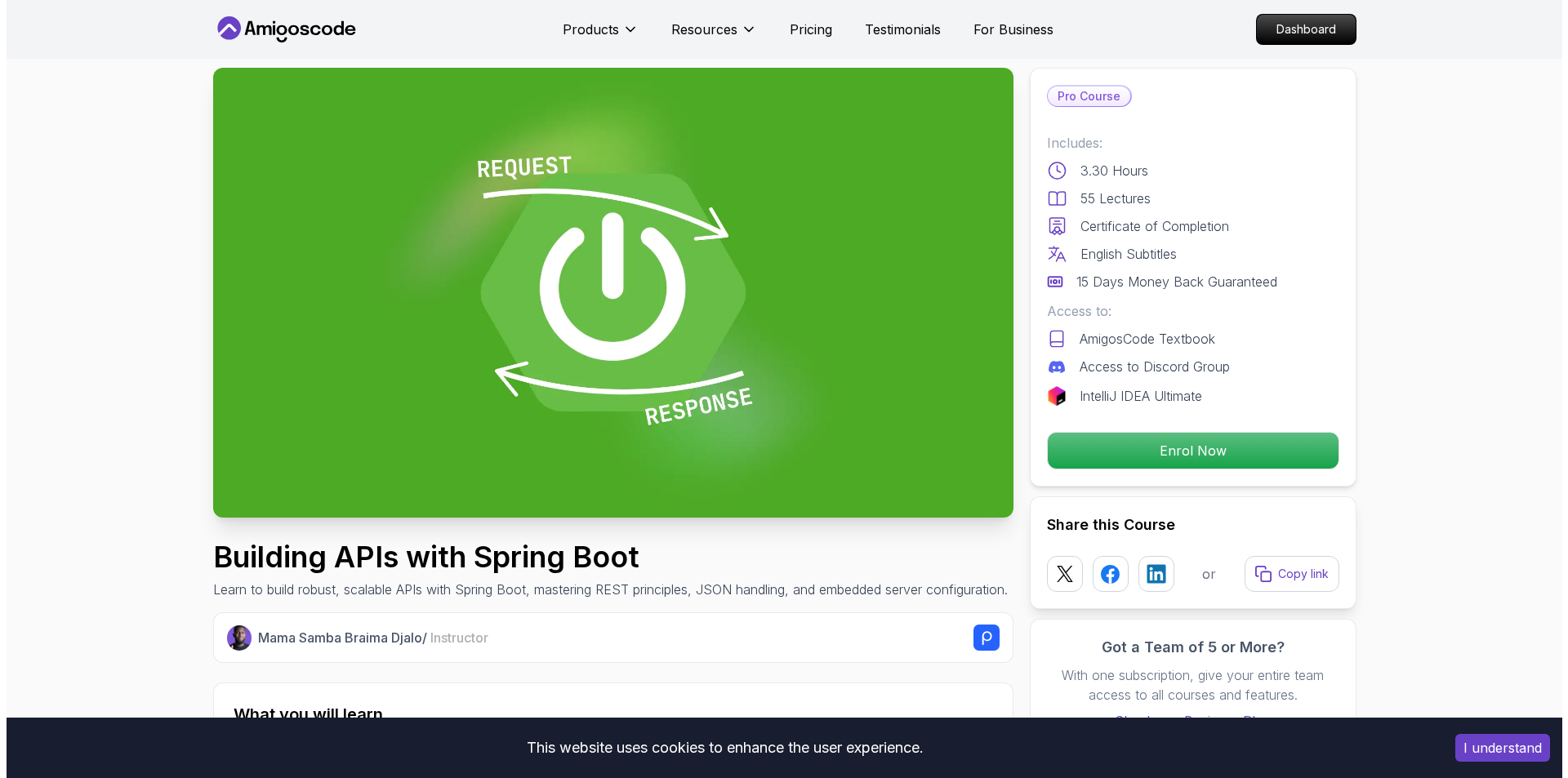 scroll, scrollTop: 0, scrollLeft: 0, axis: both 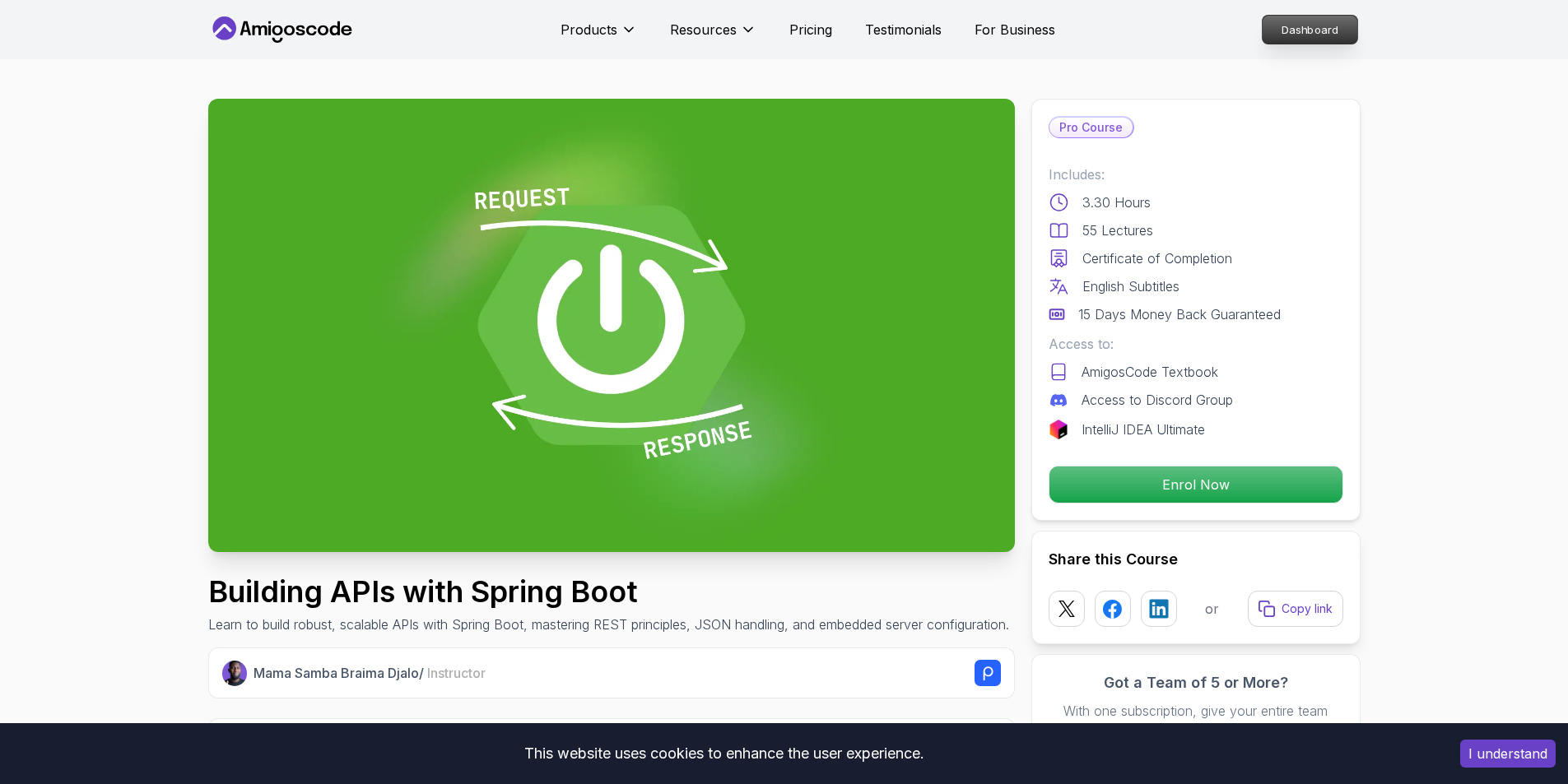 click on "Dashboard" at bounding box center (1310, 30) 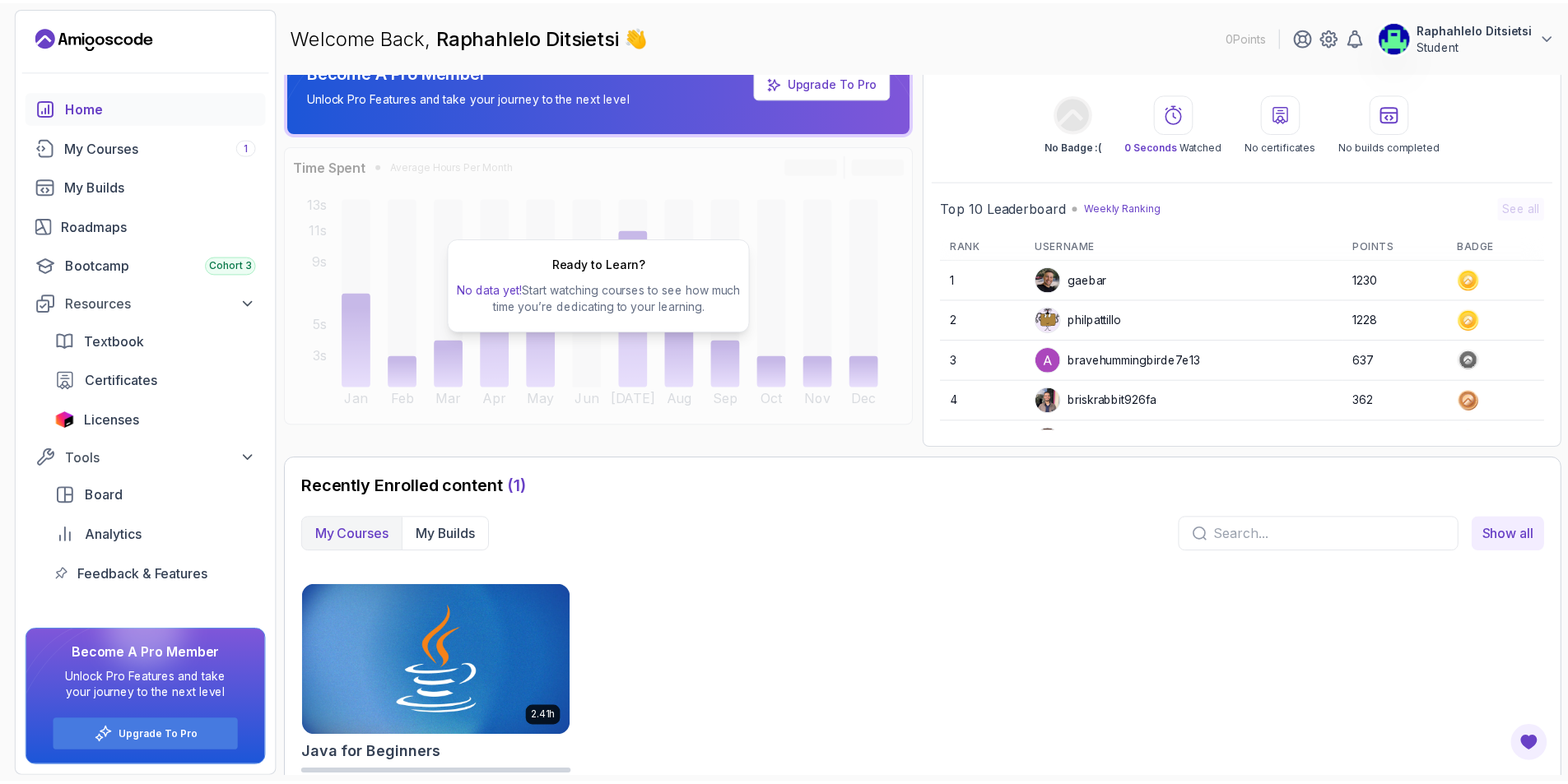 scroll, scrollTop: 81, scrollLeft: 0, axis: vertical 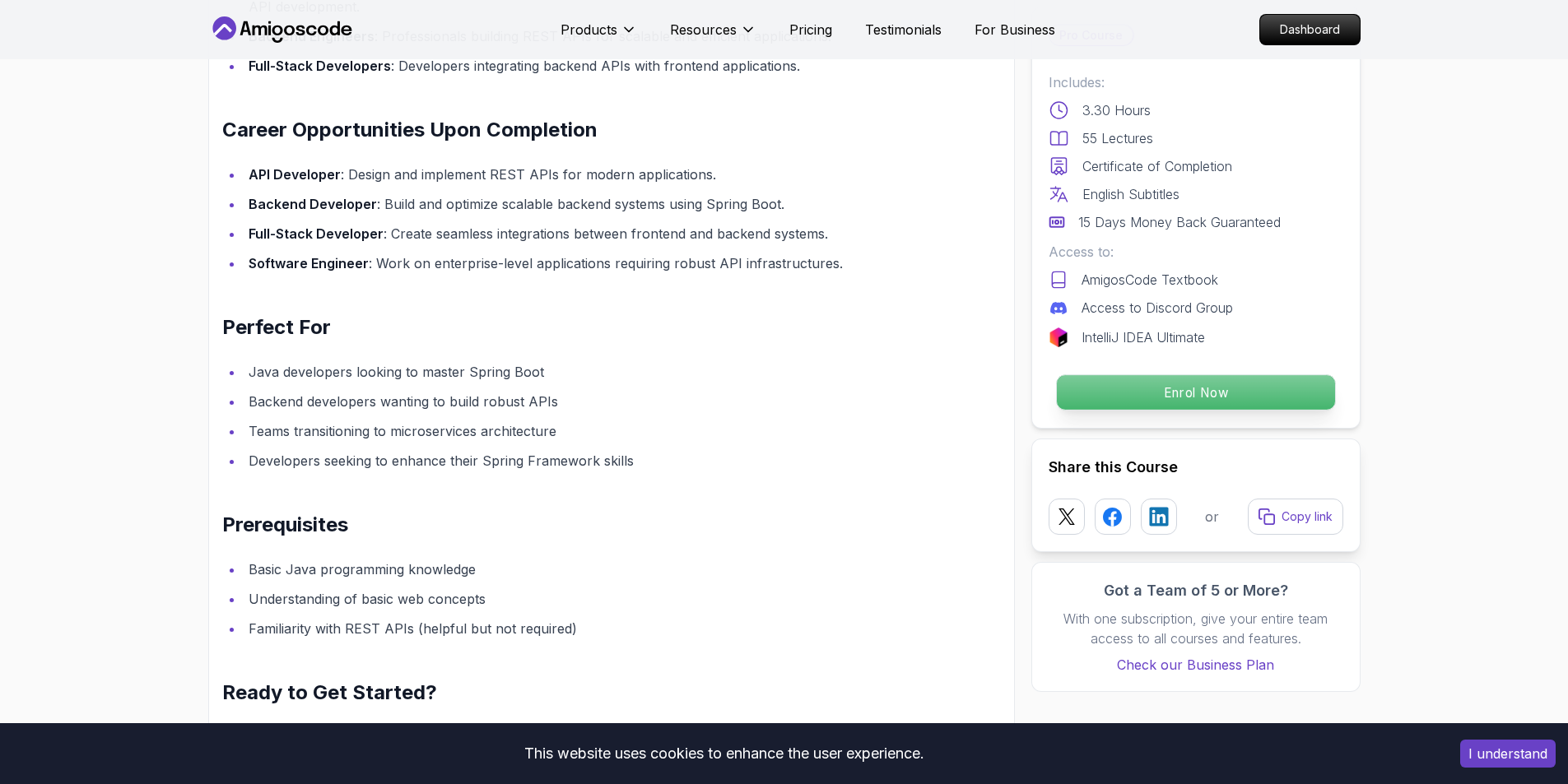 click on "Enrol Now" at bounding box center (1195, 392) 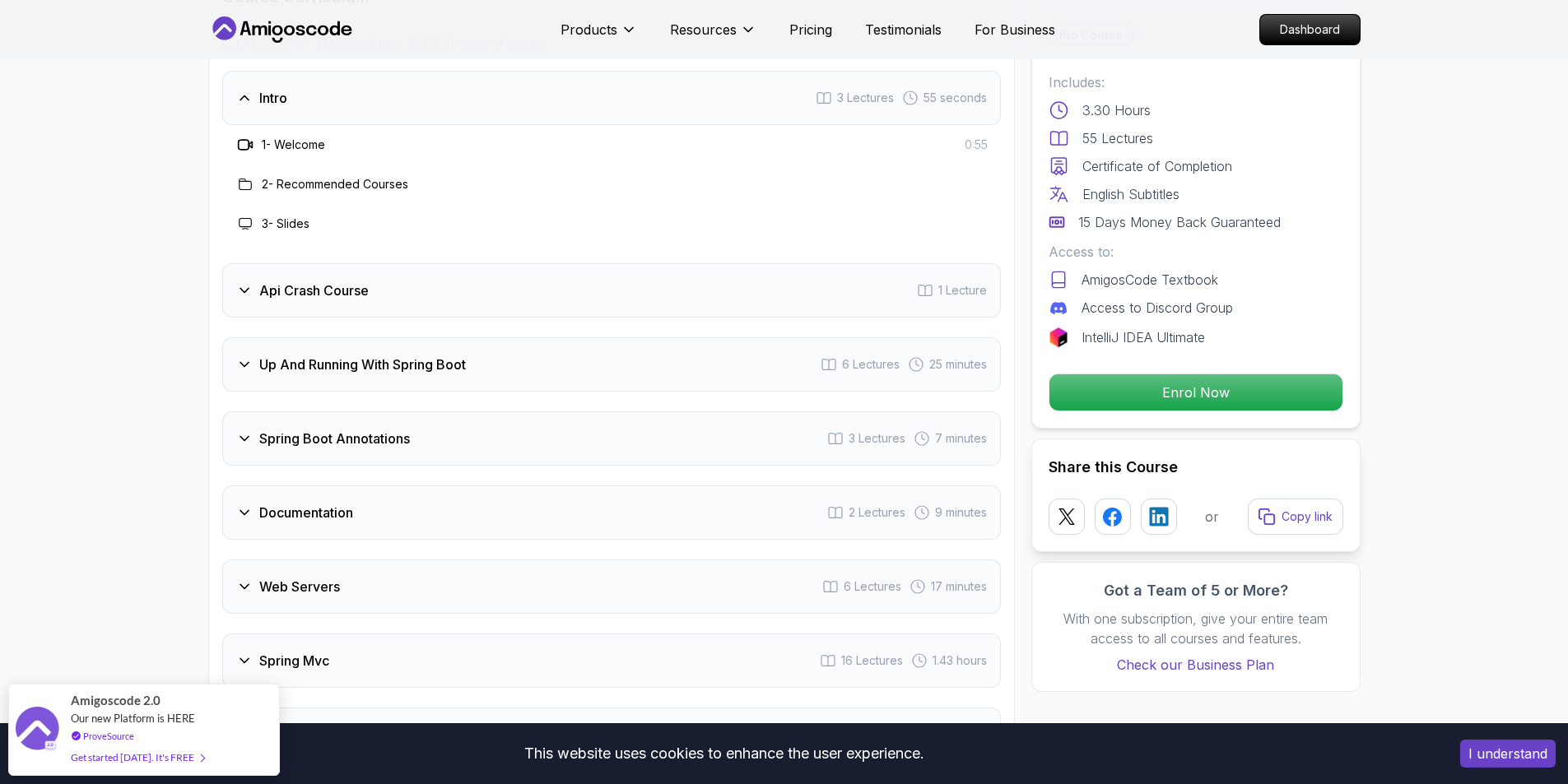 scroll, scrollTop: 2704, scrollLeft: 0, axis: vertical 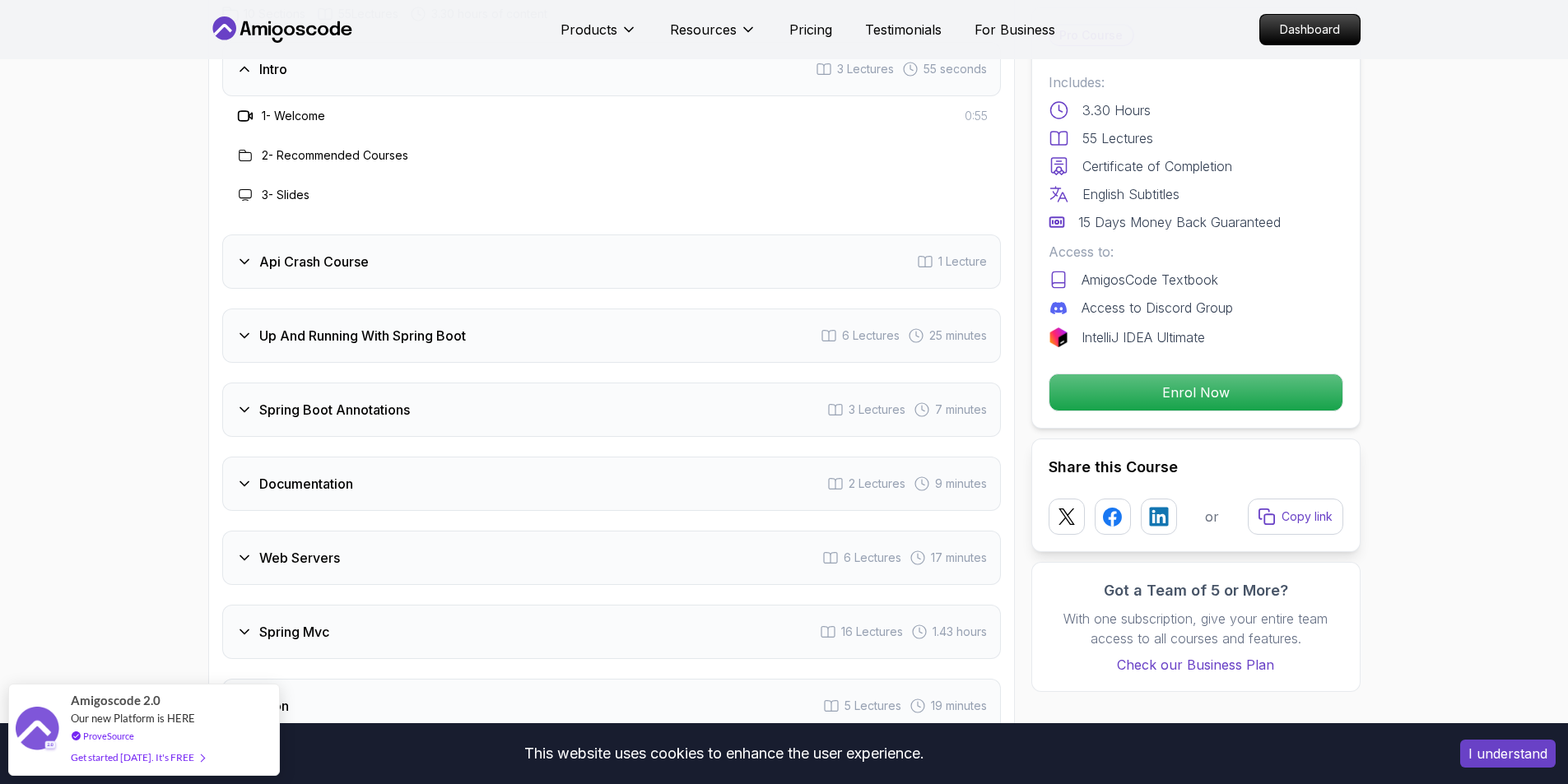 click on "Up And Running With Spring Boot" at bounding box center (362, 336) 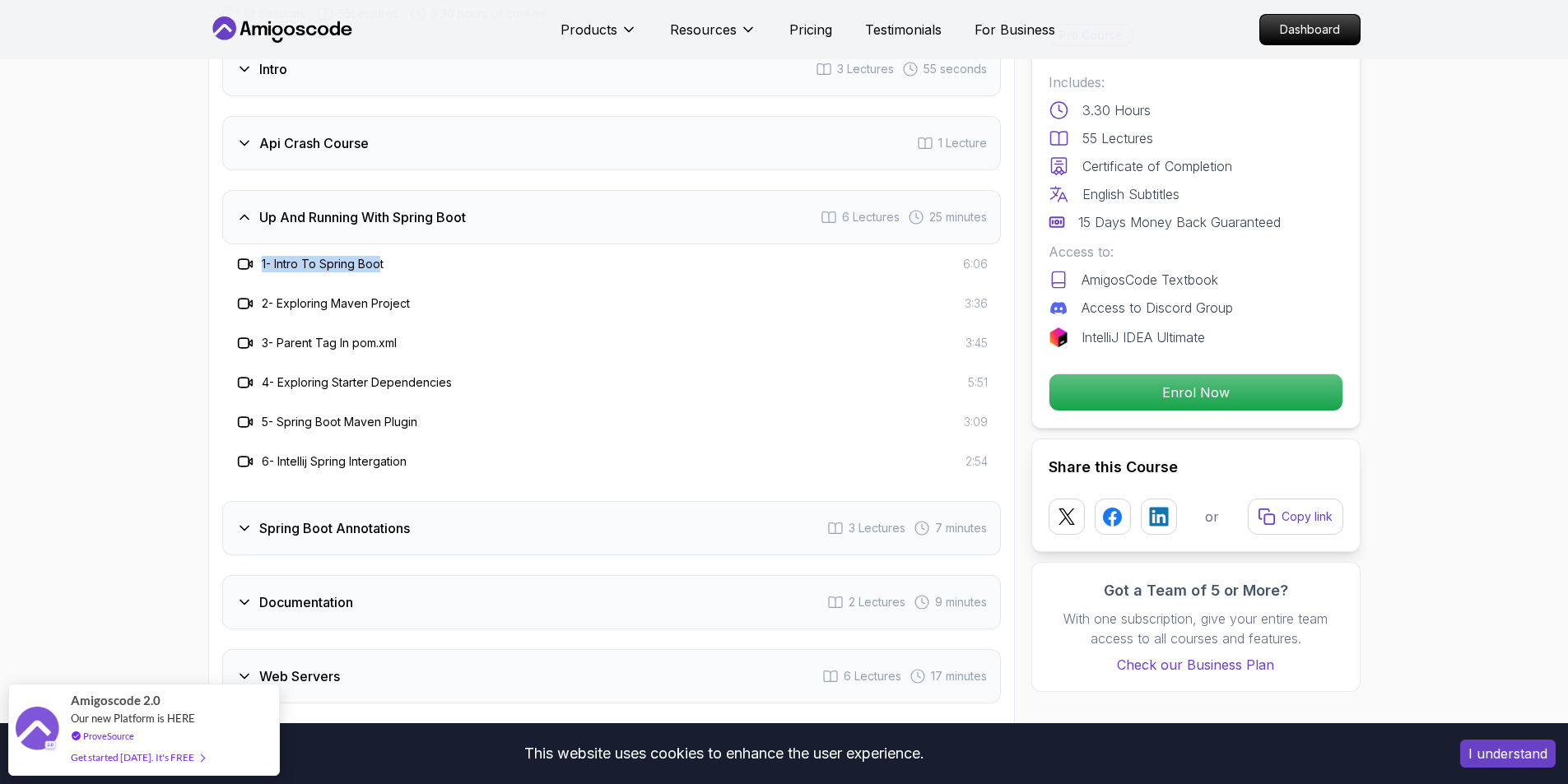 drag, startPoint x: 236, startPoint y: 234, endPoint x: 382, endPoint y: 234, distance: 146 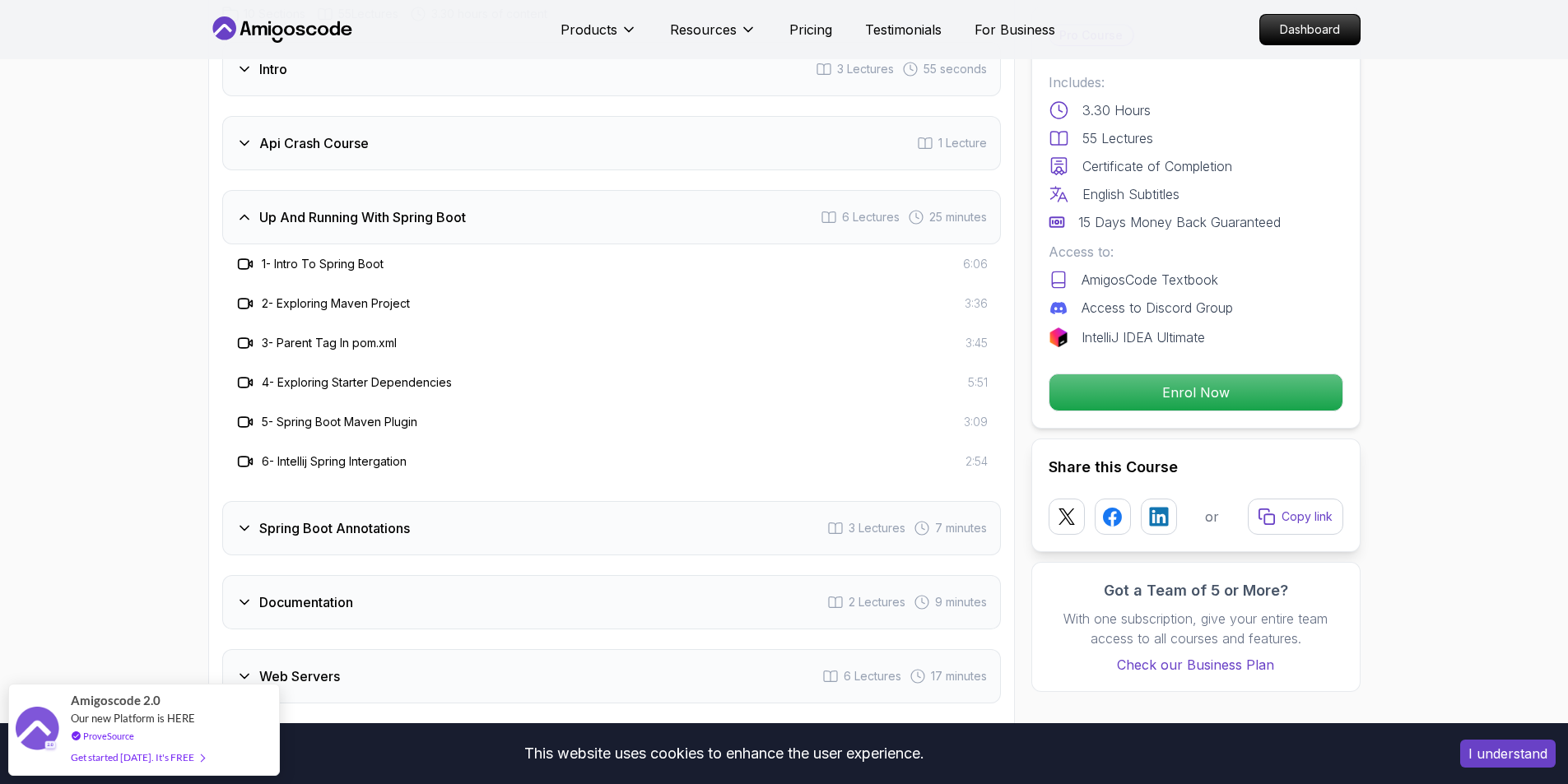 click on "2  -   Exploring Maven Project  3:36" at bounding box center (612, 304) 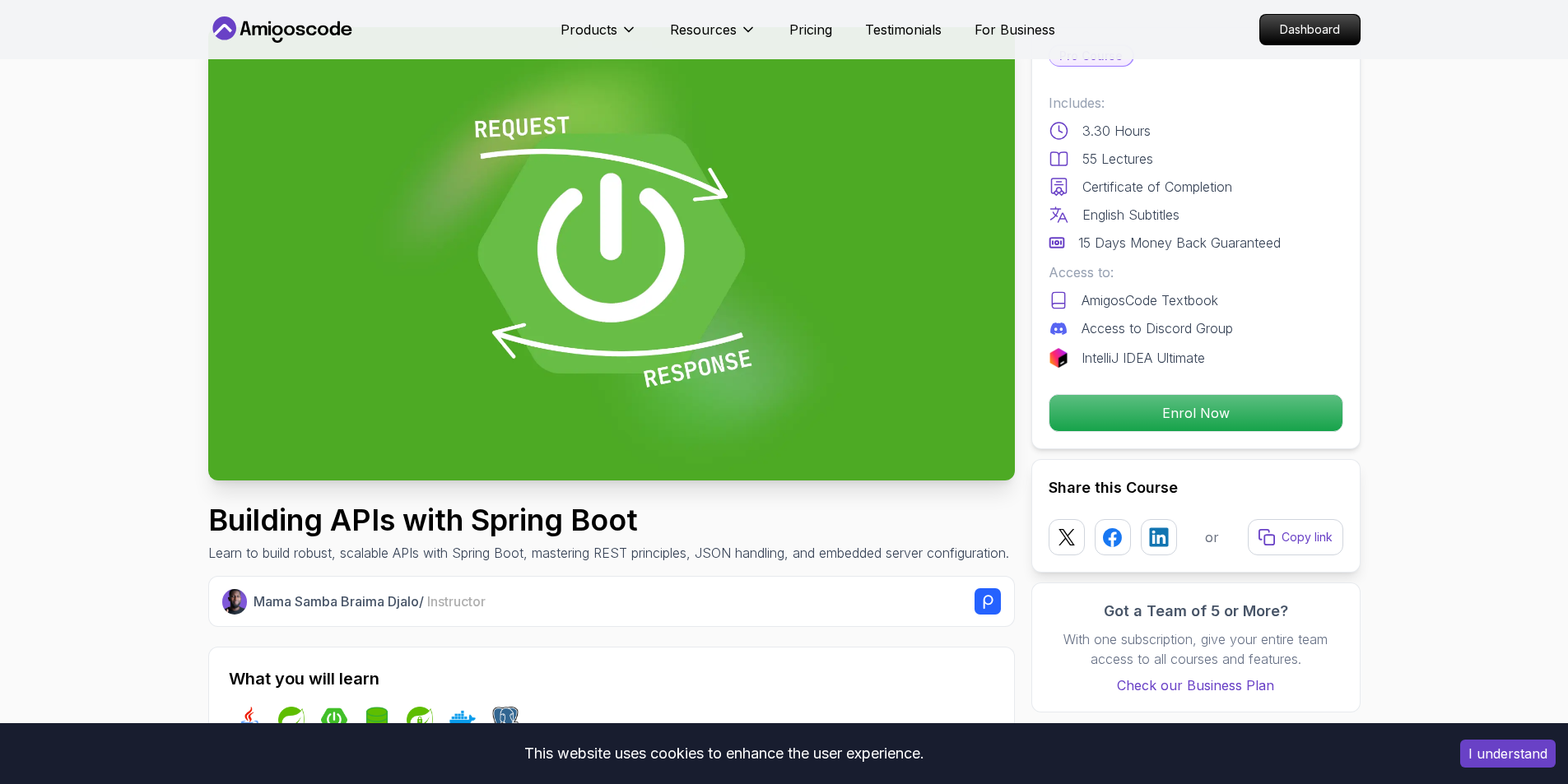 scroll, scrollTop: 0, scrollLeft: 0, axis: both 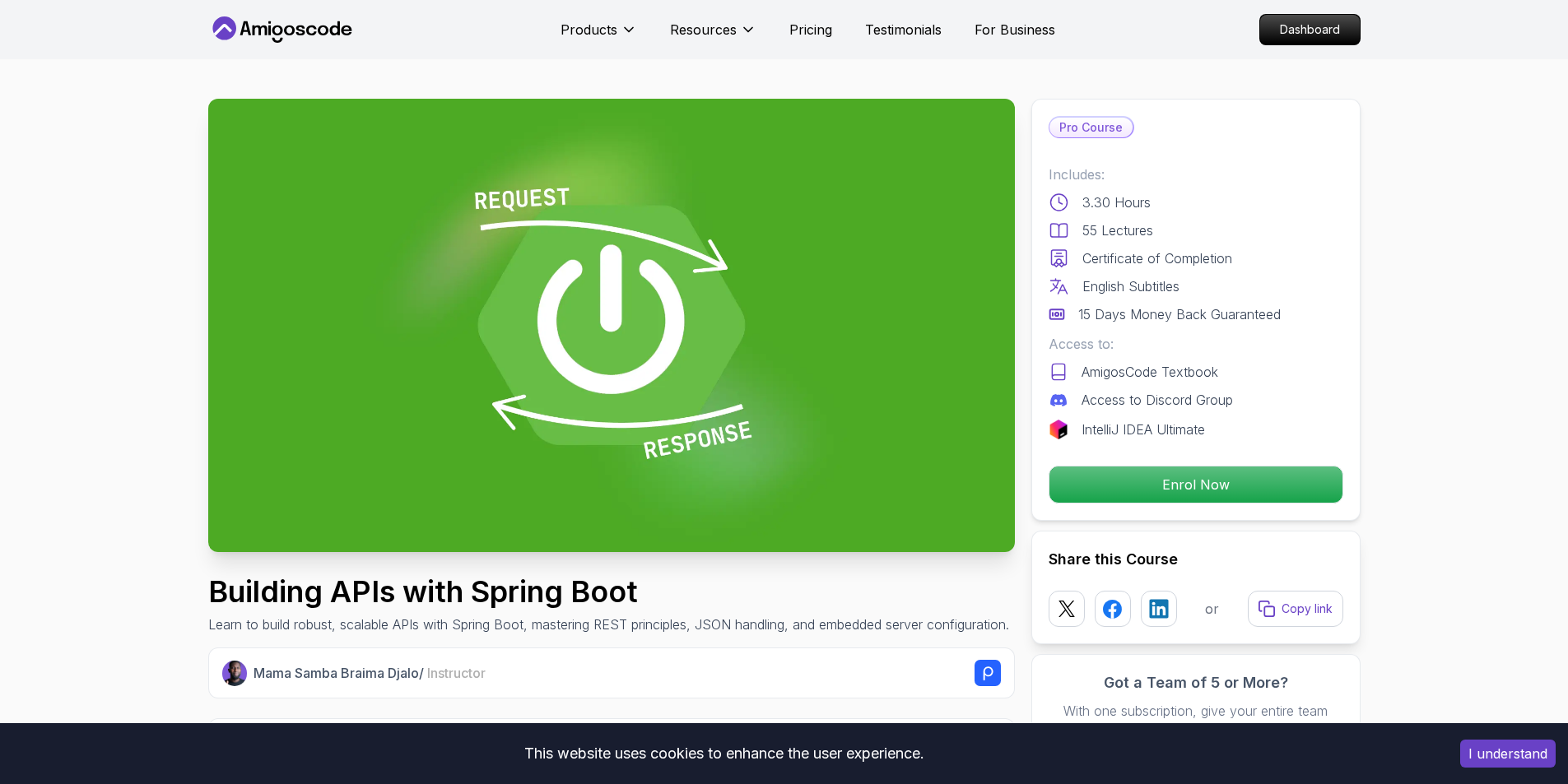 click at bounding box center [612, 325] 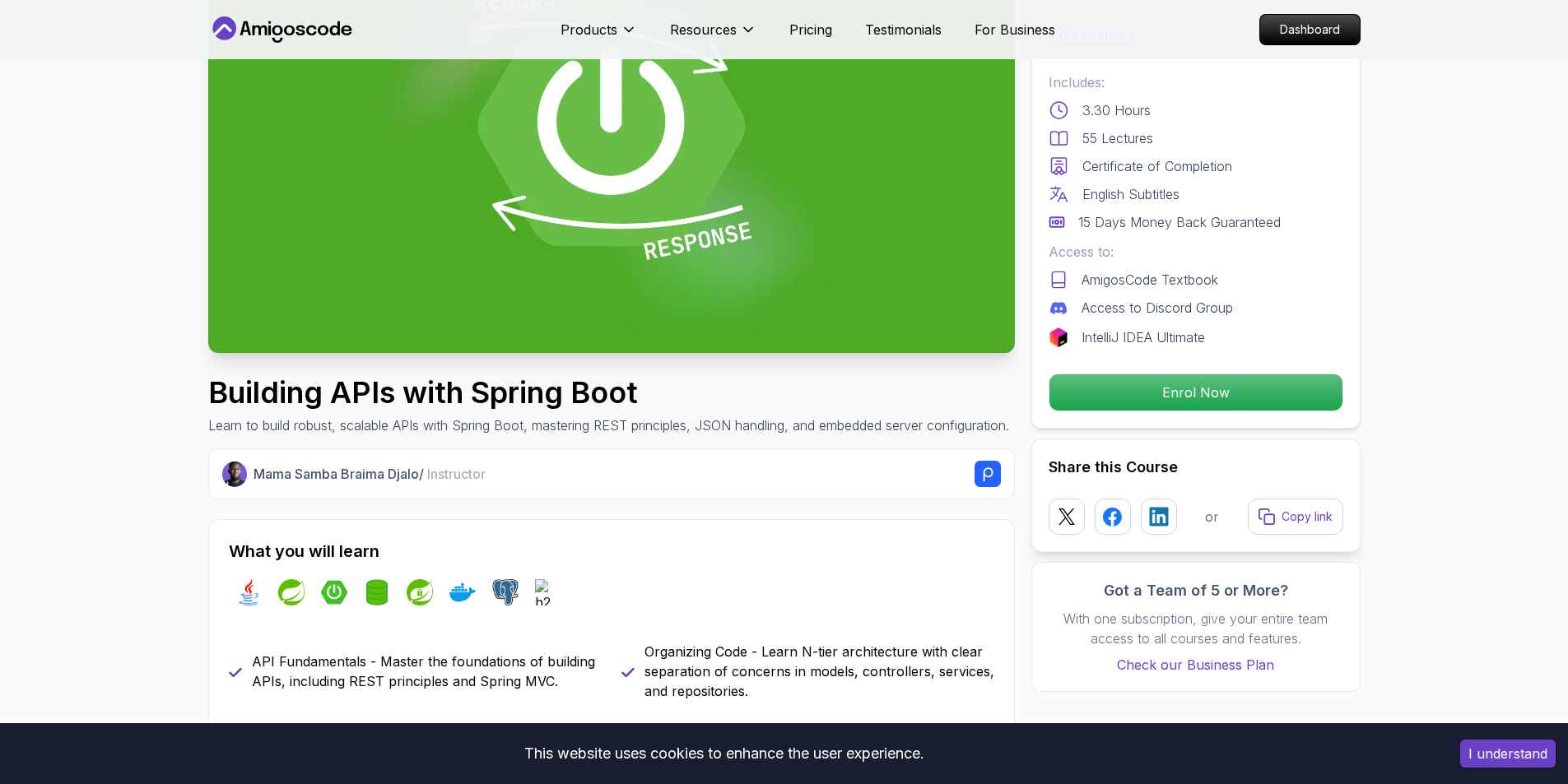 scroll, scrollTop: 24, scrollLeft: 0, axis: vertical 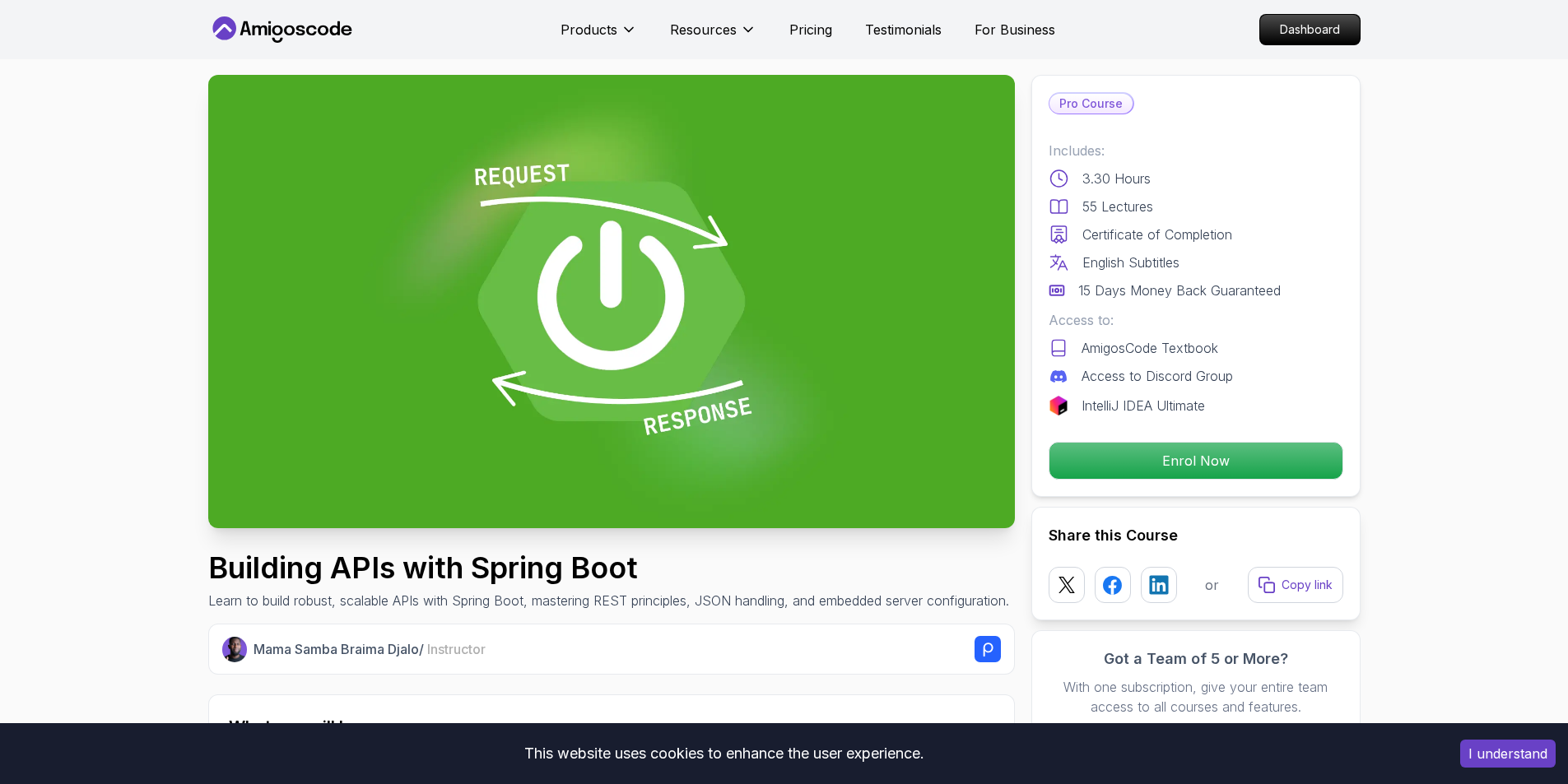 click 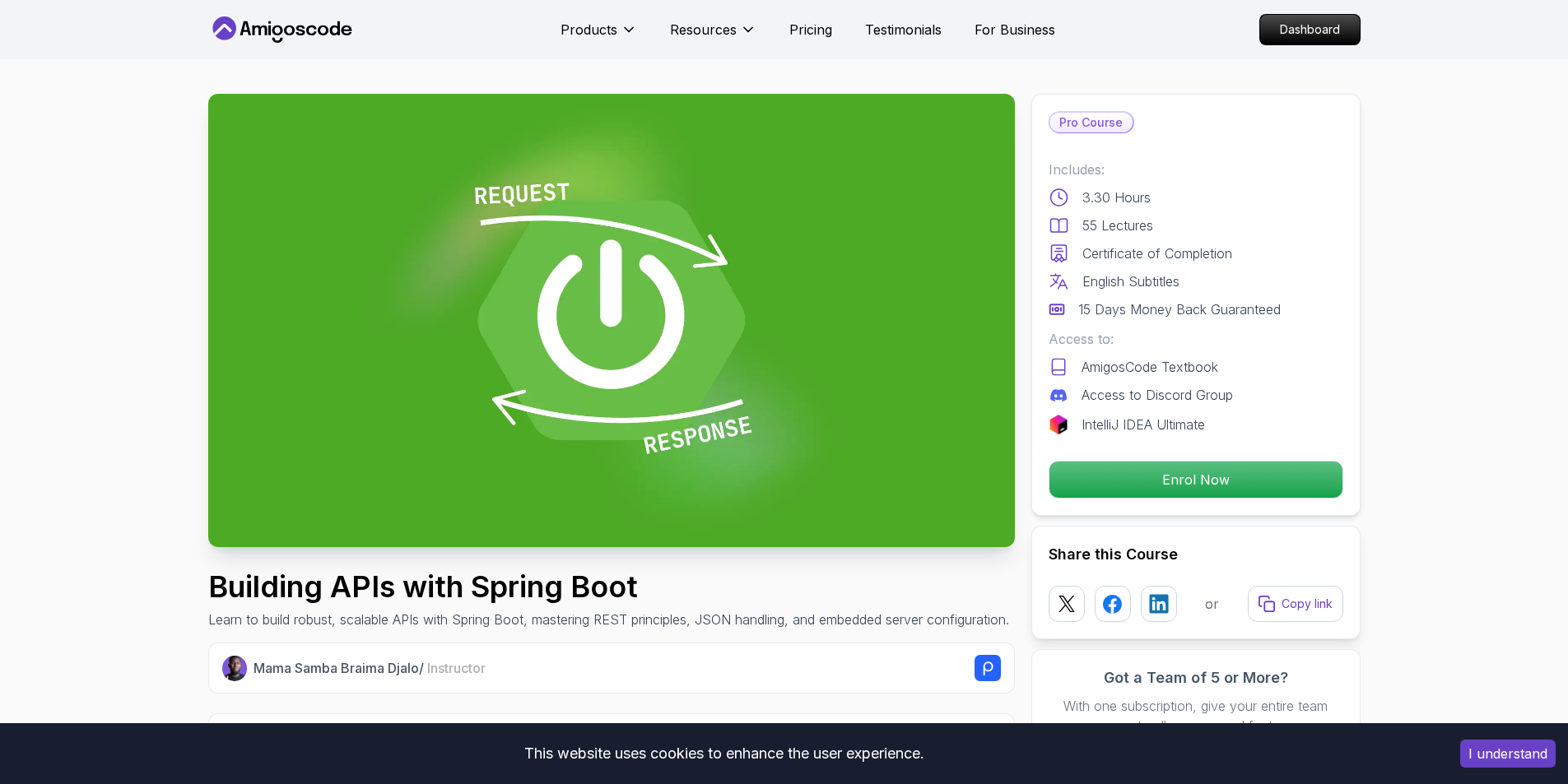 scroll, scrollTop: 0, scrollLeft: 0, axis: both 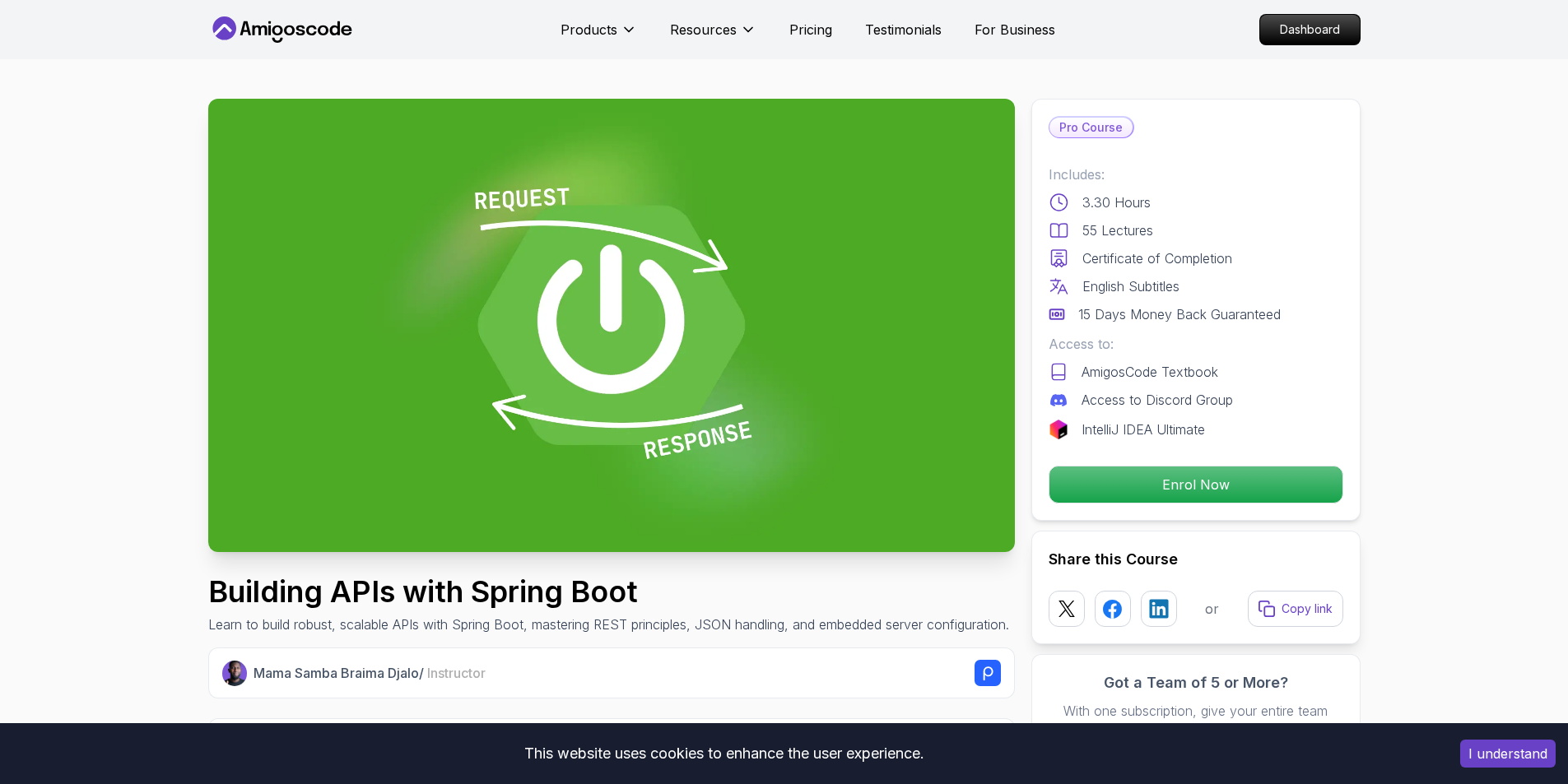 click at bounding box center [612, 325] 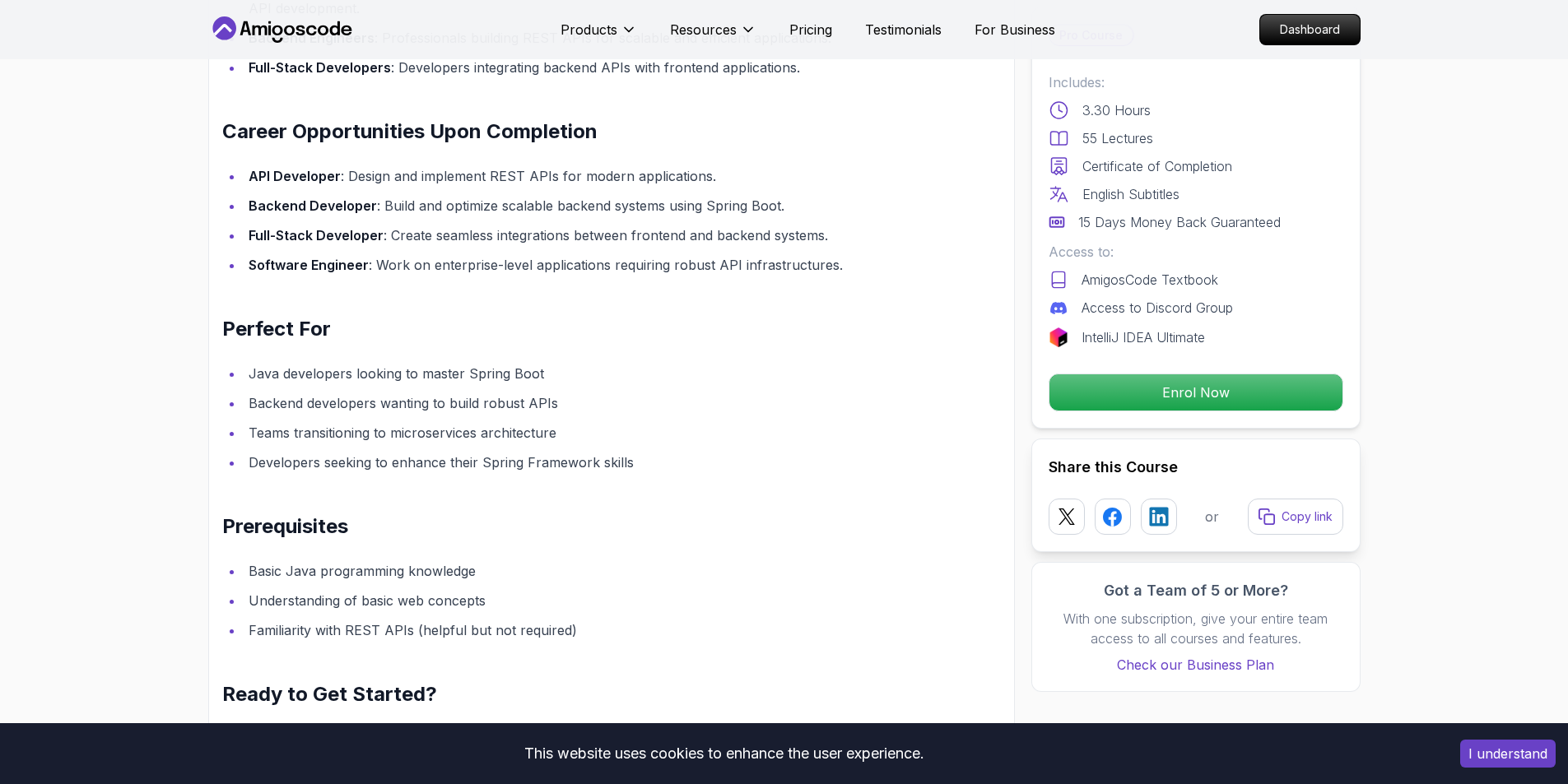 scroll, scrollTop: 1728, scrollLeft: 0, axis: vertical 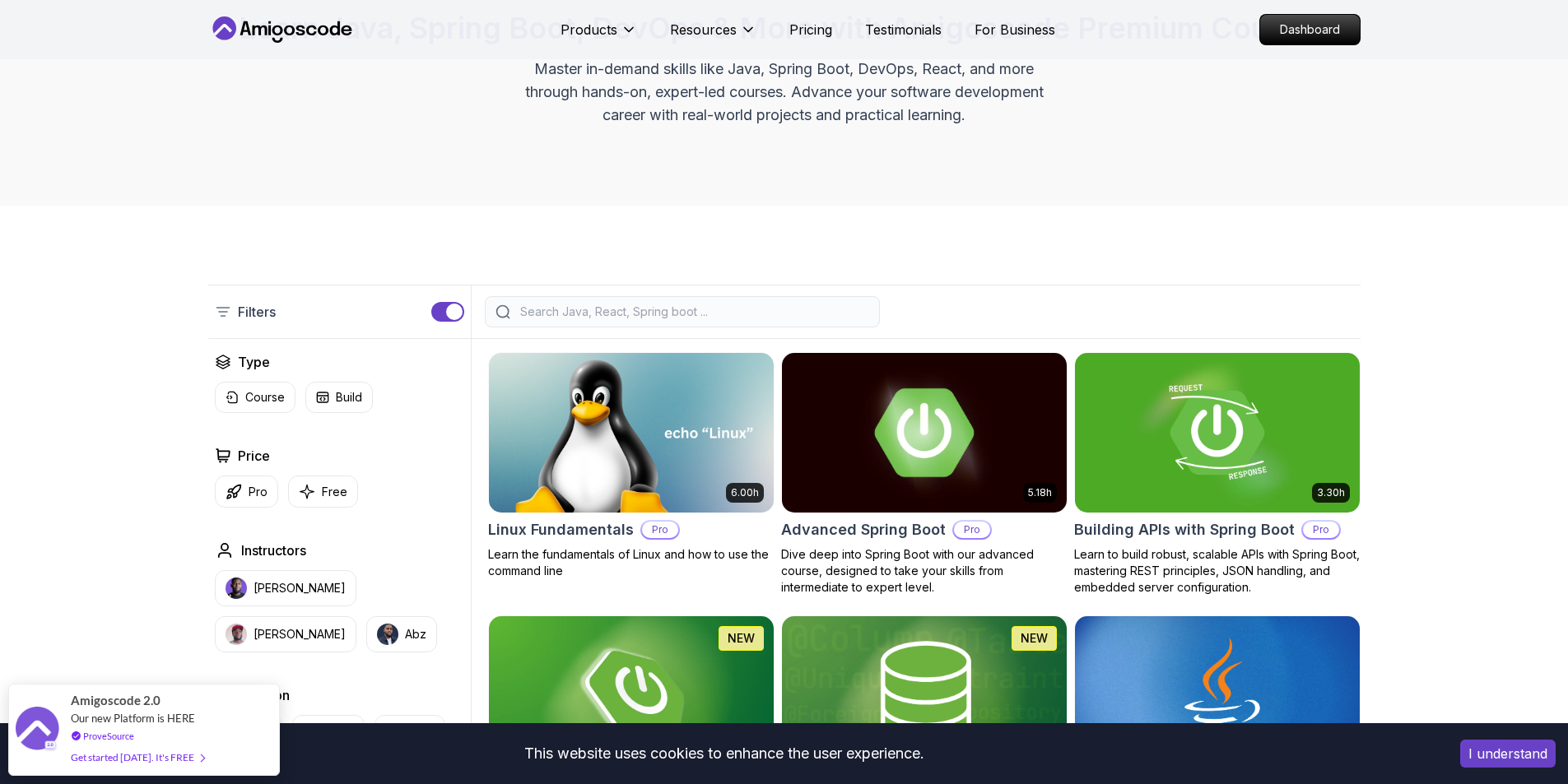 click at bounding box center (924, 432) 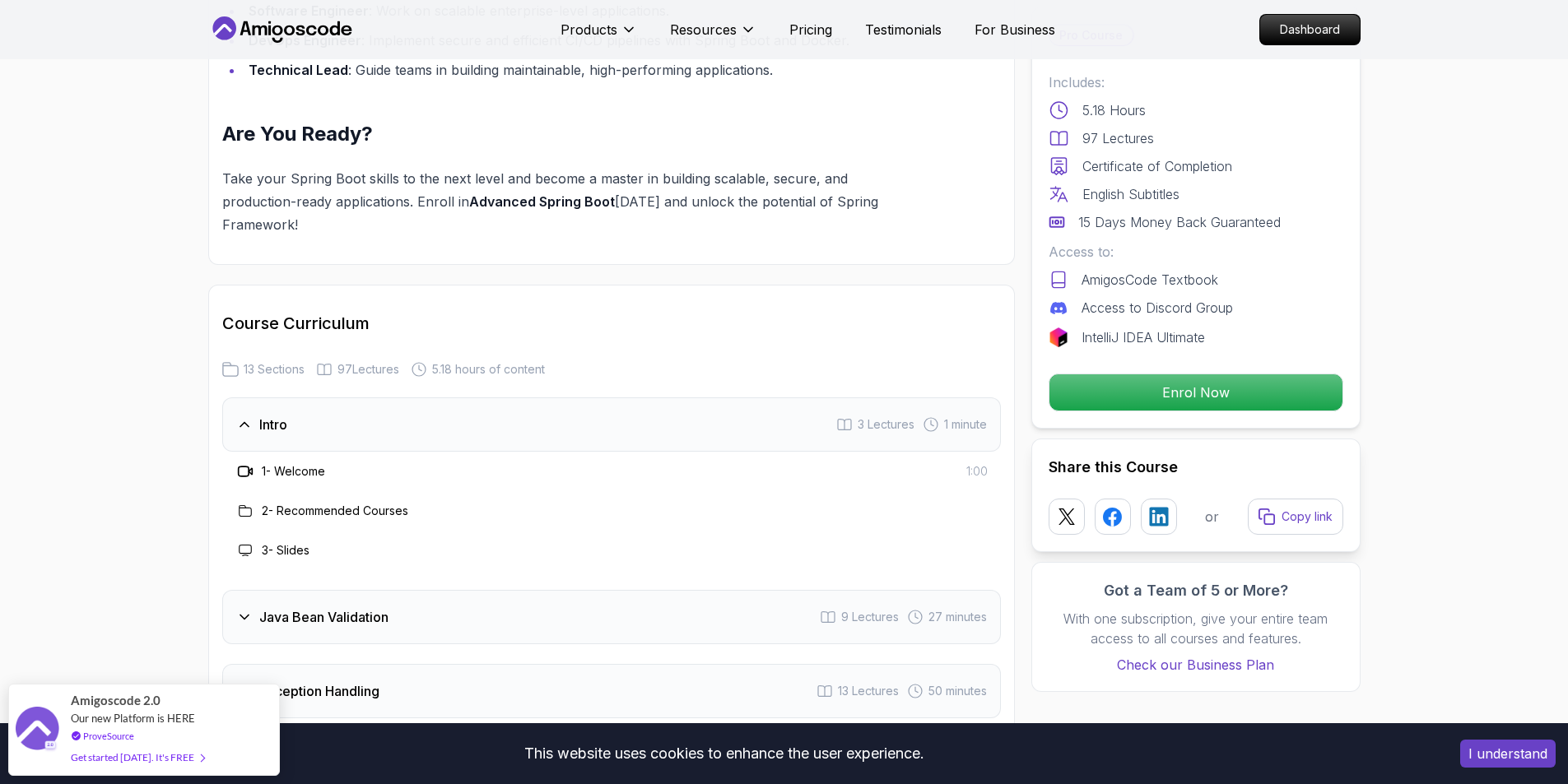 scroll, scrollTop: 1892, scrollLeft: 0, axis: vertical 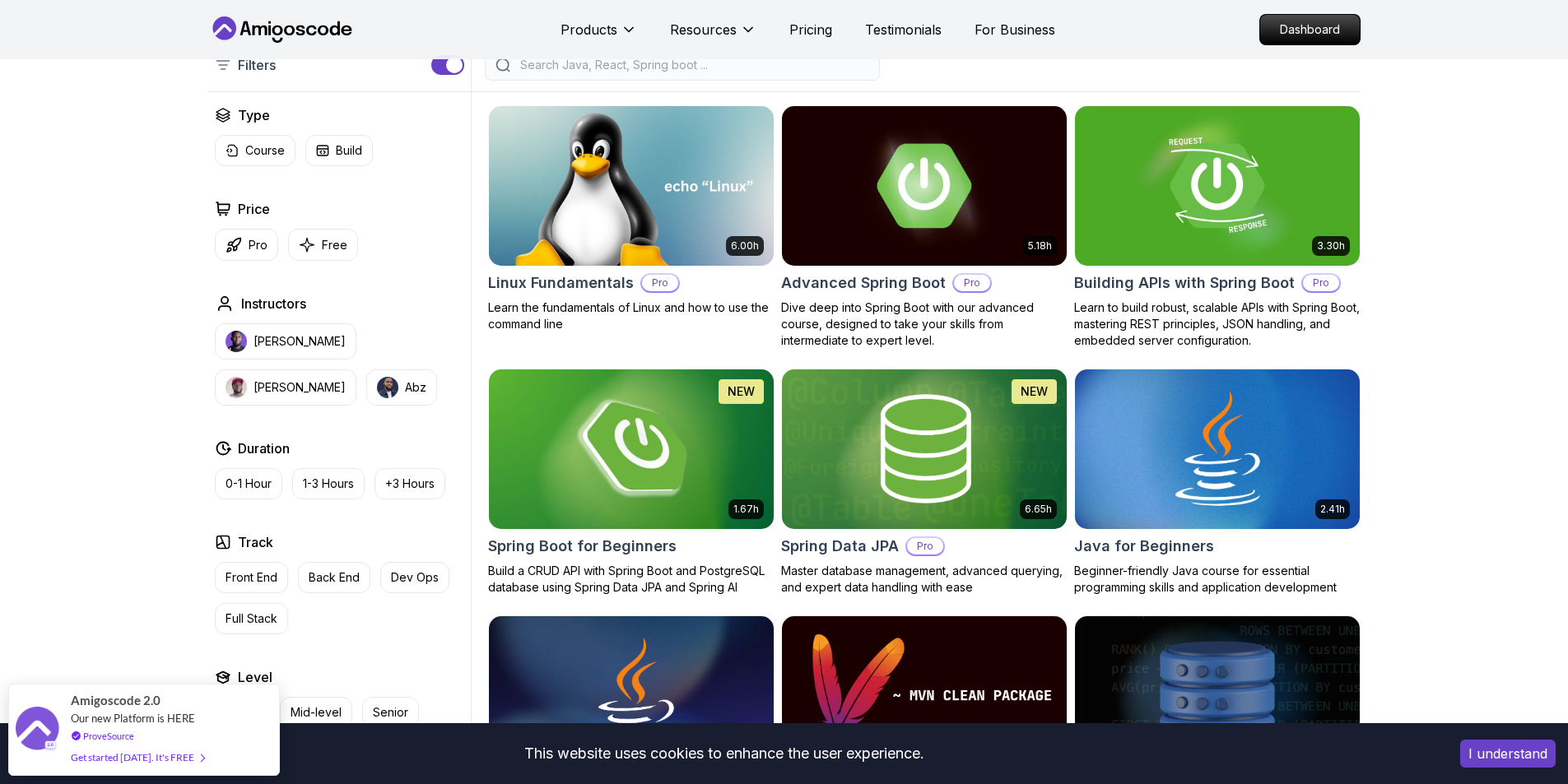 click at bounding box center [630, 448] 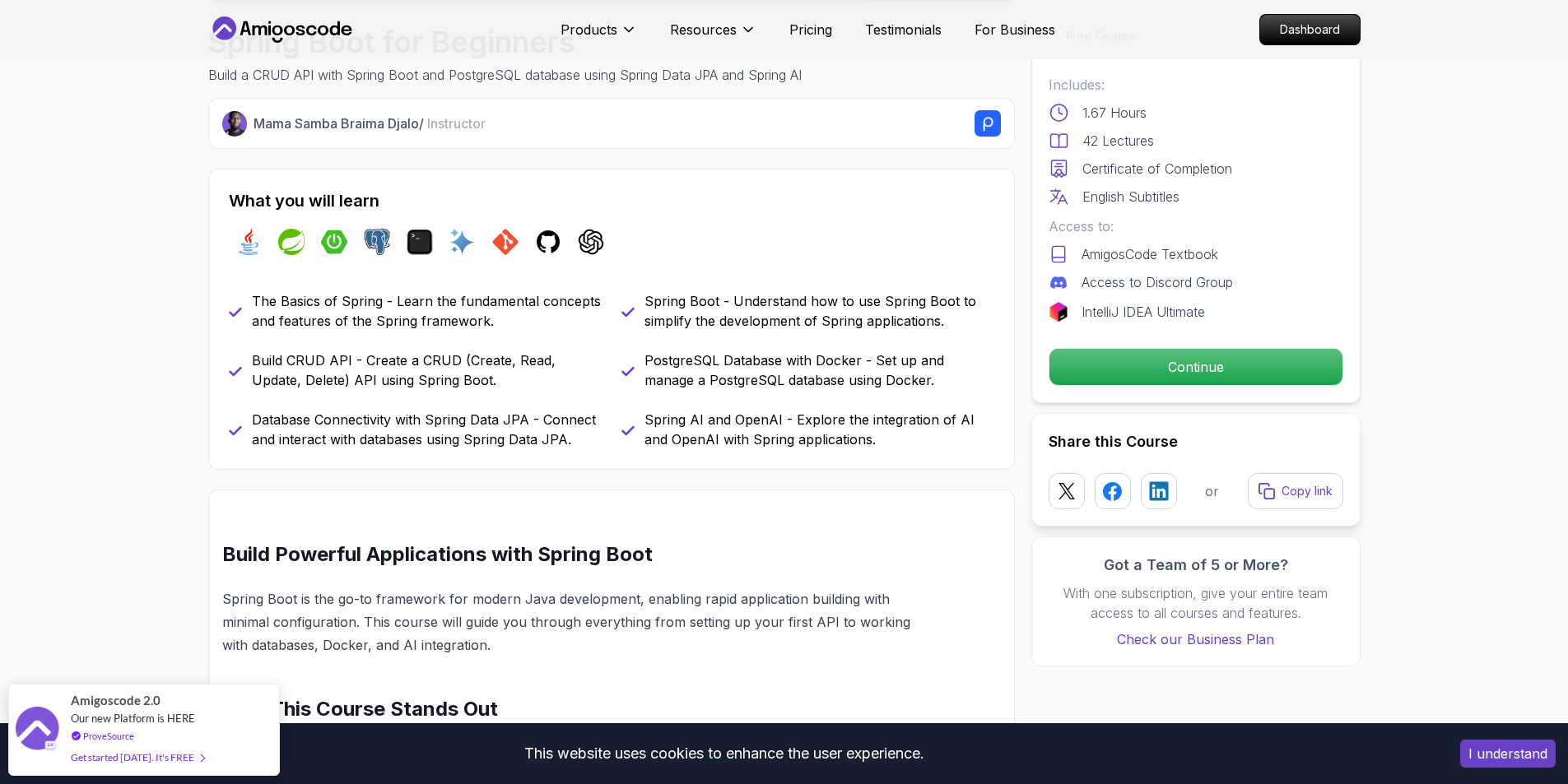 scroll, scrollTop: 494, scrollLeft: 0, axis: vertical 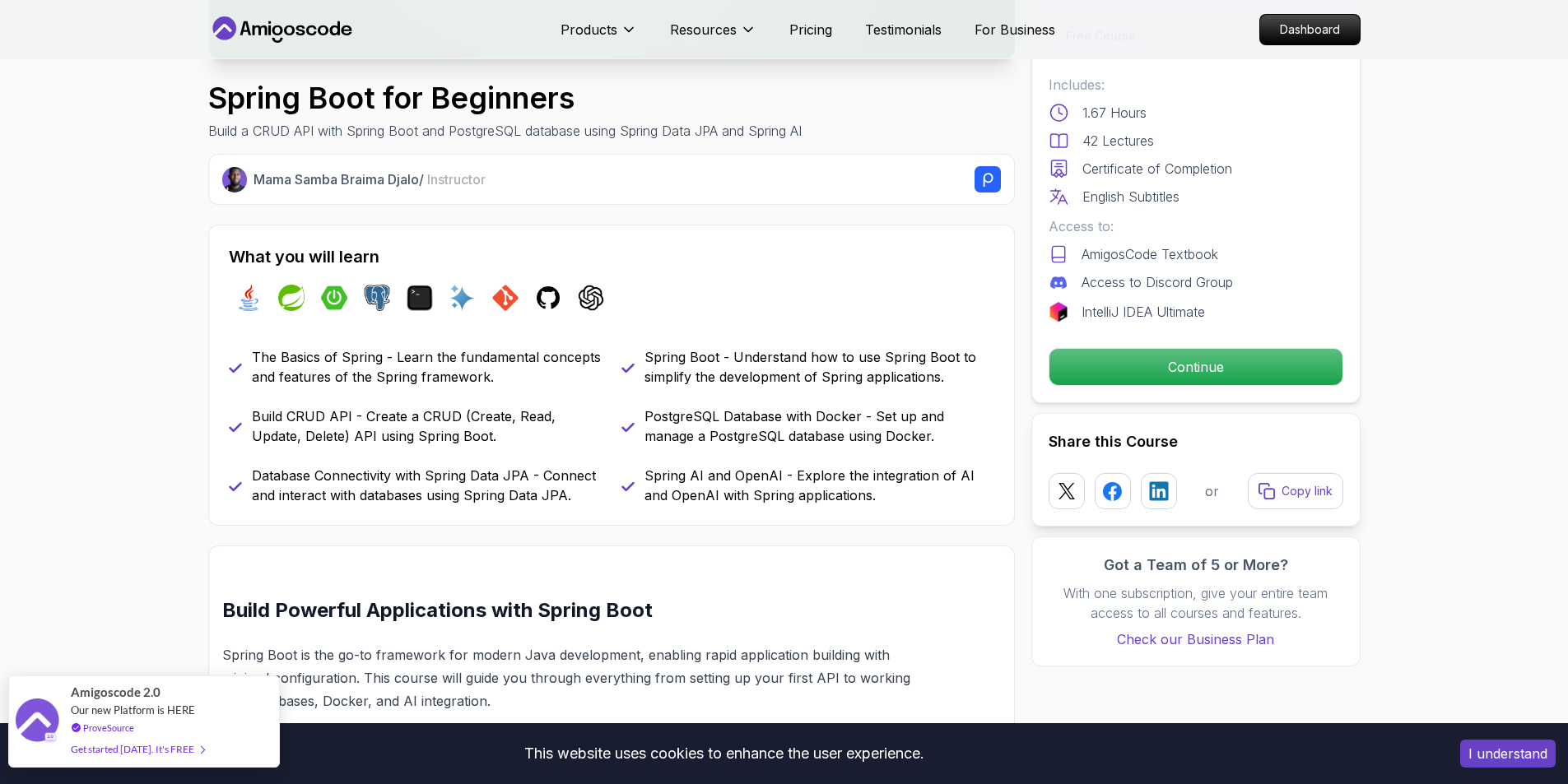 click on "Get started [DATE]. It's FREE" at bounding box center [137, 749] 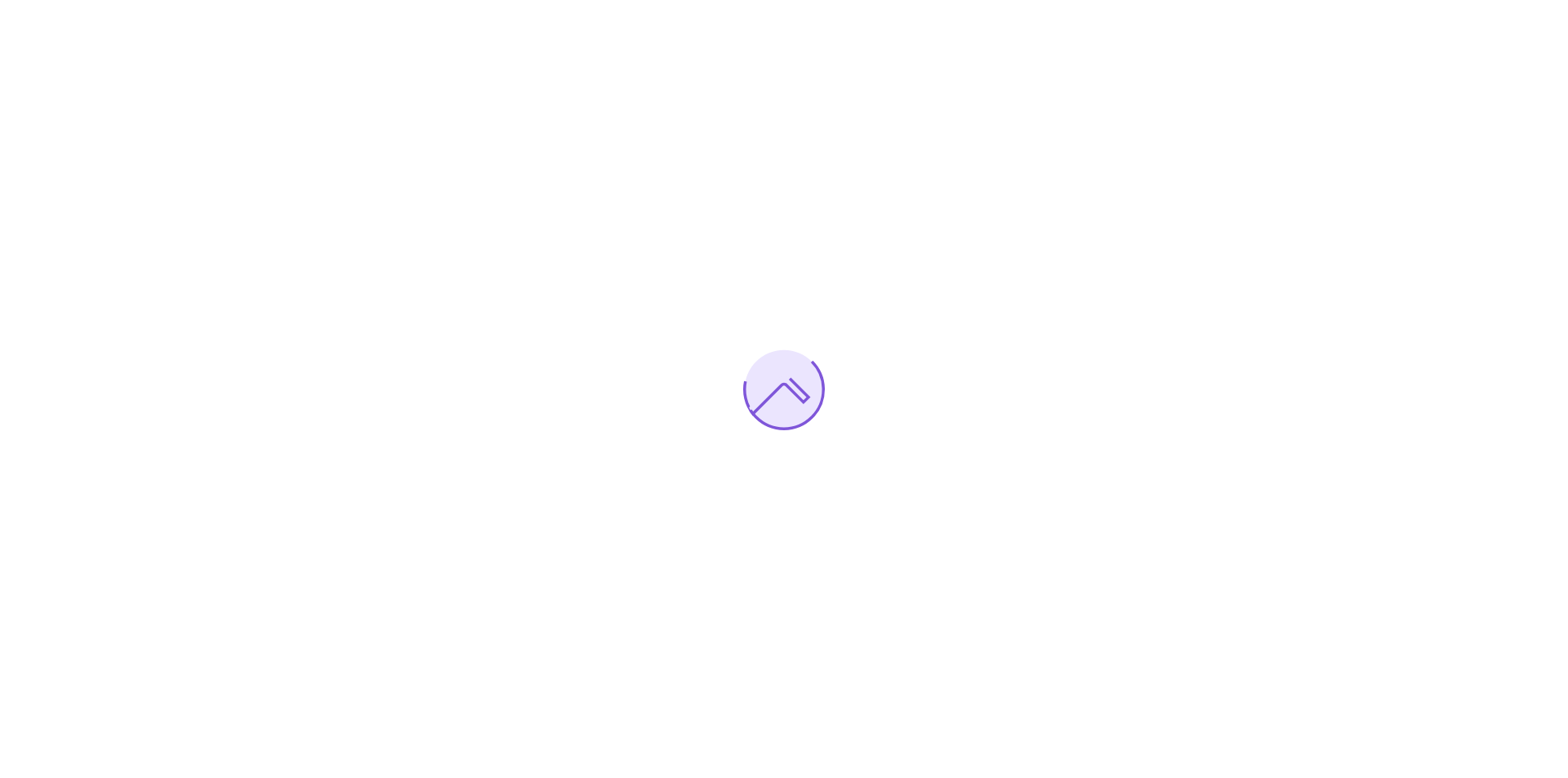 scroll, scrollTop: 0, scrollLeft: 0, axis: both 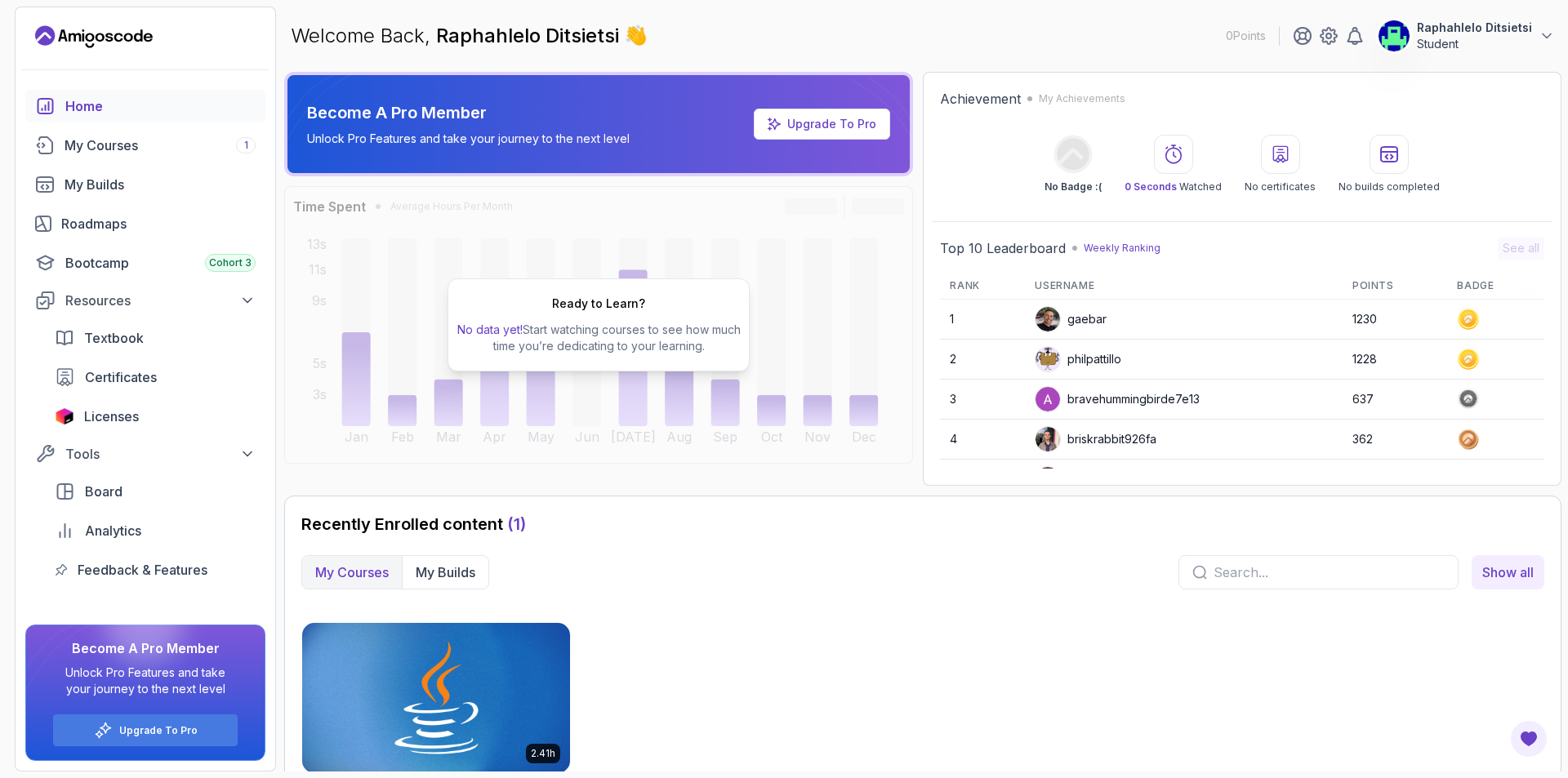 click at bounding box center [436, 697] 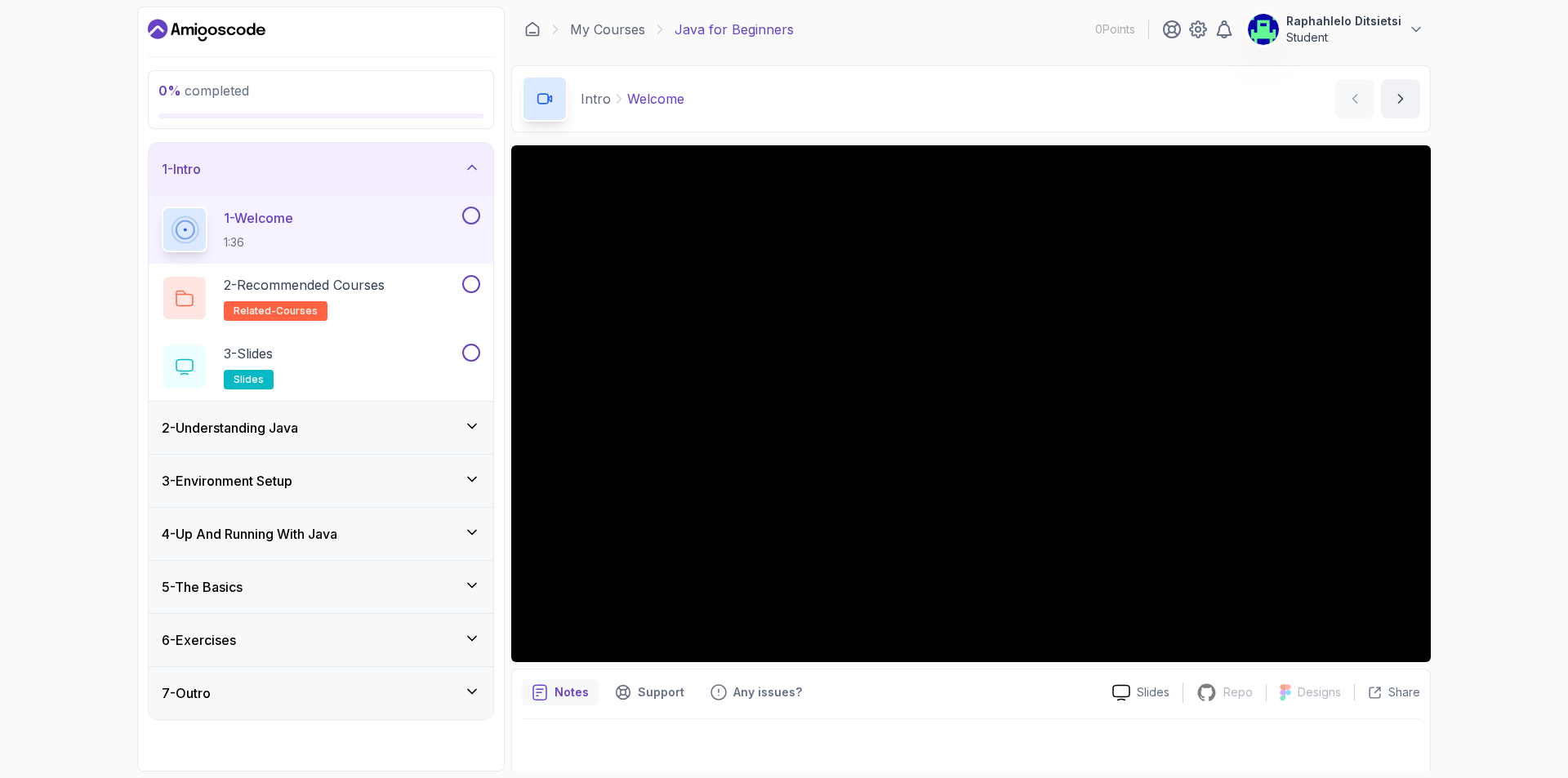 scroll, scrollTop: 4, scrollLeft: 0, axis: vertical 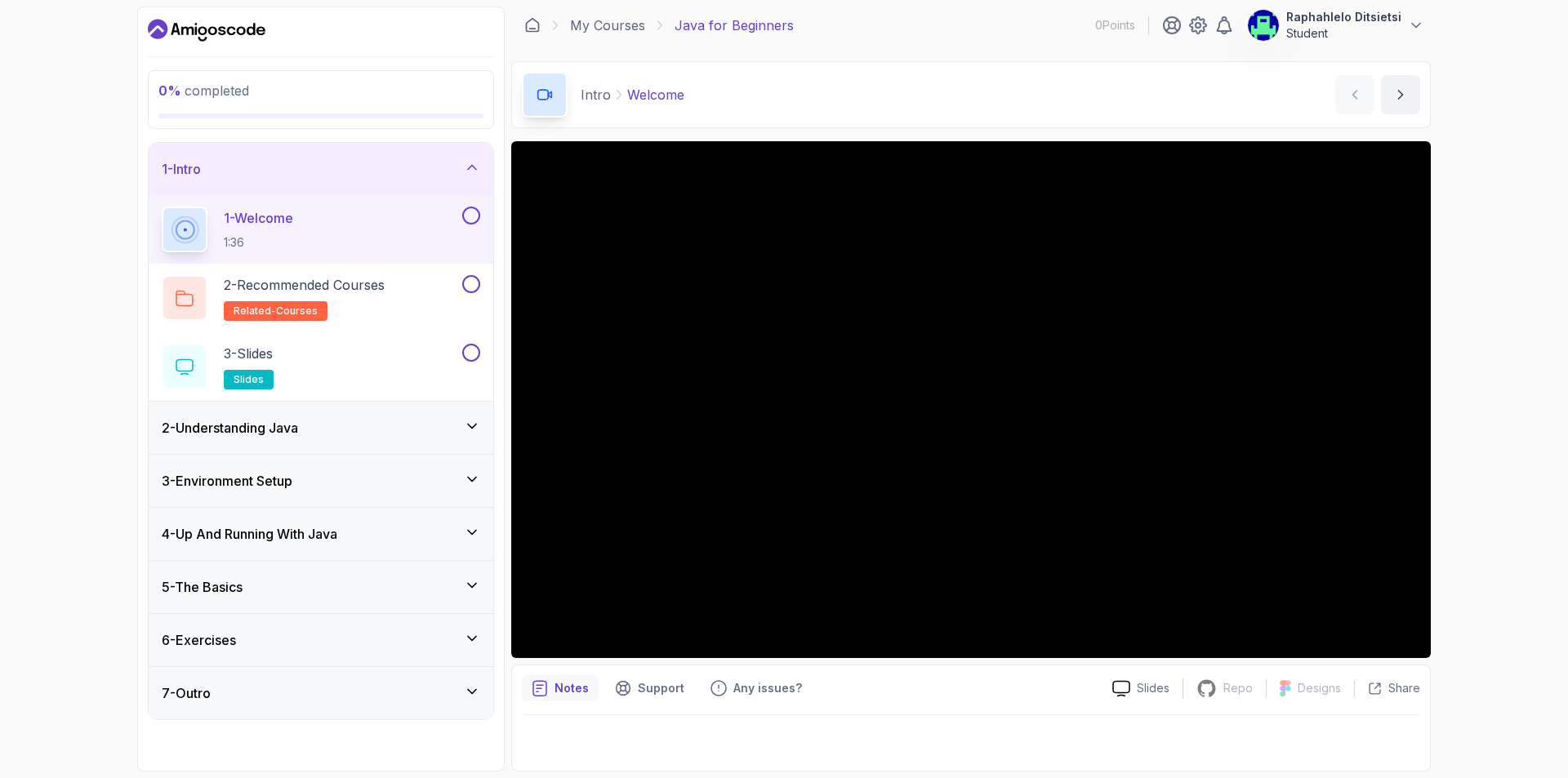 click on "2  -  Understanding Java" at bounding box center [321, 428] 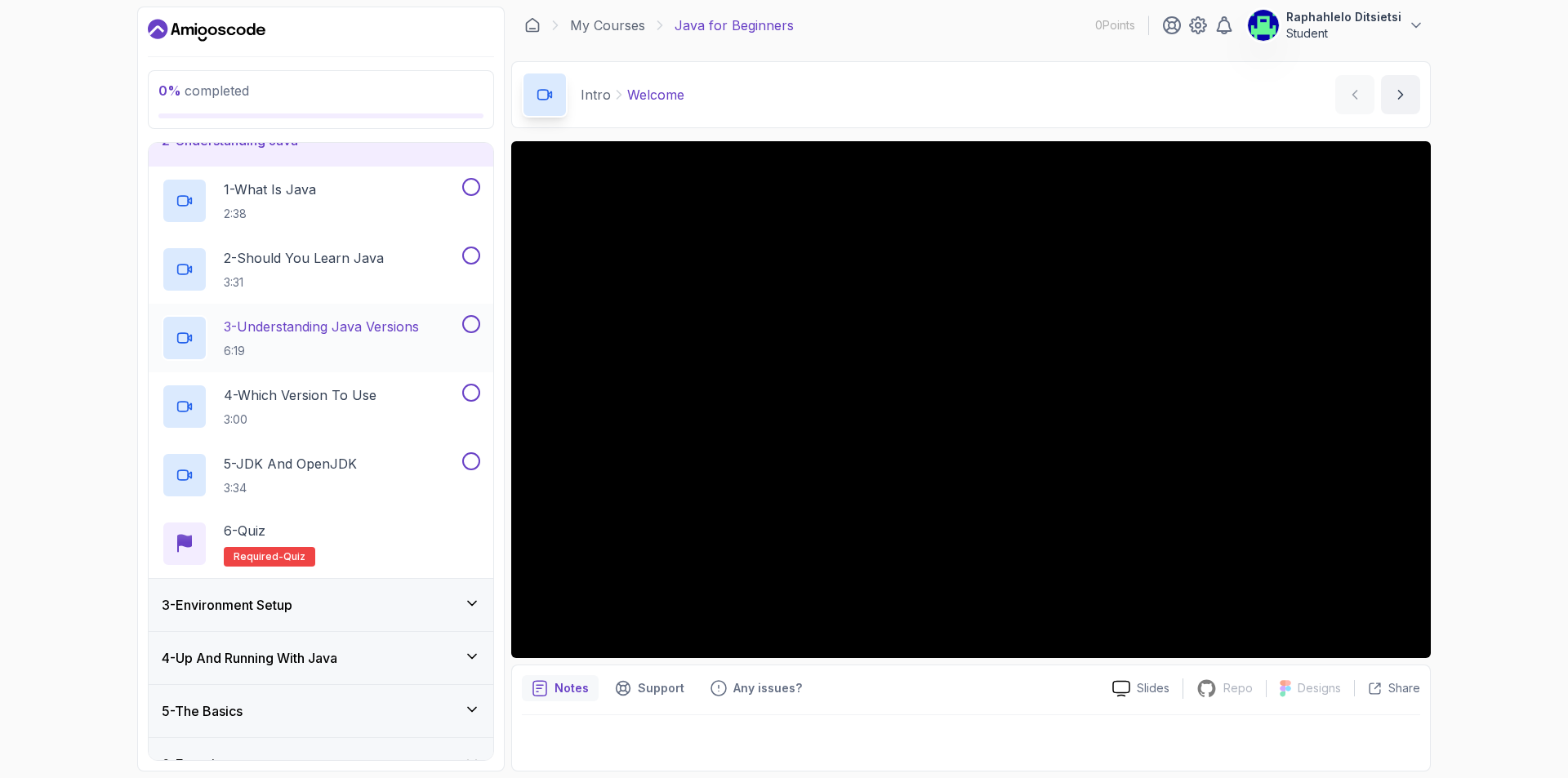 scroll, scrollTop: 0, scrollLeft: 0, axis: both 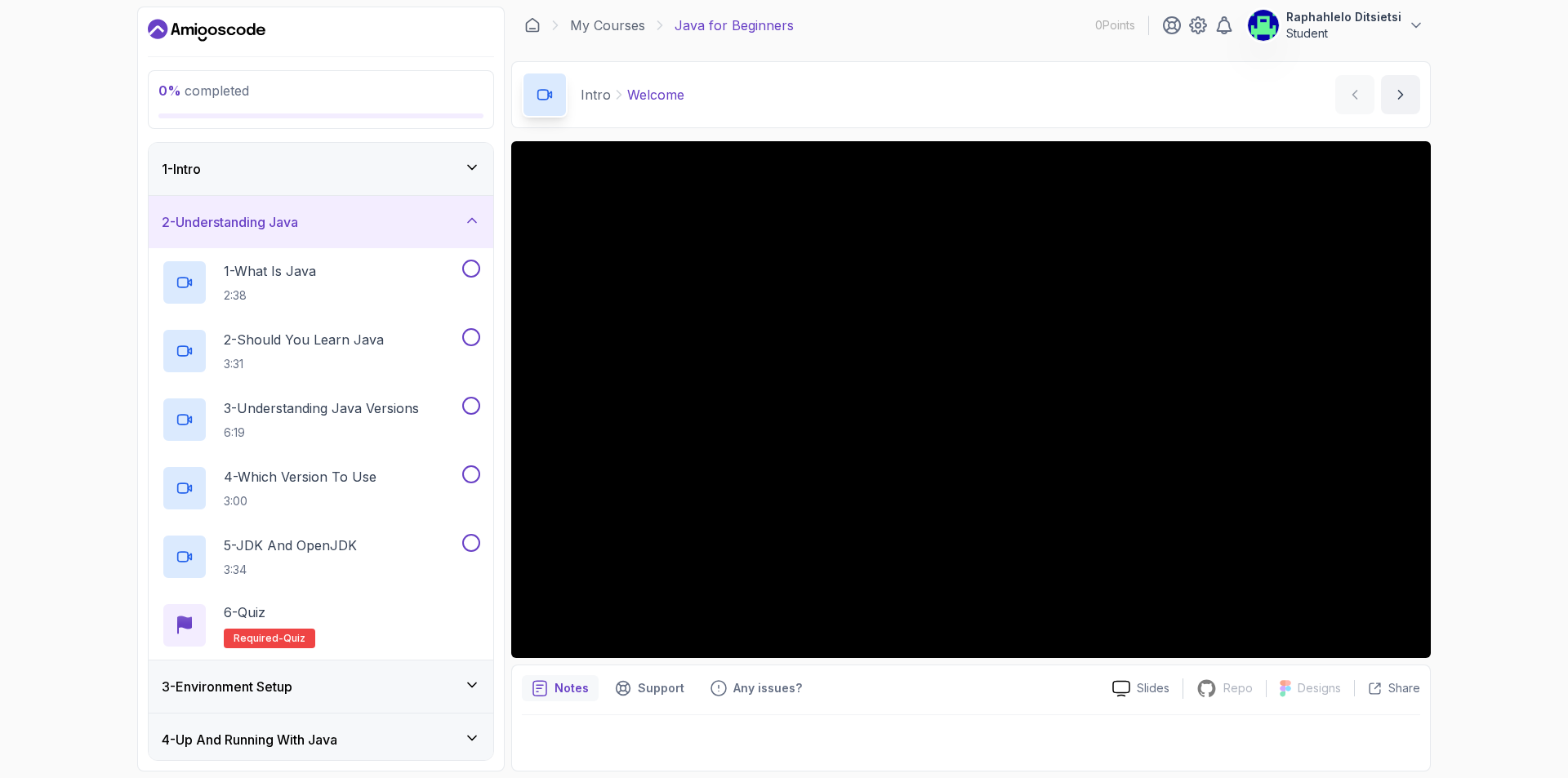 click on "2  -  Understanding Java" at bounding box center [321, 222] 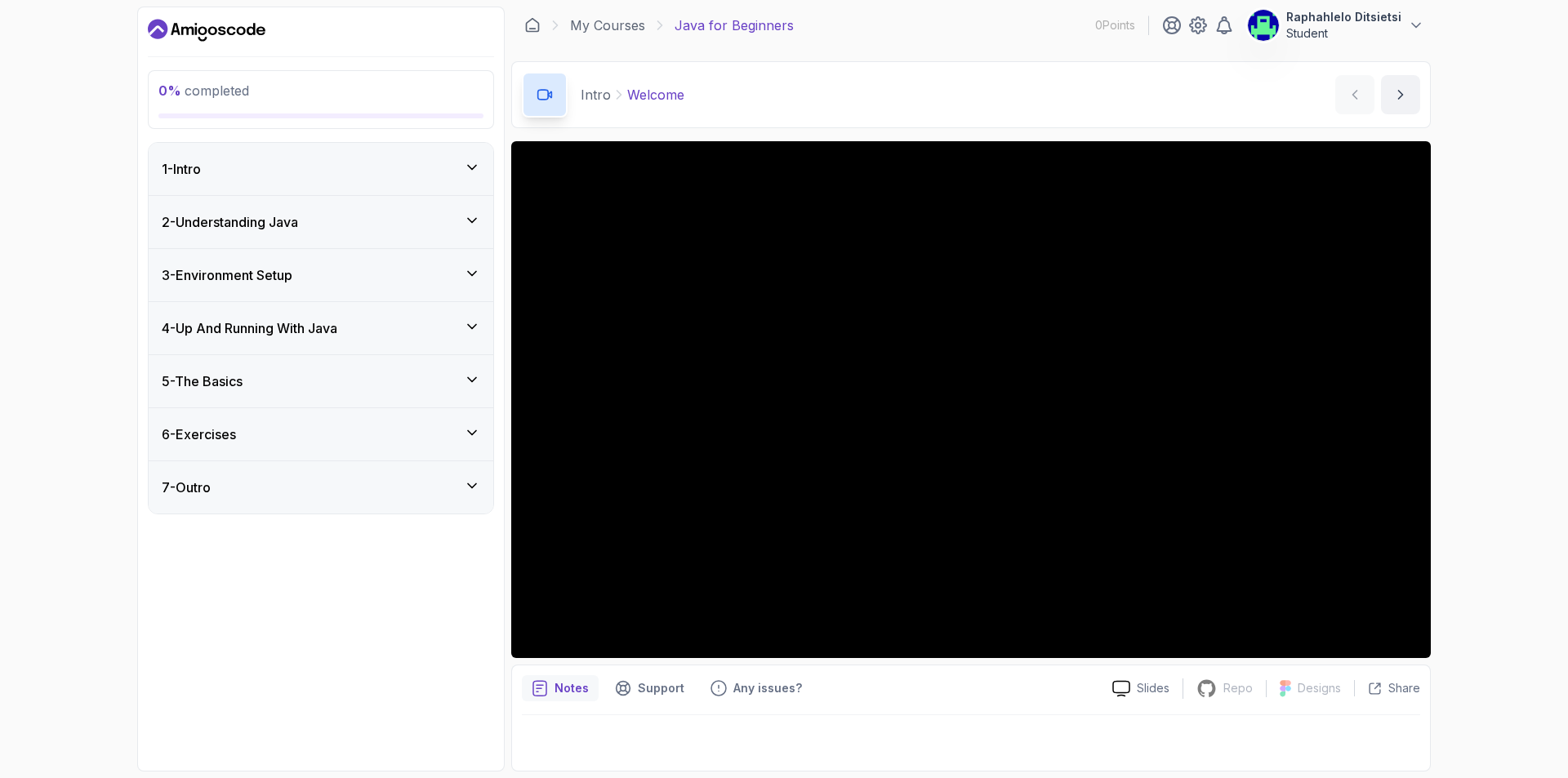 click on "5  -  The Basics" at bounding box center [321, 381] 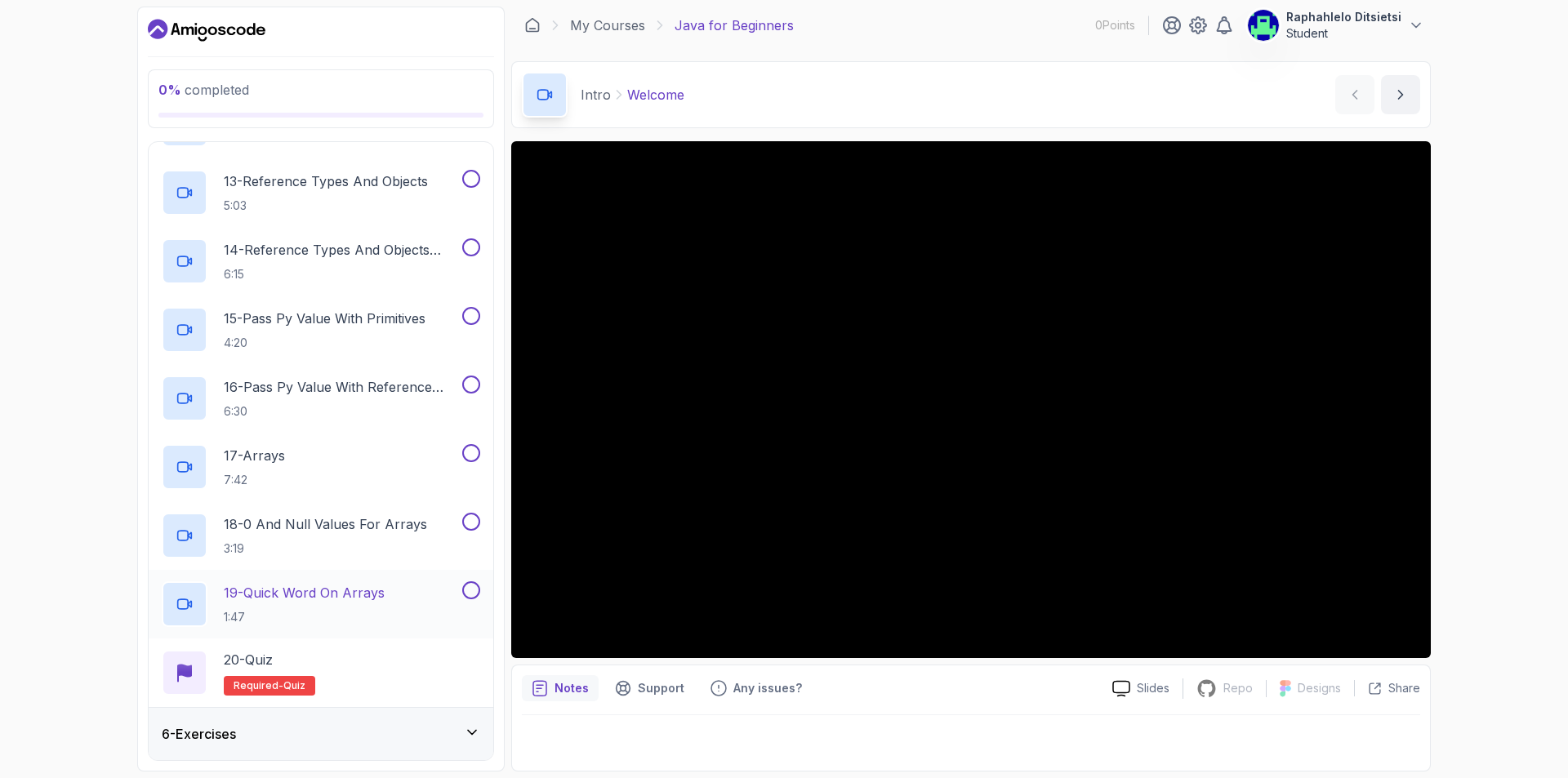 scroll, scrollTop: 1124, scrollLeft: 0, axis: vertical 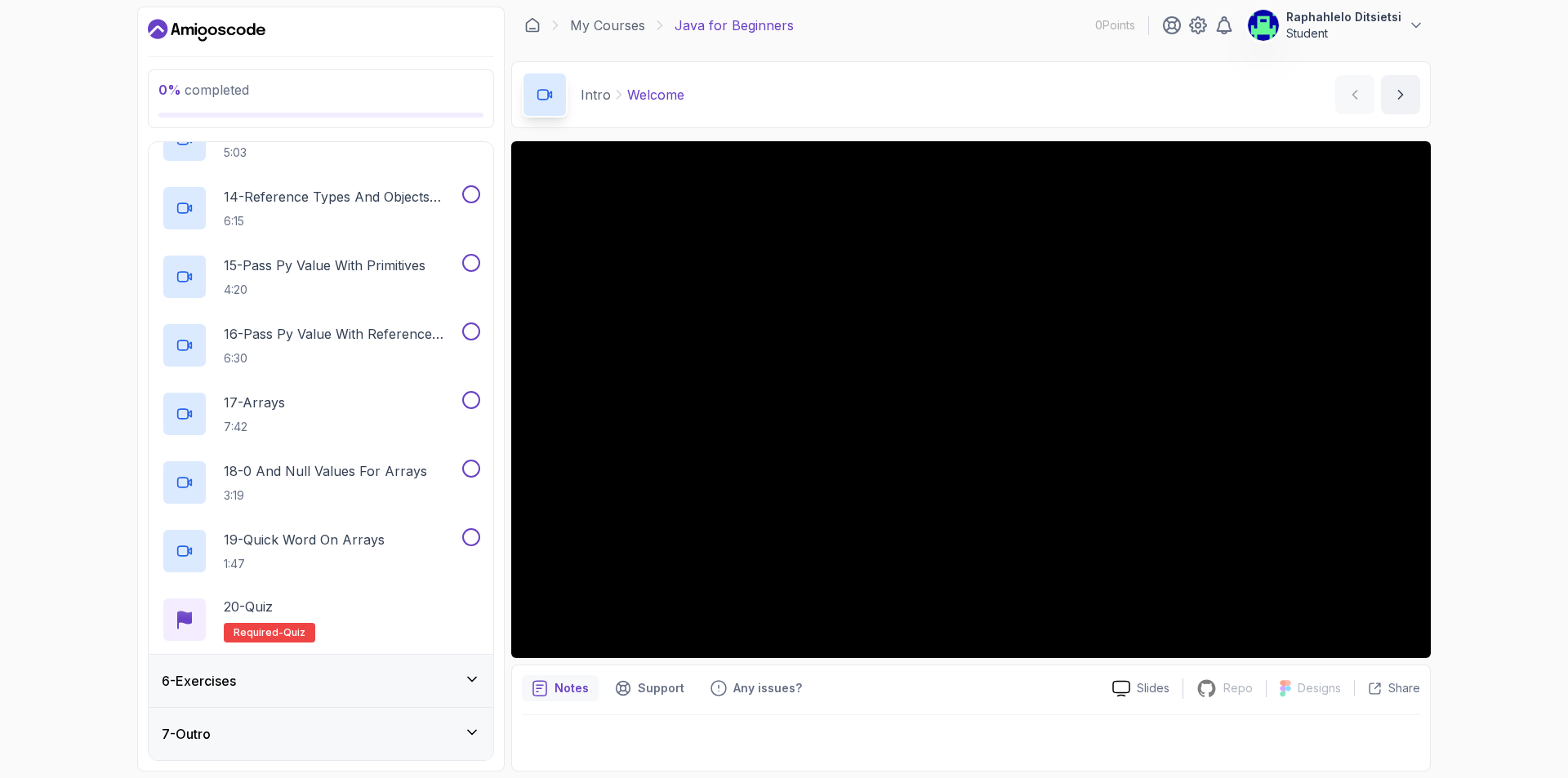 click on "6  -  Exercises" at bounding box center [321, 681] 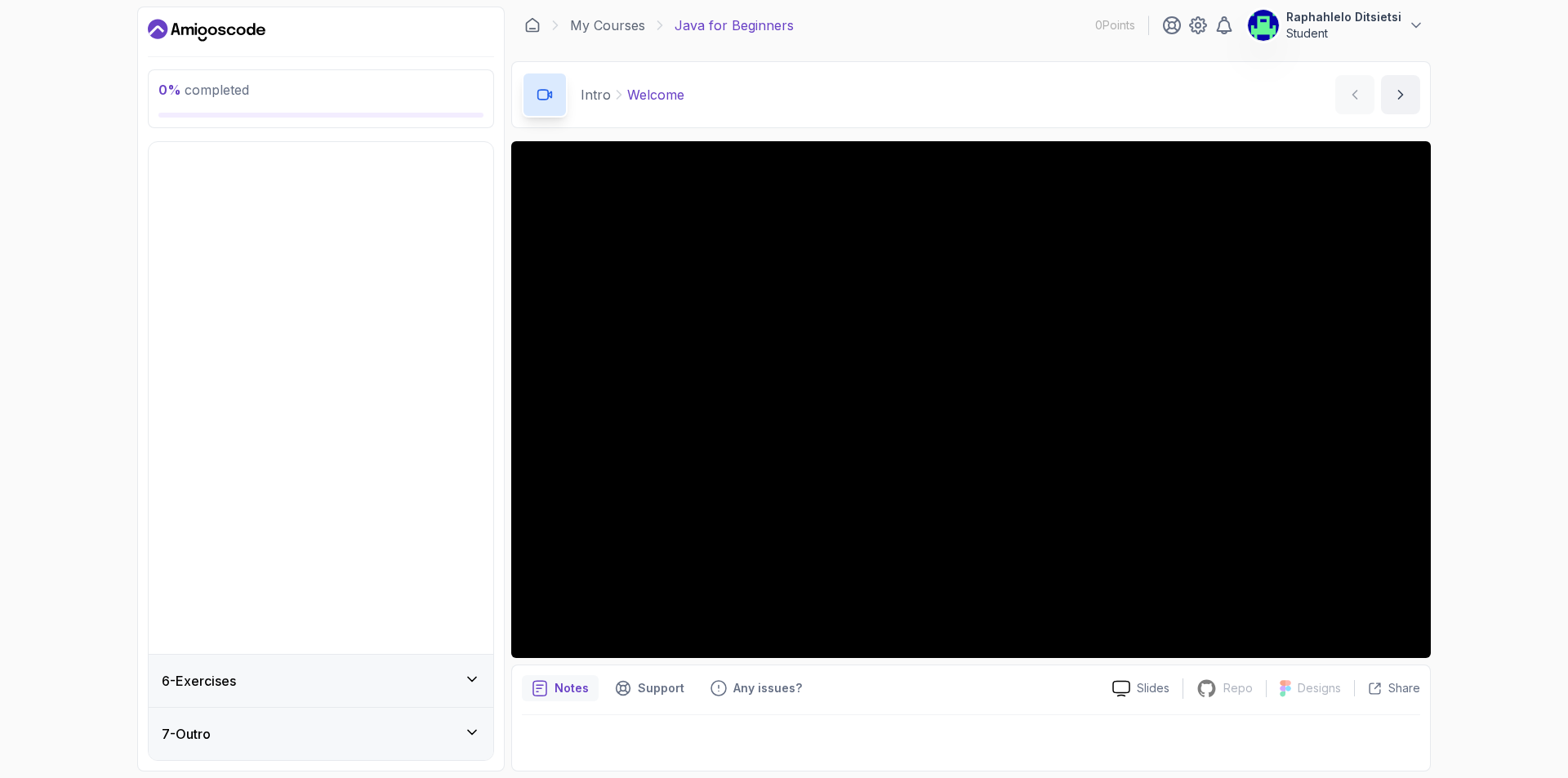 scroll, scrollTop: 0, scrollLeft: 0, axis: both 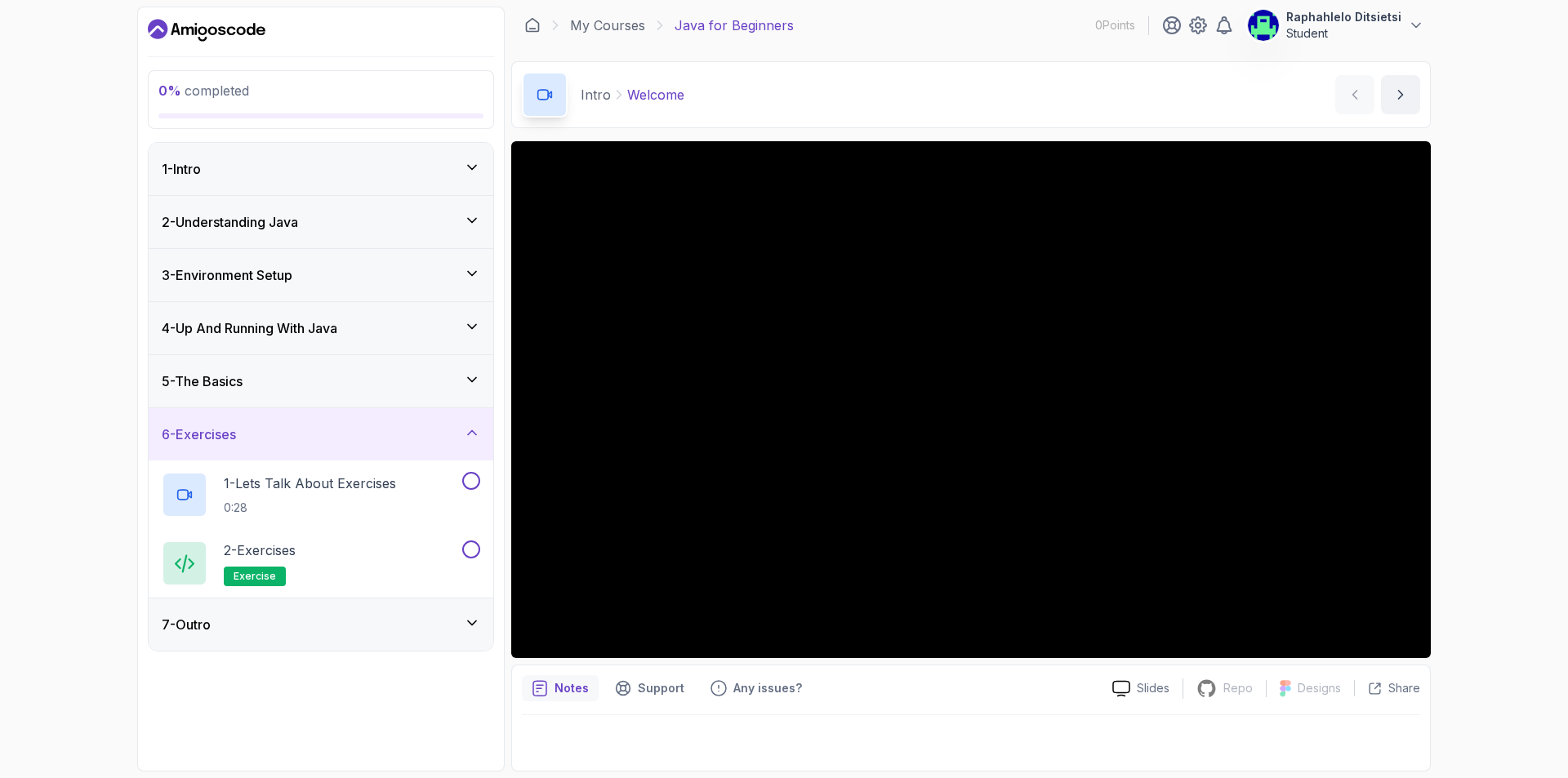 click on "7  -  Outro" at bounding box center (321, 625) 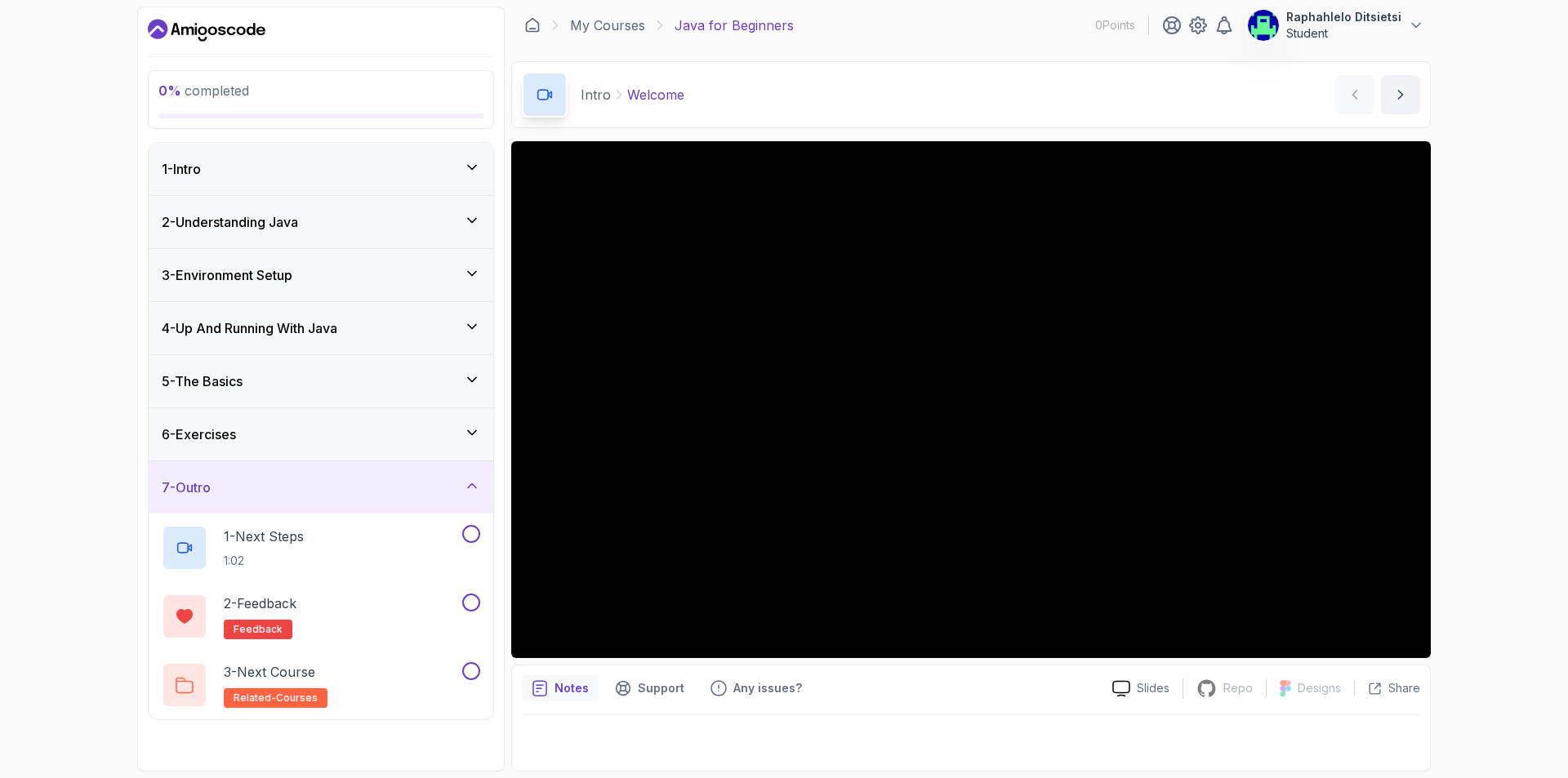 click on "7  -  Outro" at bounding box center (321, 487) 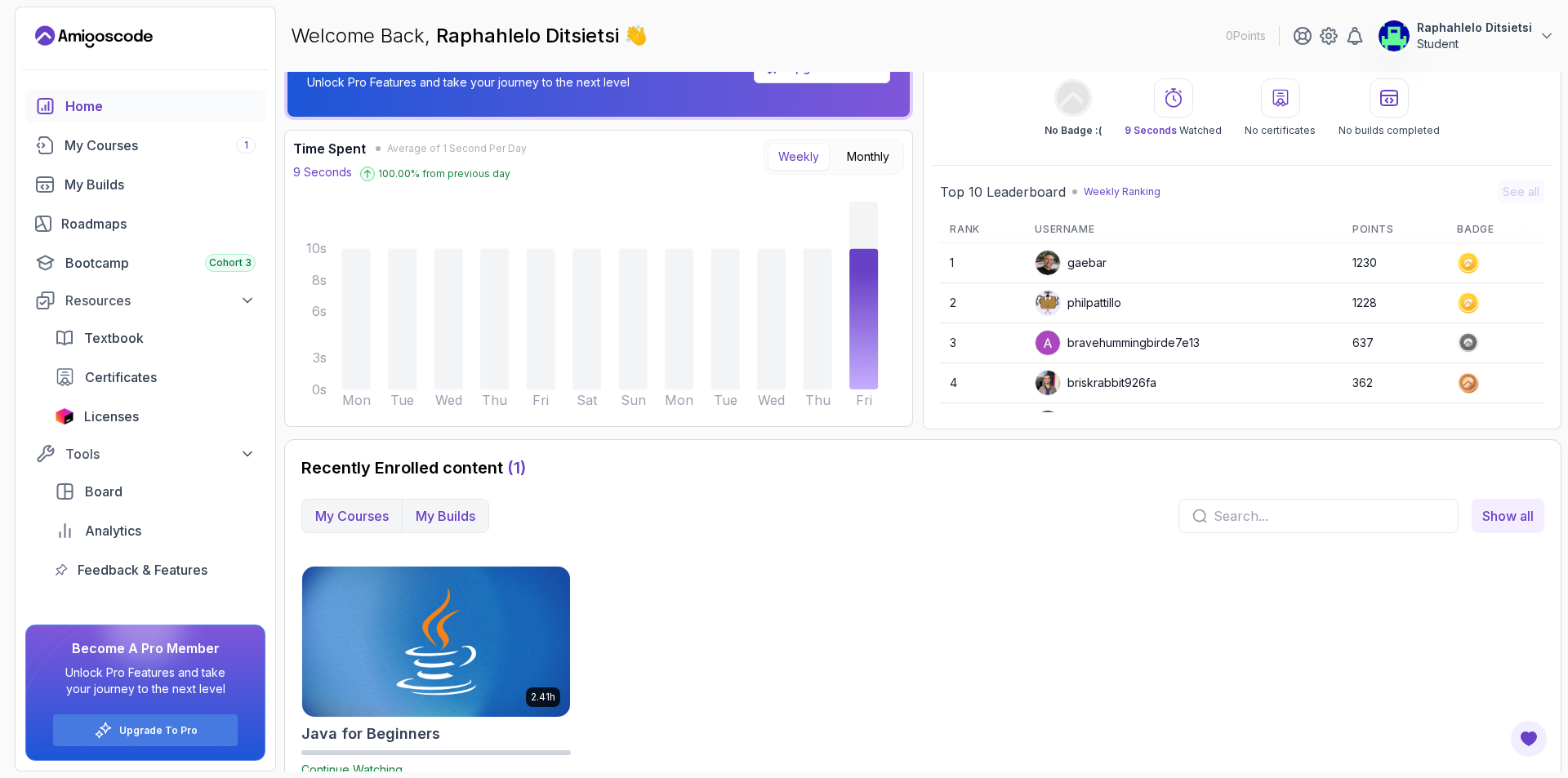scroll, scrollTop: 80, scrollLeft: 0, axis: vertical 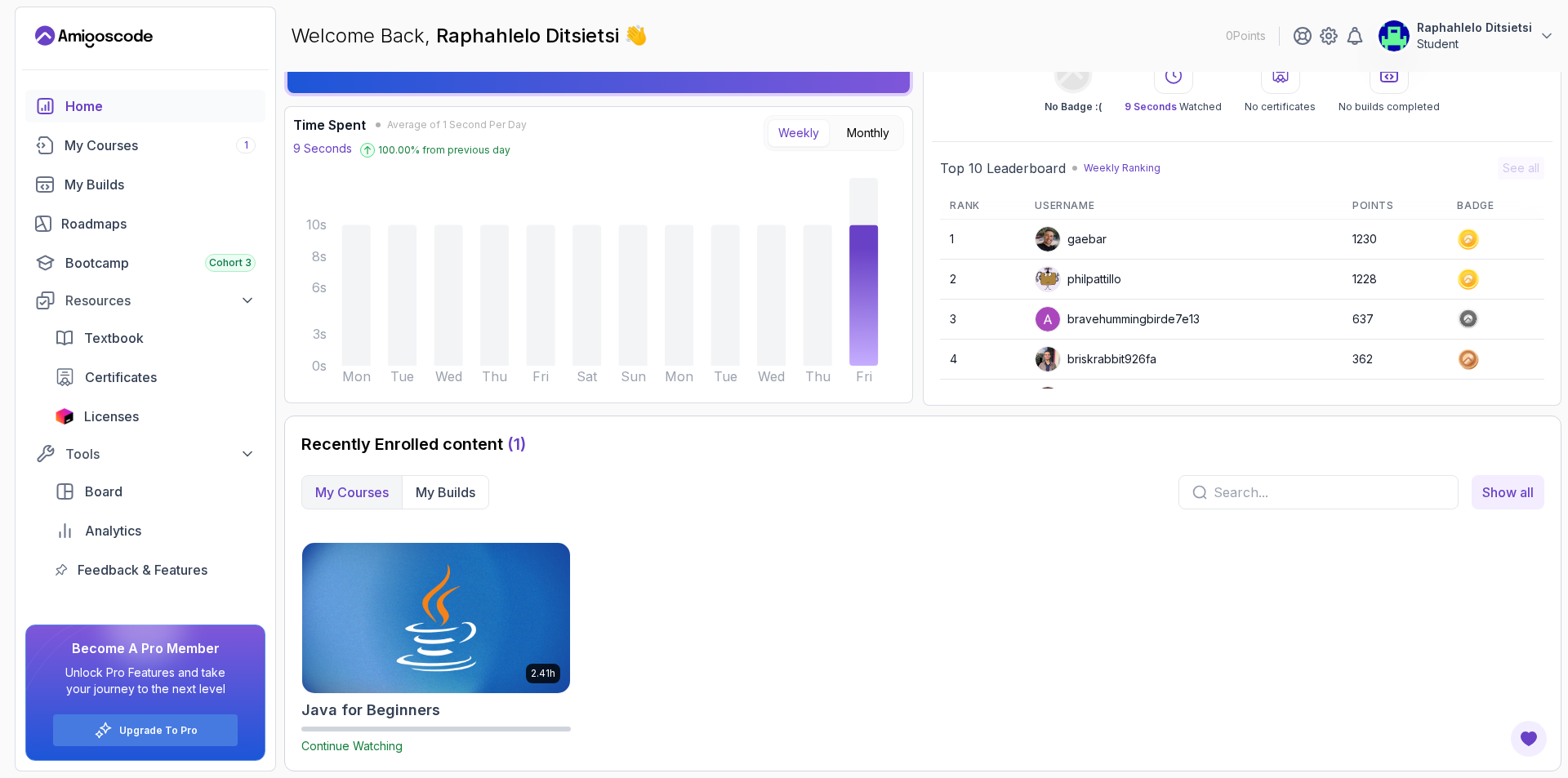 click at bounding box center (1329, 492) 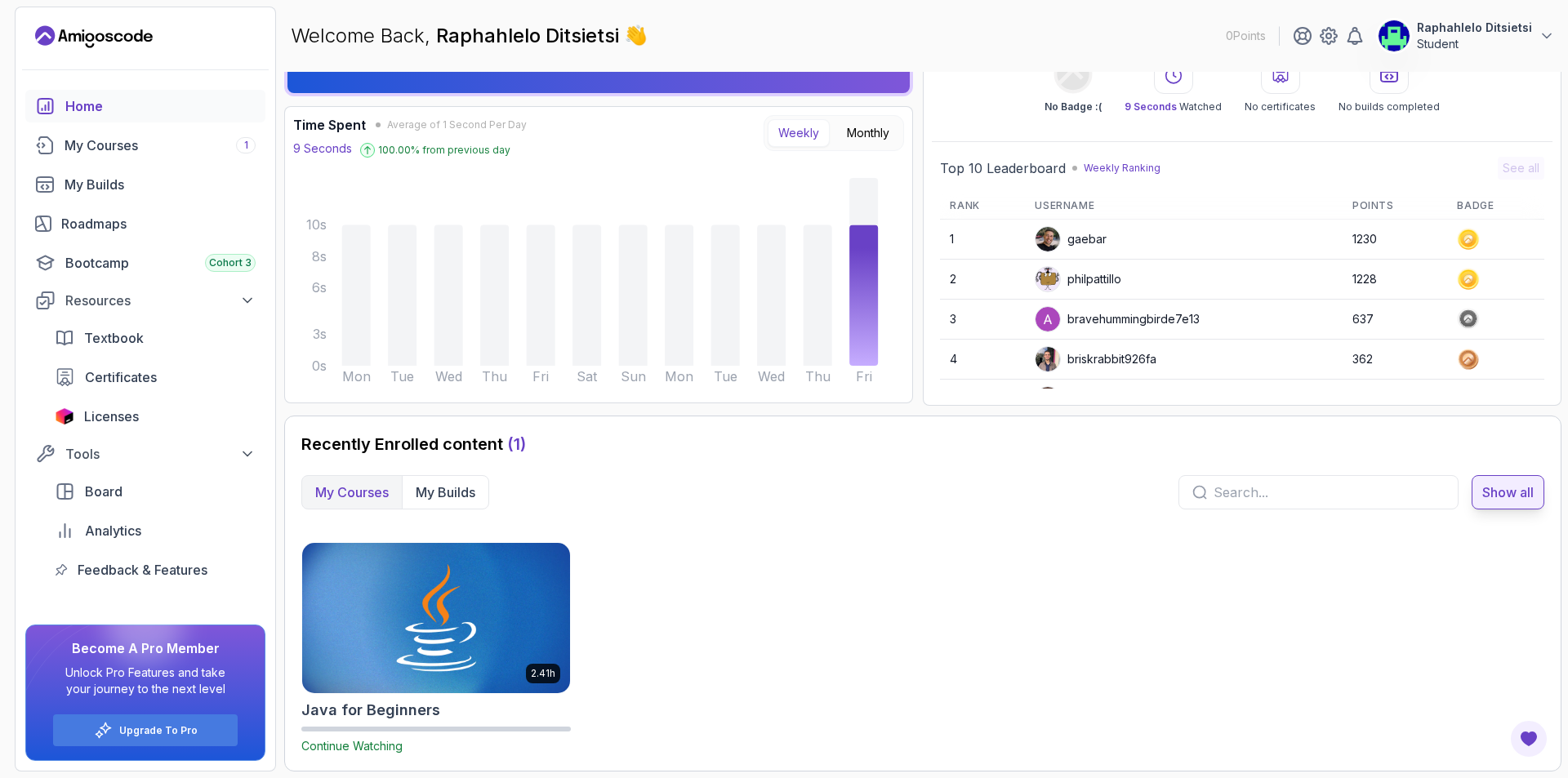 click on "Show all" at bounding box center (1508, 492) 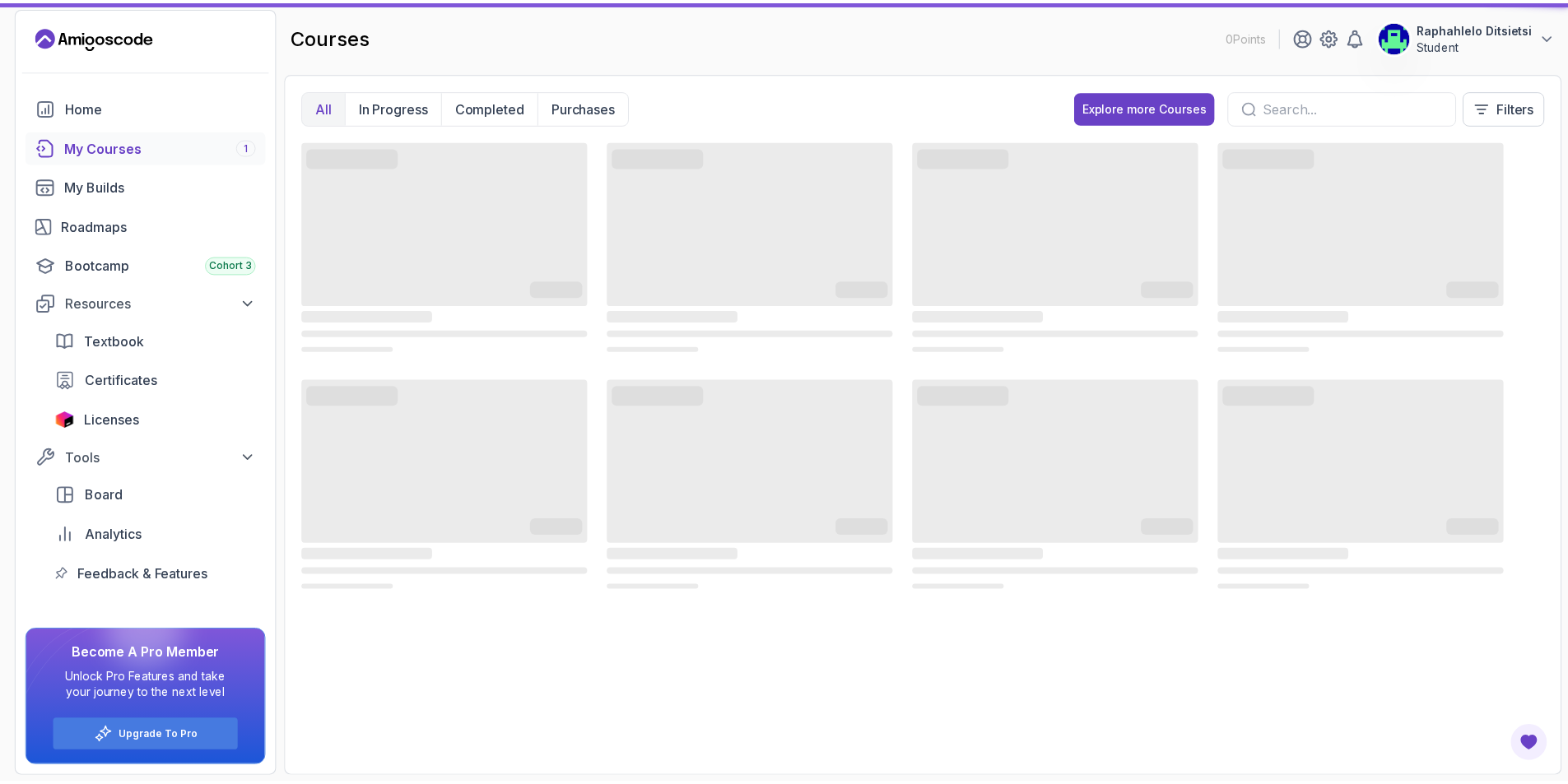 scroll, scrollTop: 0, scrollLeft: 0, axis: both 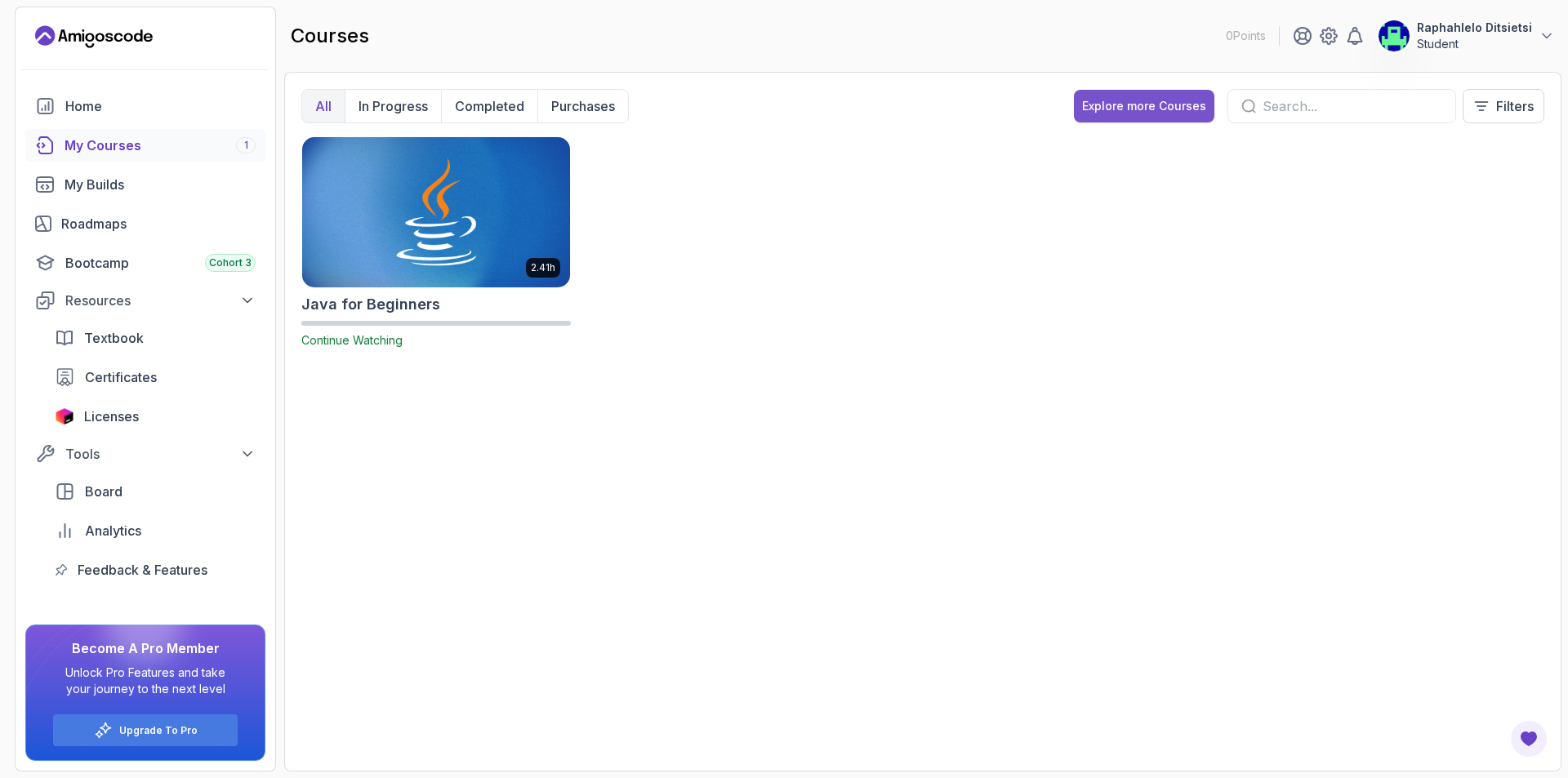 click on "Explore more Courses" at bounding box center [1144, 106] 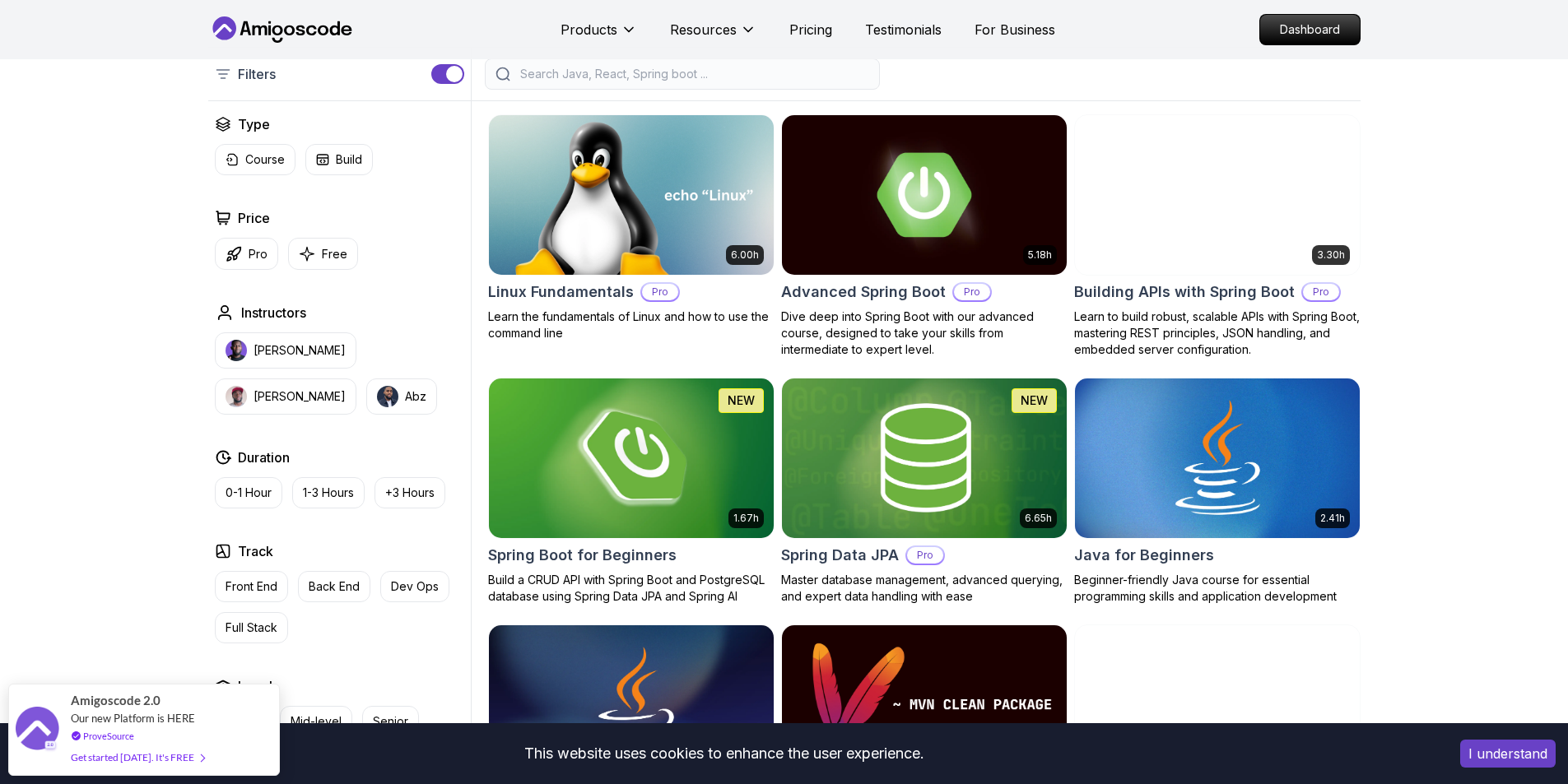 scroll, scrollTop: 494, scrollLeft: 0, axis: vertical 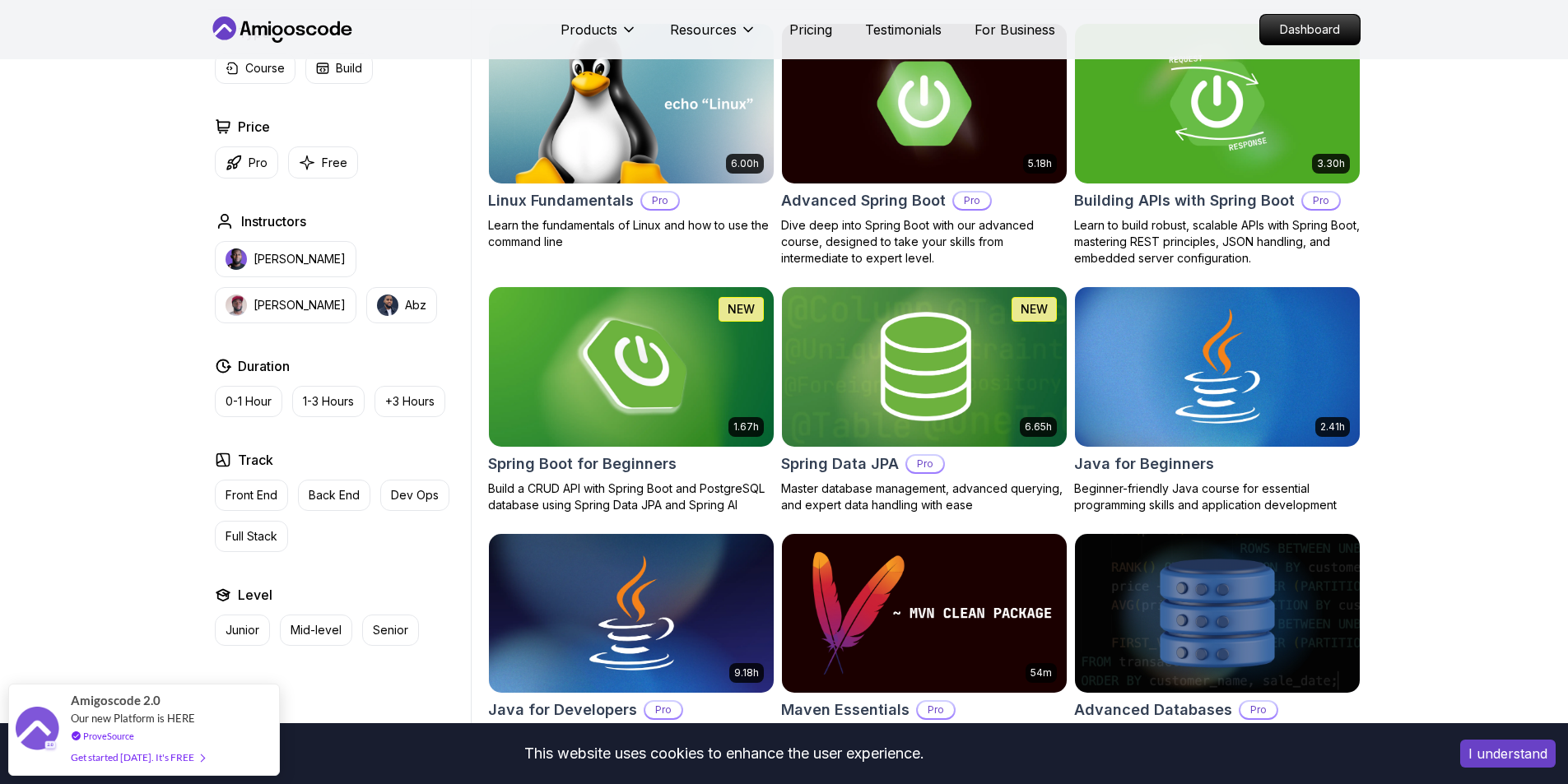 click at bounding box center (630, 366) 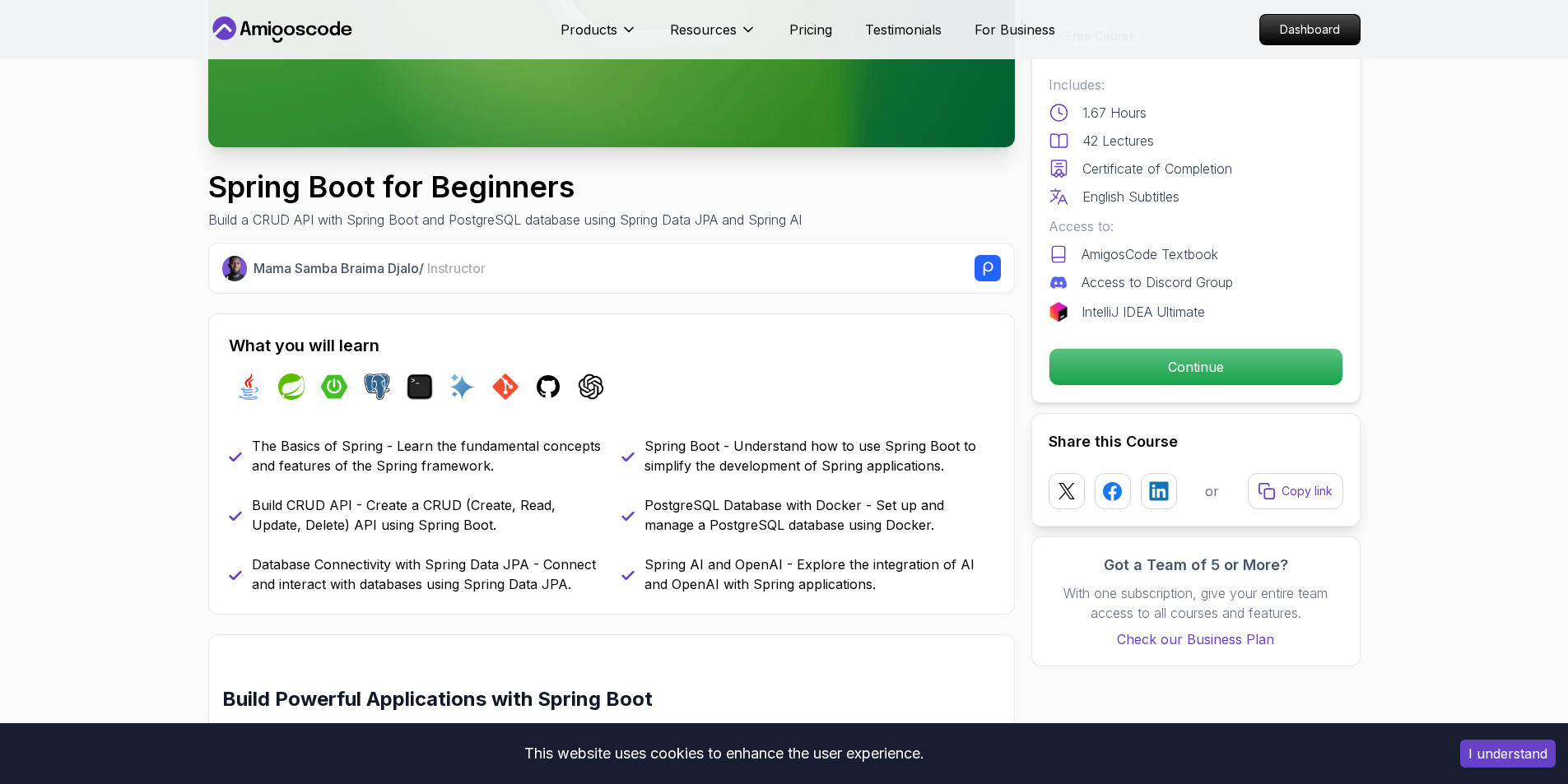 scroll, scrollTop: 0, scrollLeft: 0, axis: both 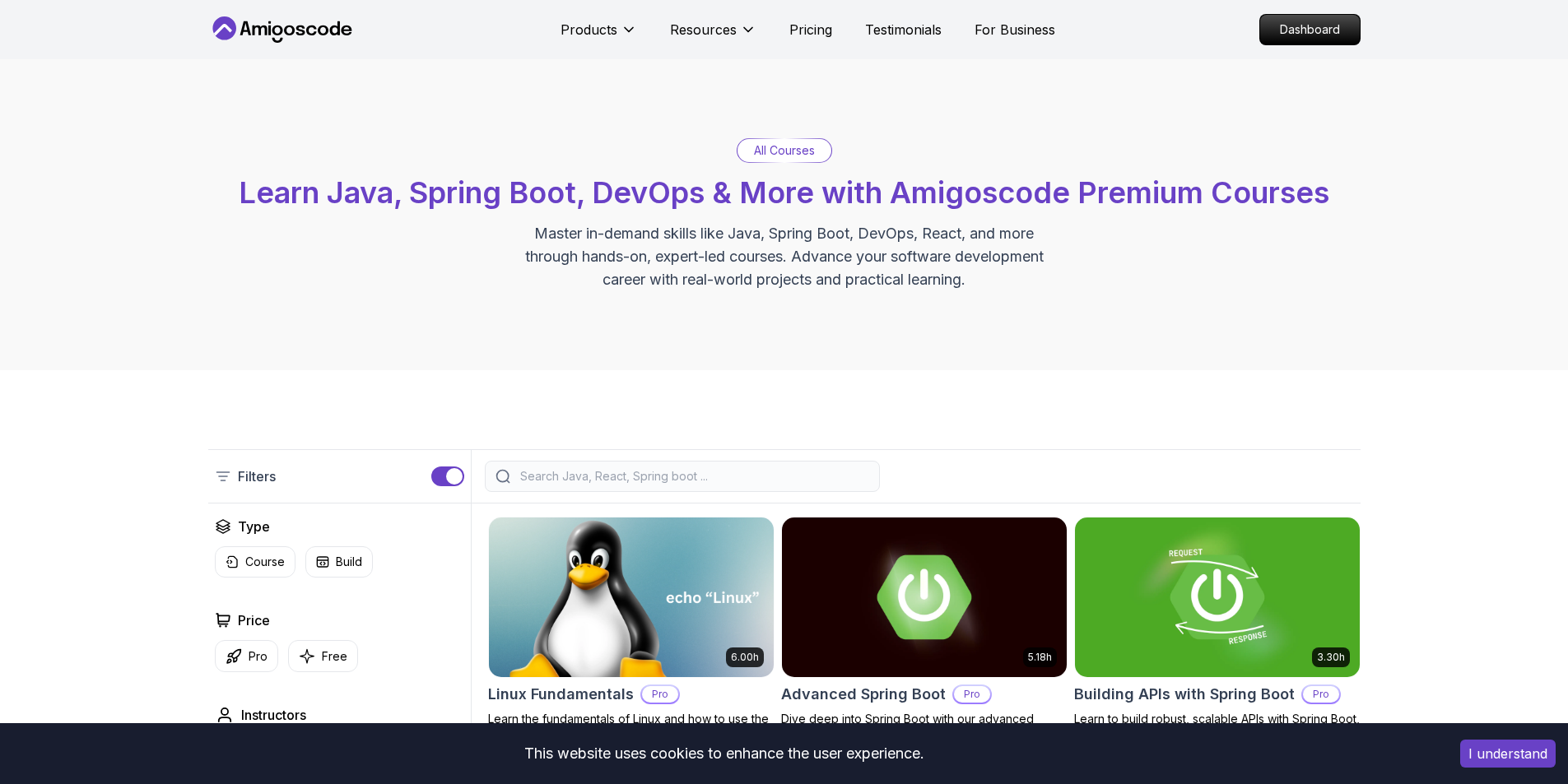click at bounding box center [630, 596] 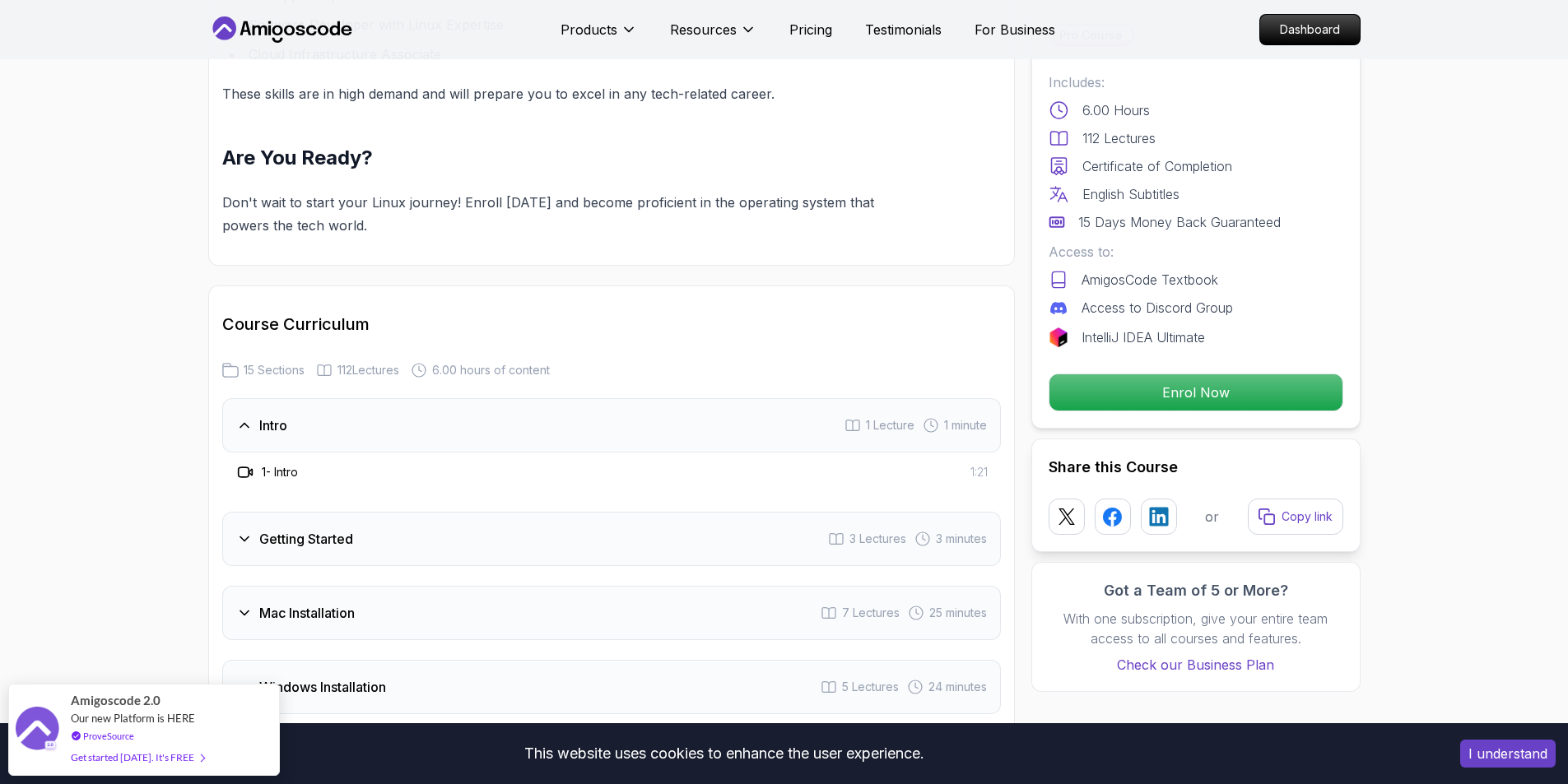 scroll, scrollTop: 1892, scrollLeft: 0, axis: vertical 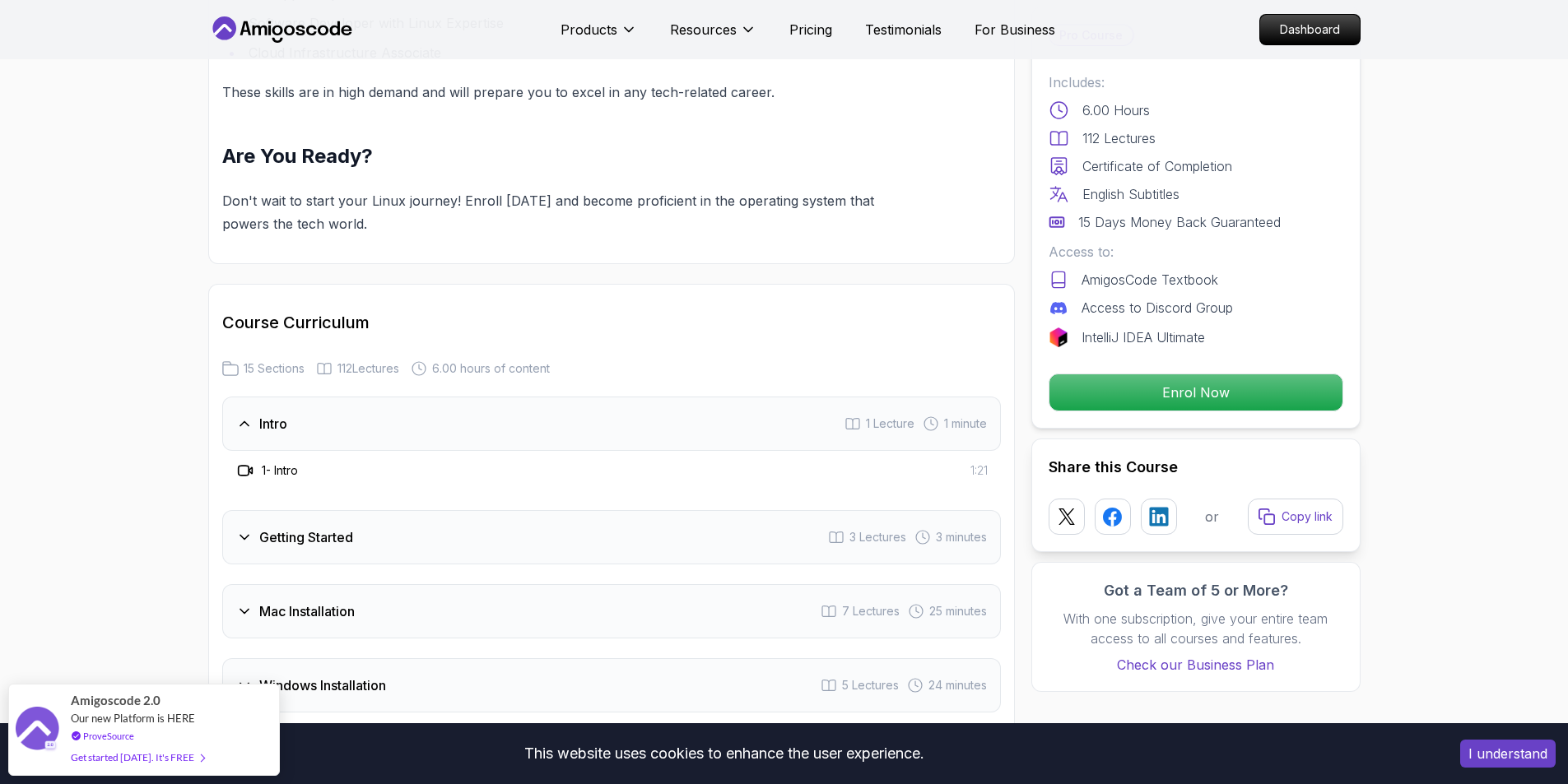 click 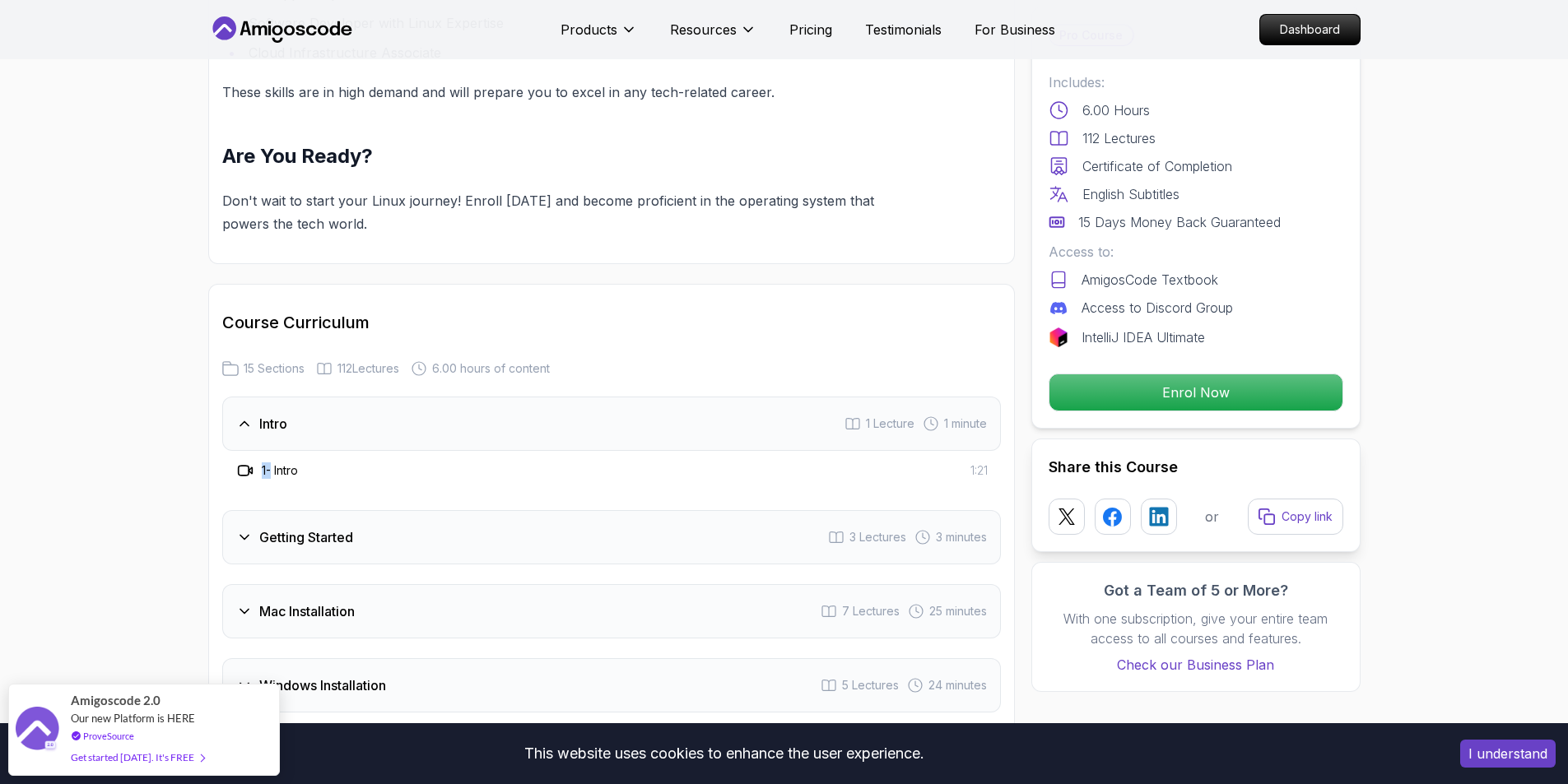click 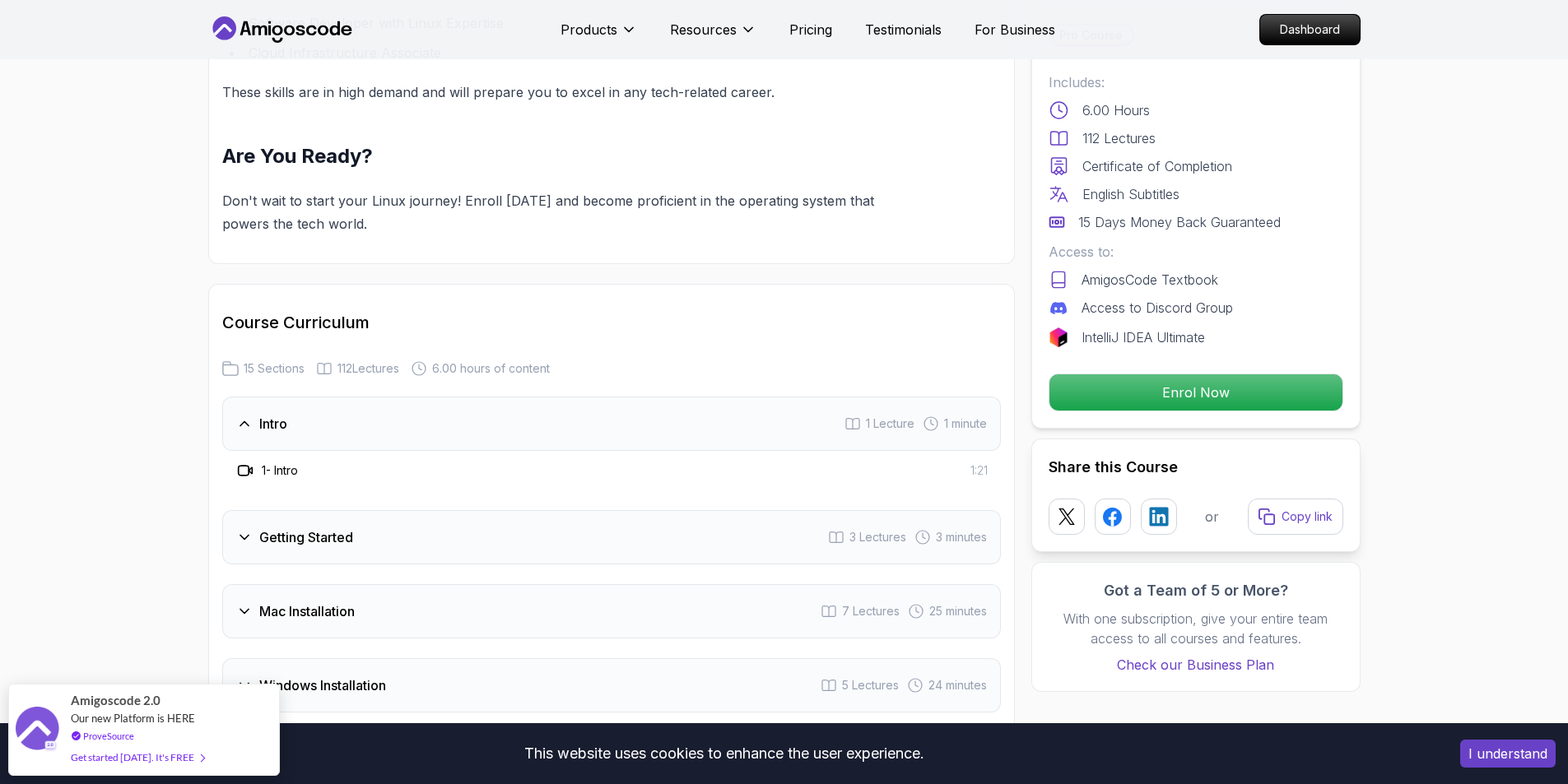 click on "1  -   Intro  1:21" at bounding box center [612, 471] 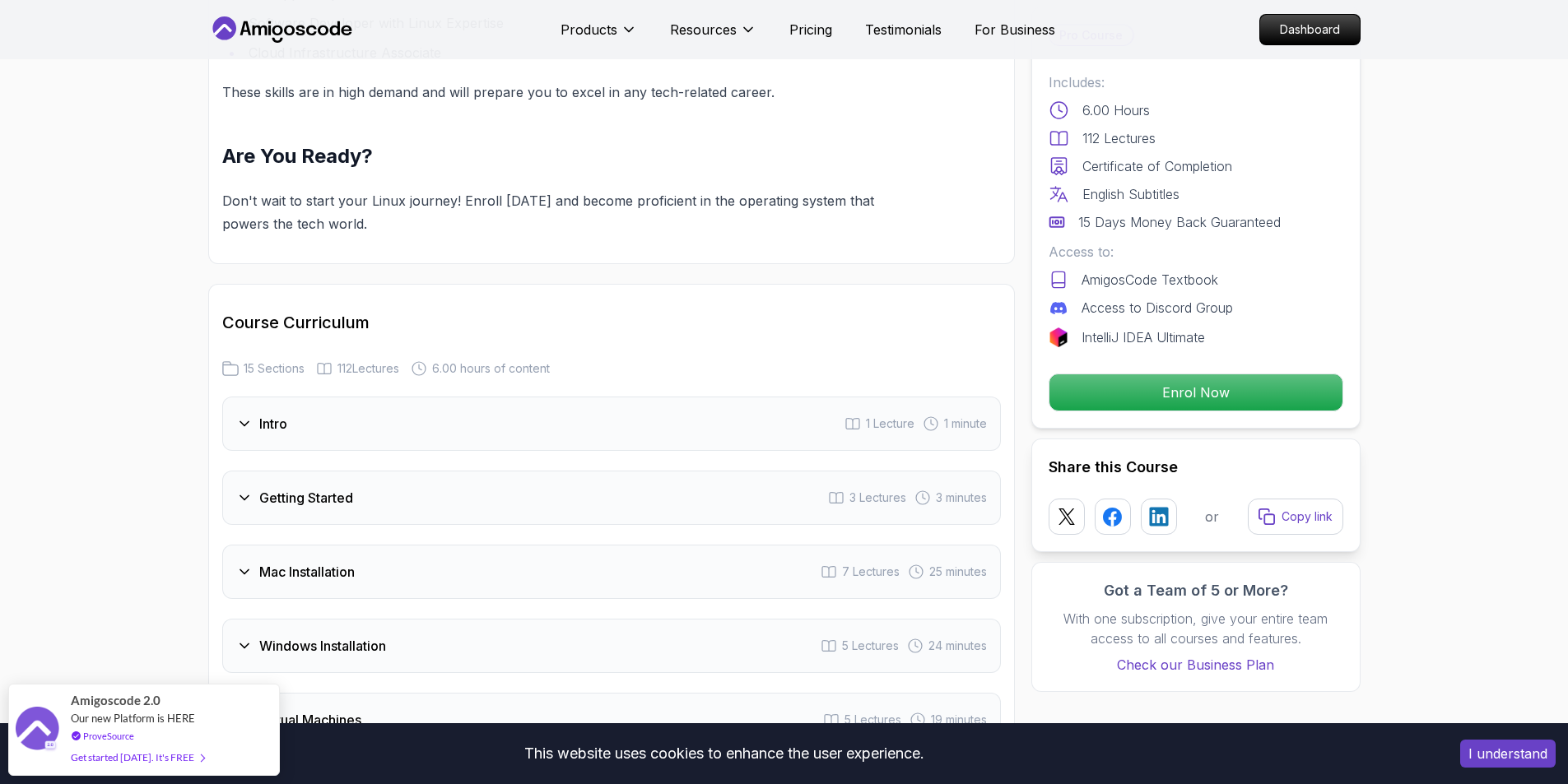 click on "Intro 1   Lecture     1 minute" at bounding box center (612, 424) 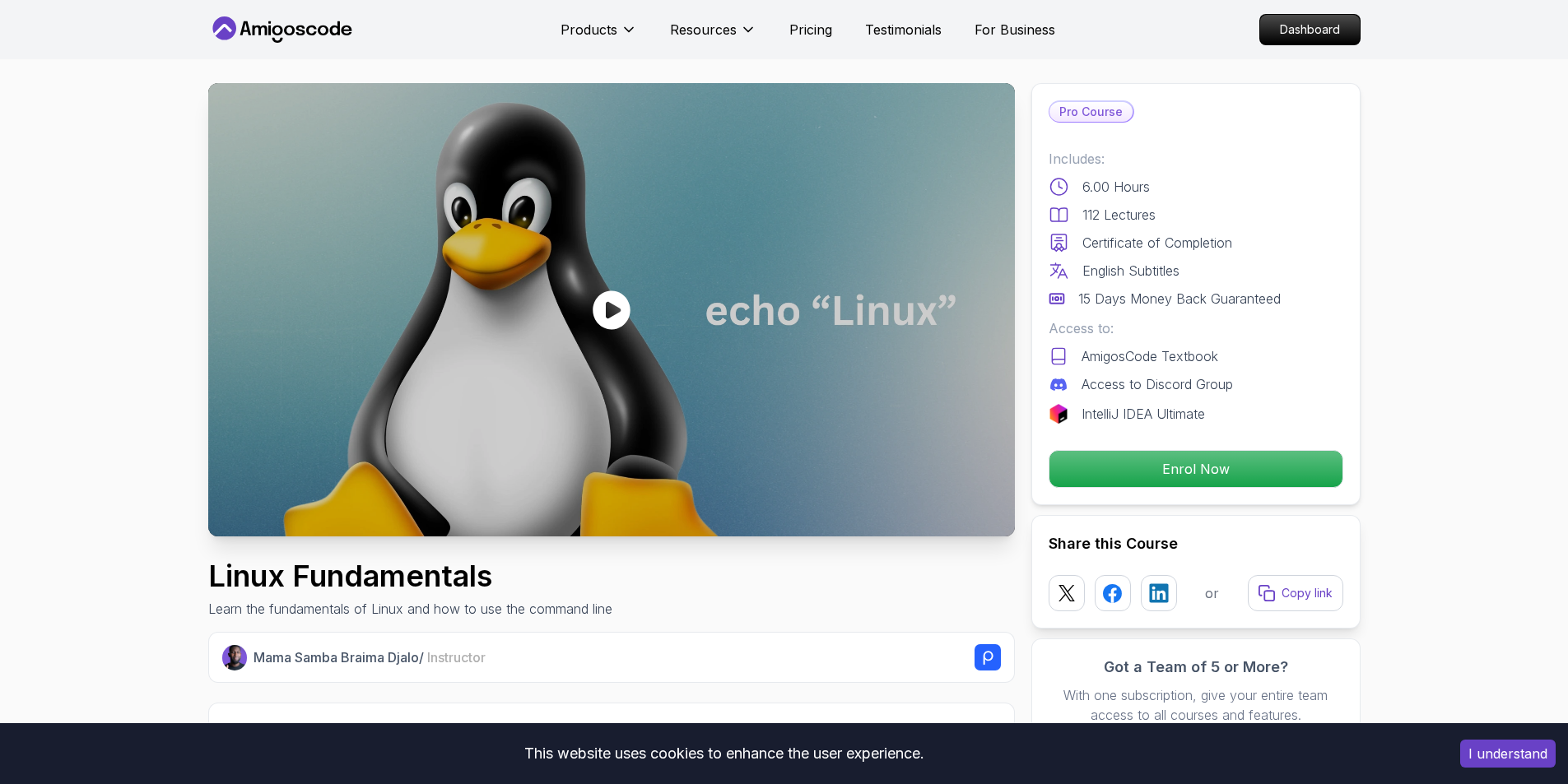 scroll, scrollTop: 0, scrollLeft: 0, axis: both 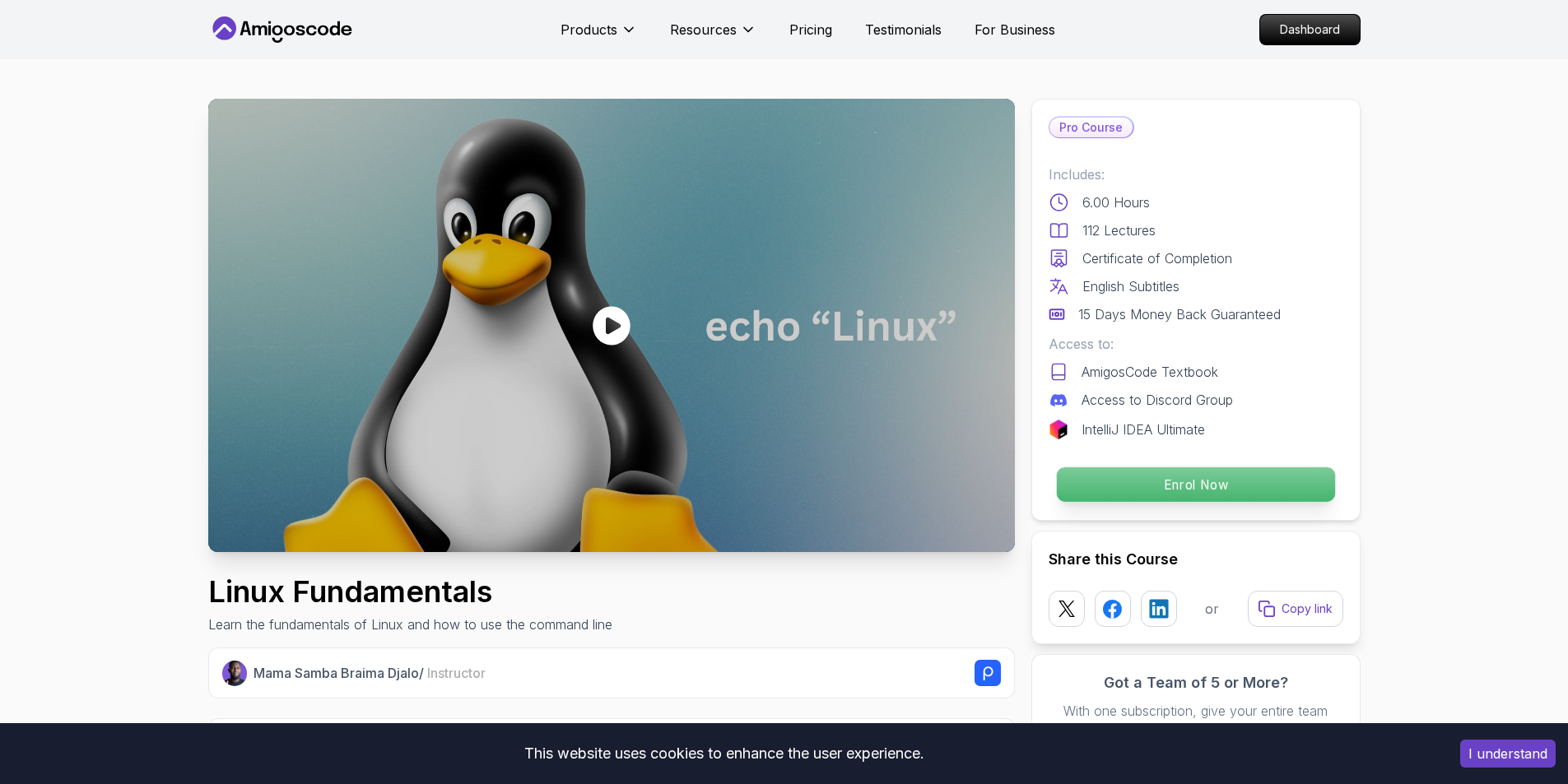 click on "Enrol Now" at bounding box center (1195, 485) 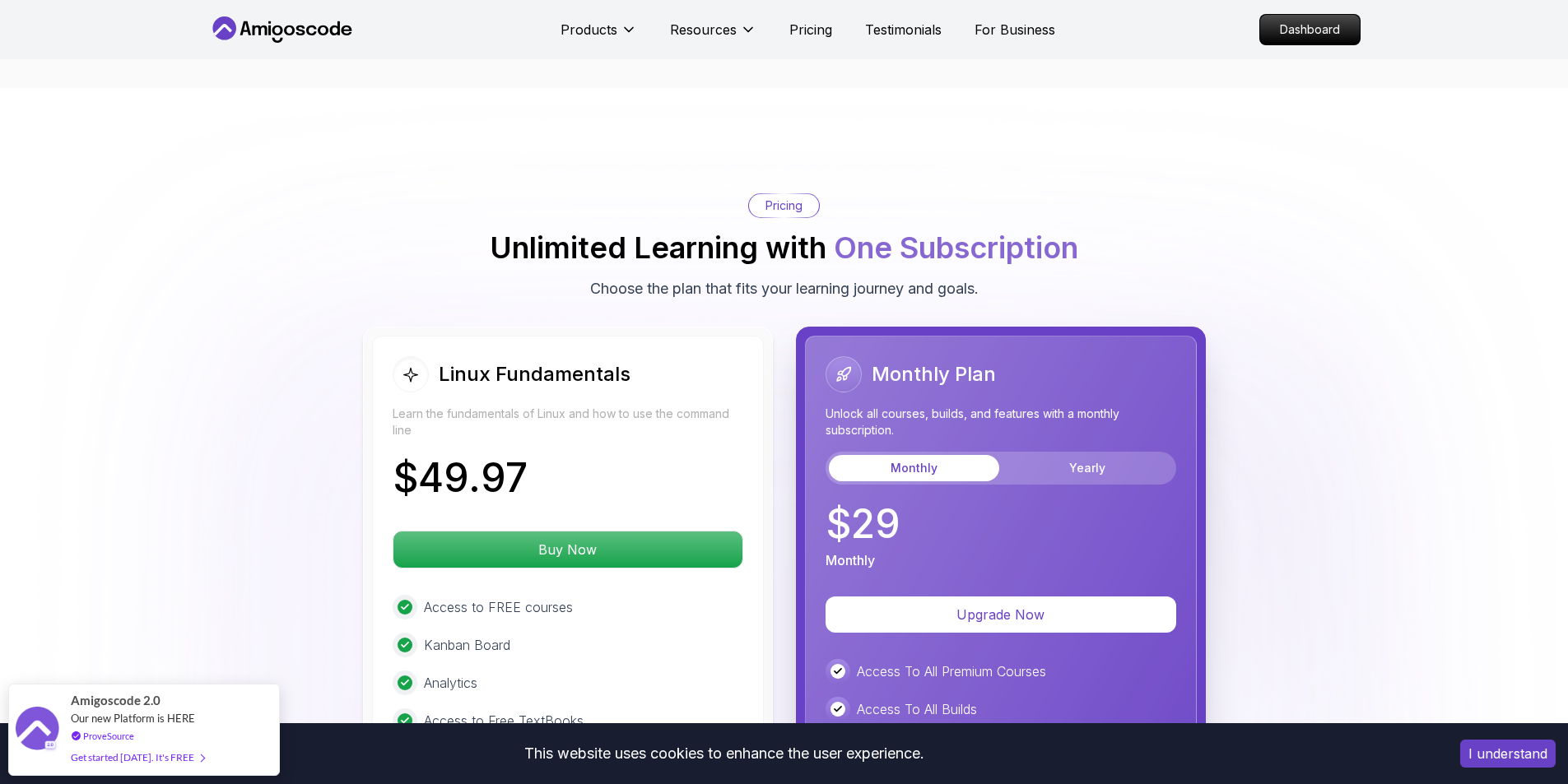scroll, scrollTop: 3449, scrollLeft: 0, axis: vertical 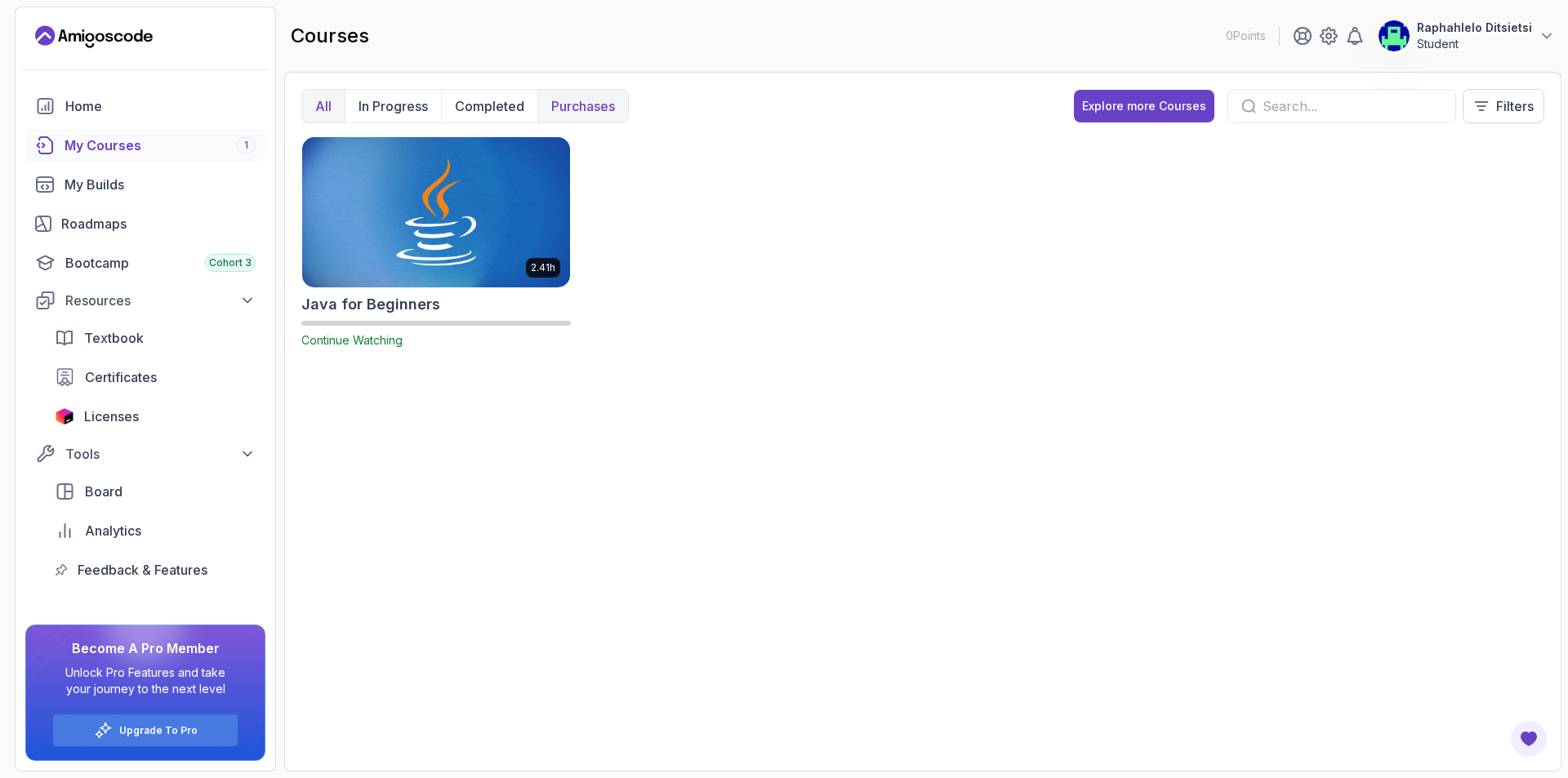 click on "Purchases" at bounding box center [583, 106] 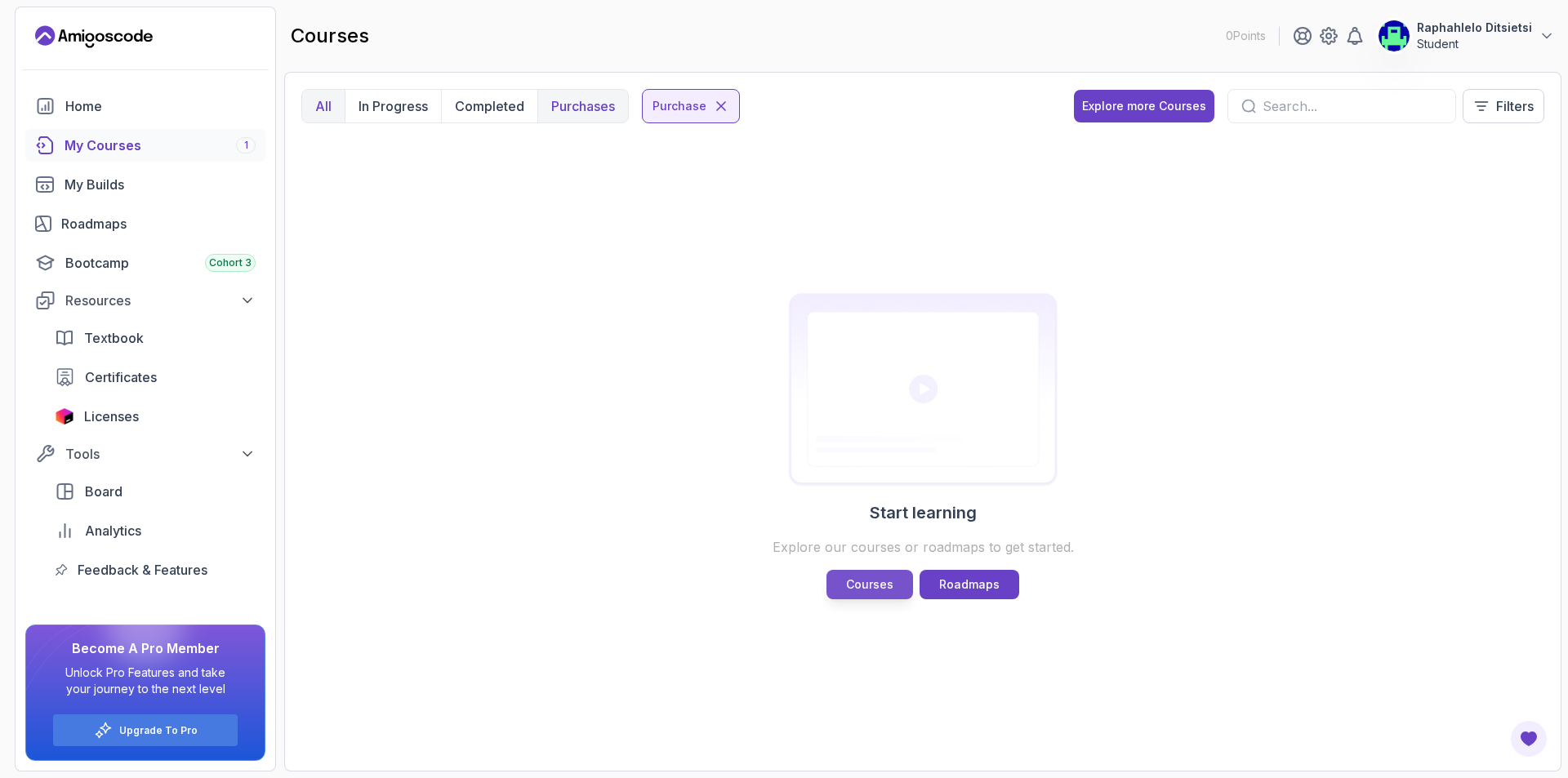 click on "Courses" at bounding box center (870, 585) 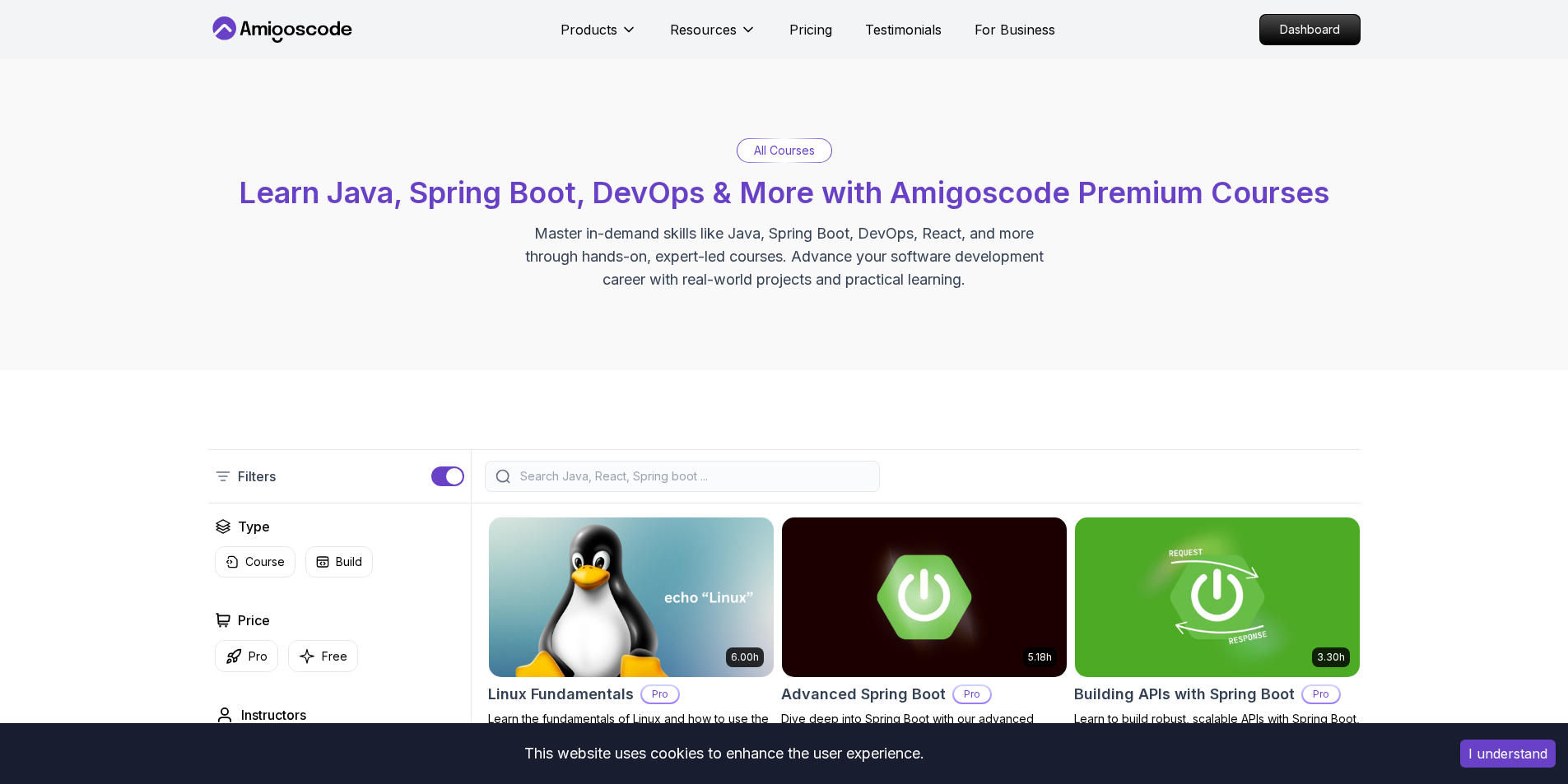 click at bounding box center [924, 597] 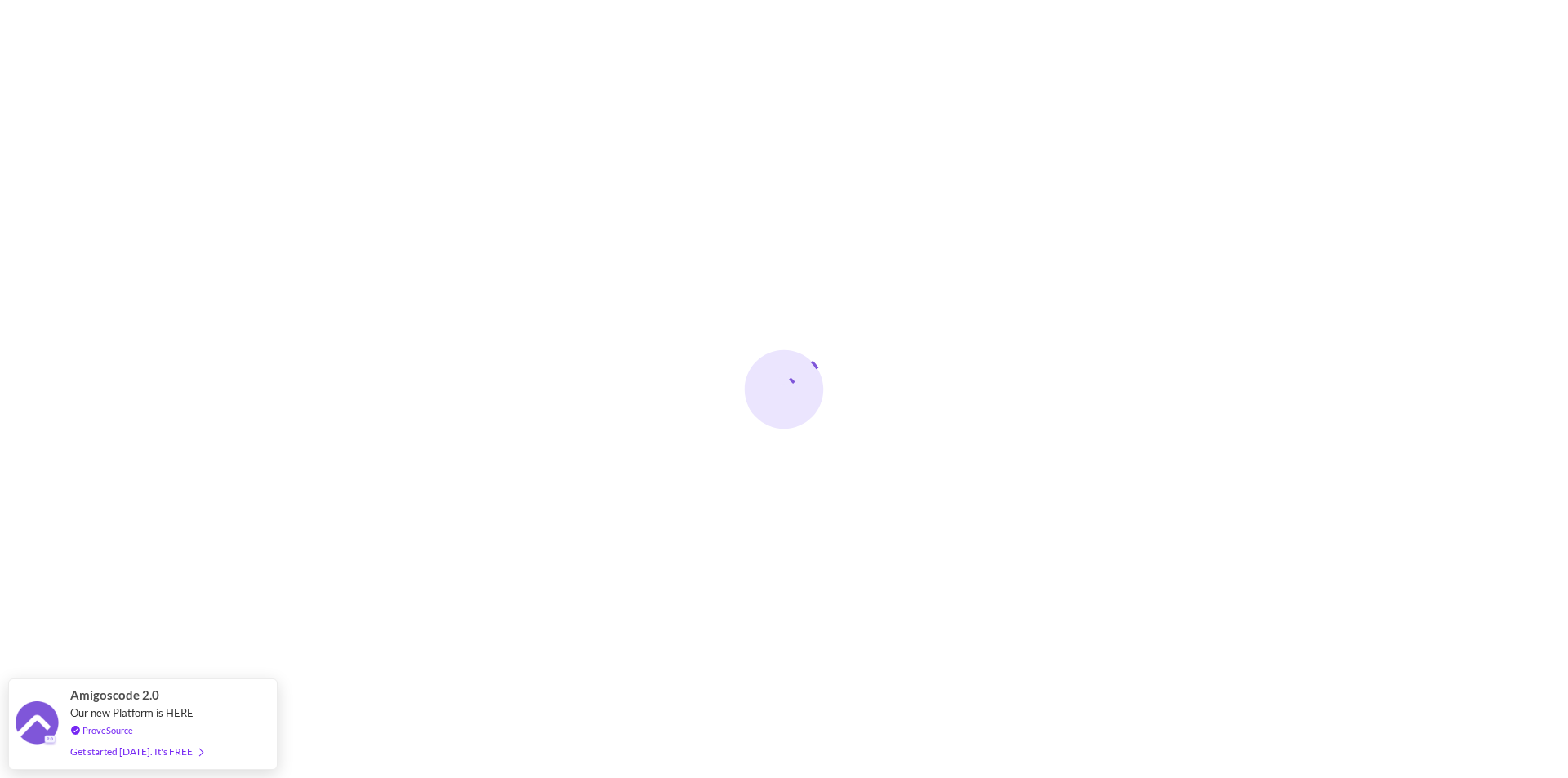 click at bounding box center [784, 389] 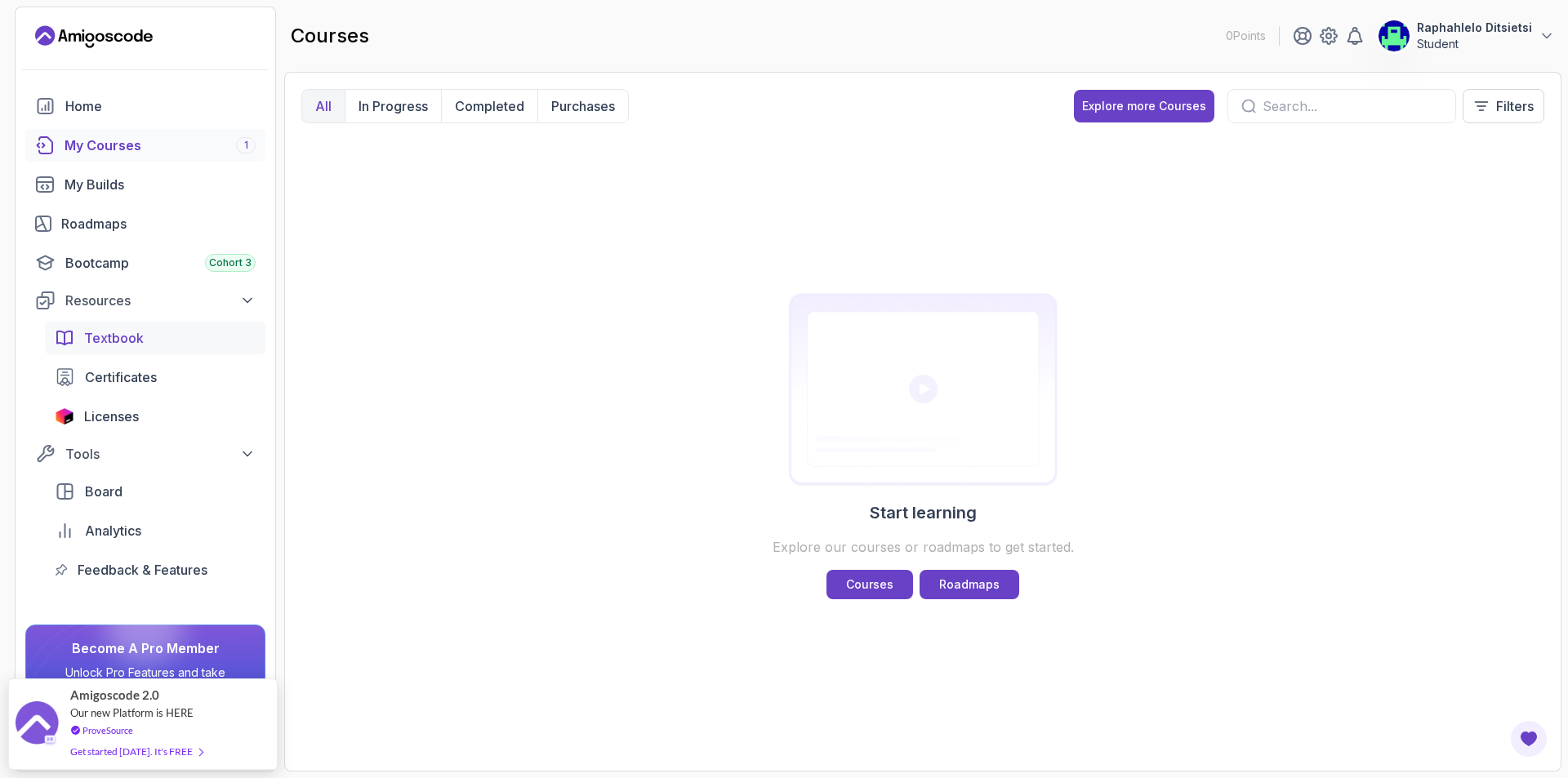 click on "Textbook" at bounding box center [114, 338] 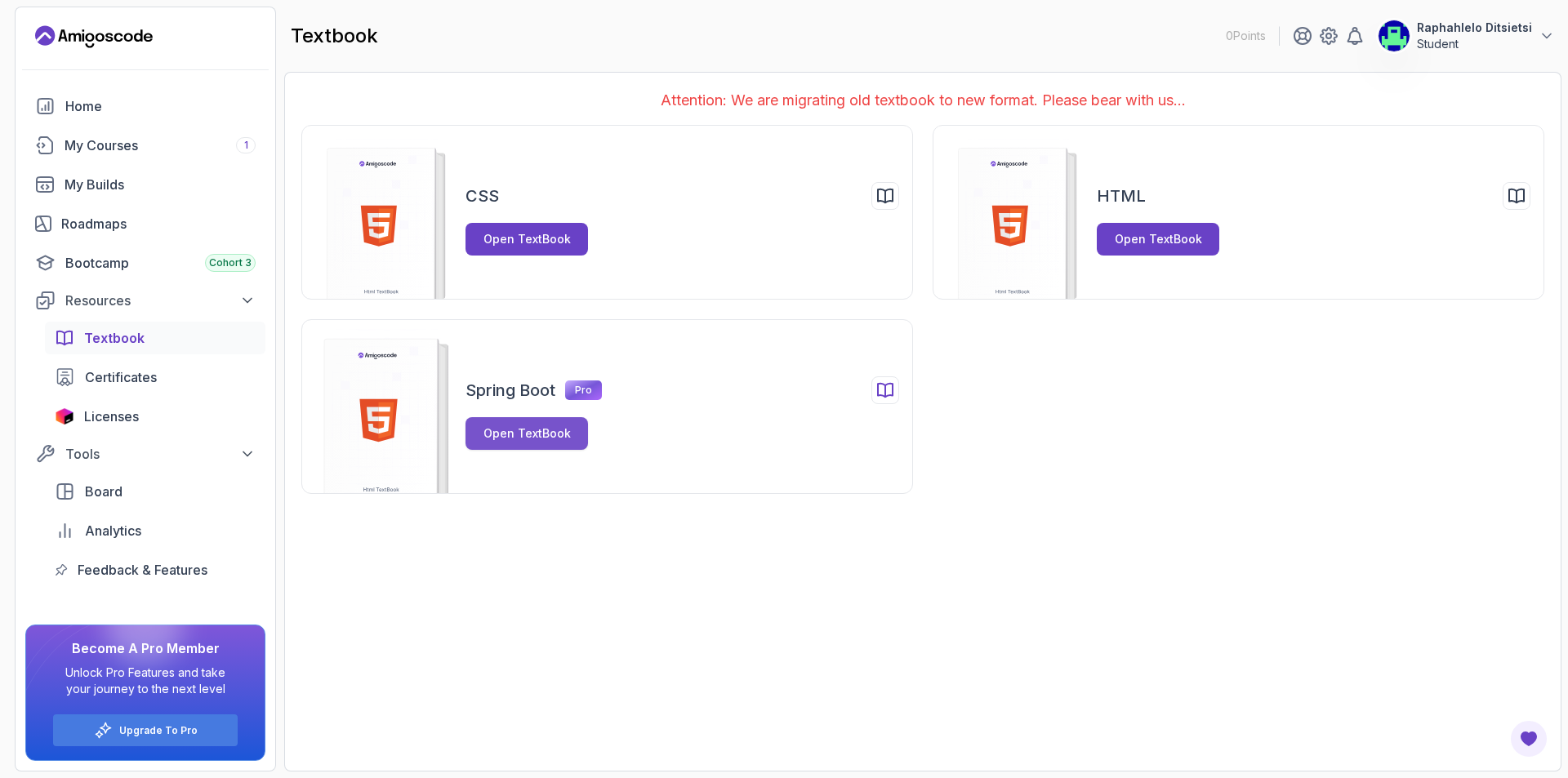 click on "Open TextBook" at bounding box center (527, 433) 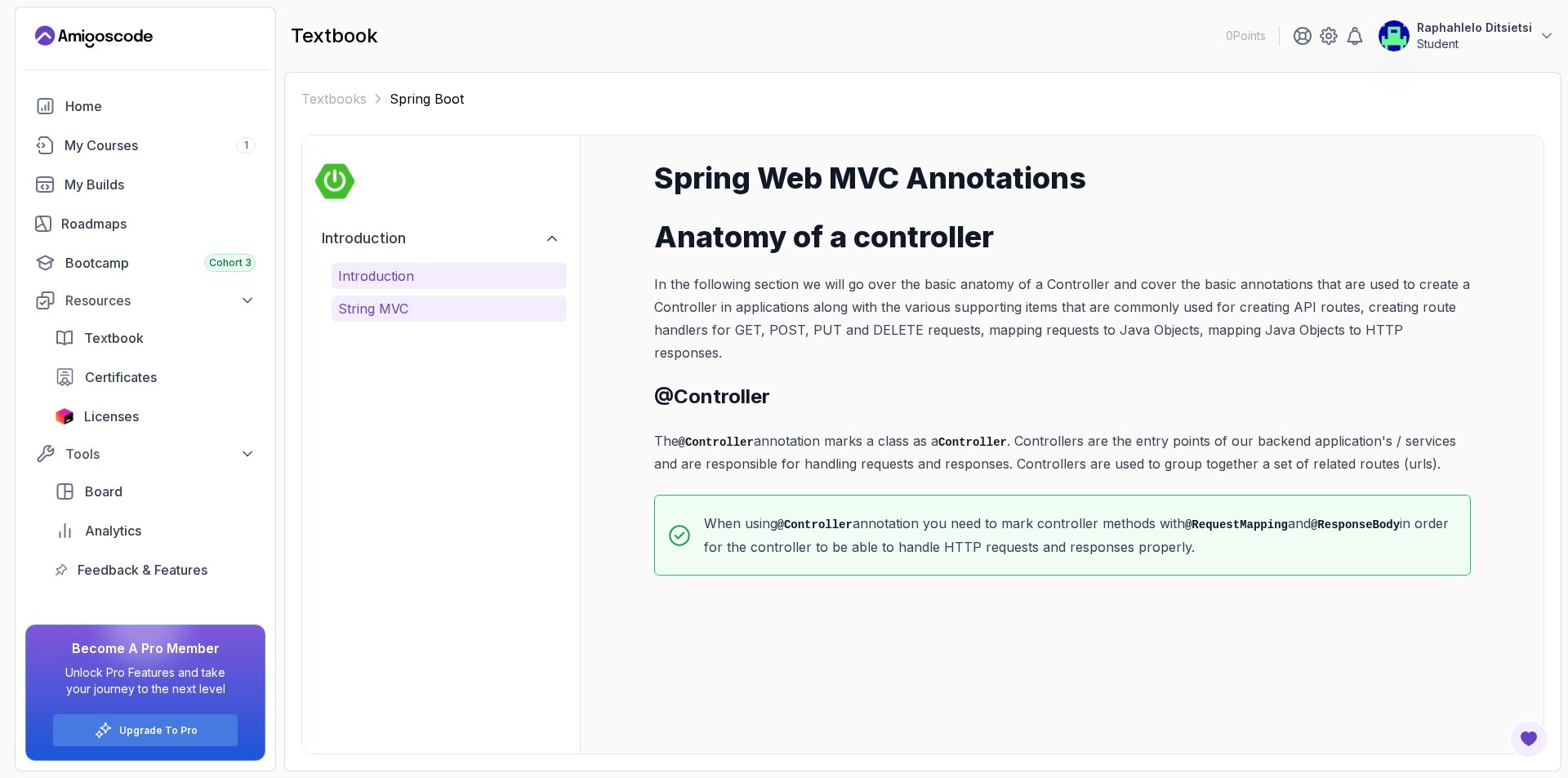 click on "String MVC" at bounding box center (449, 309) 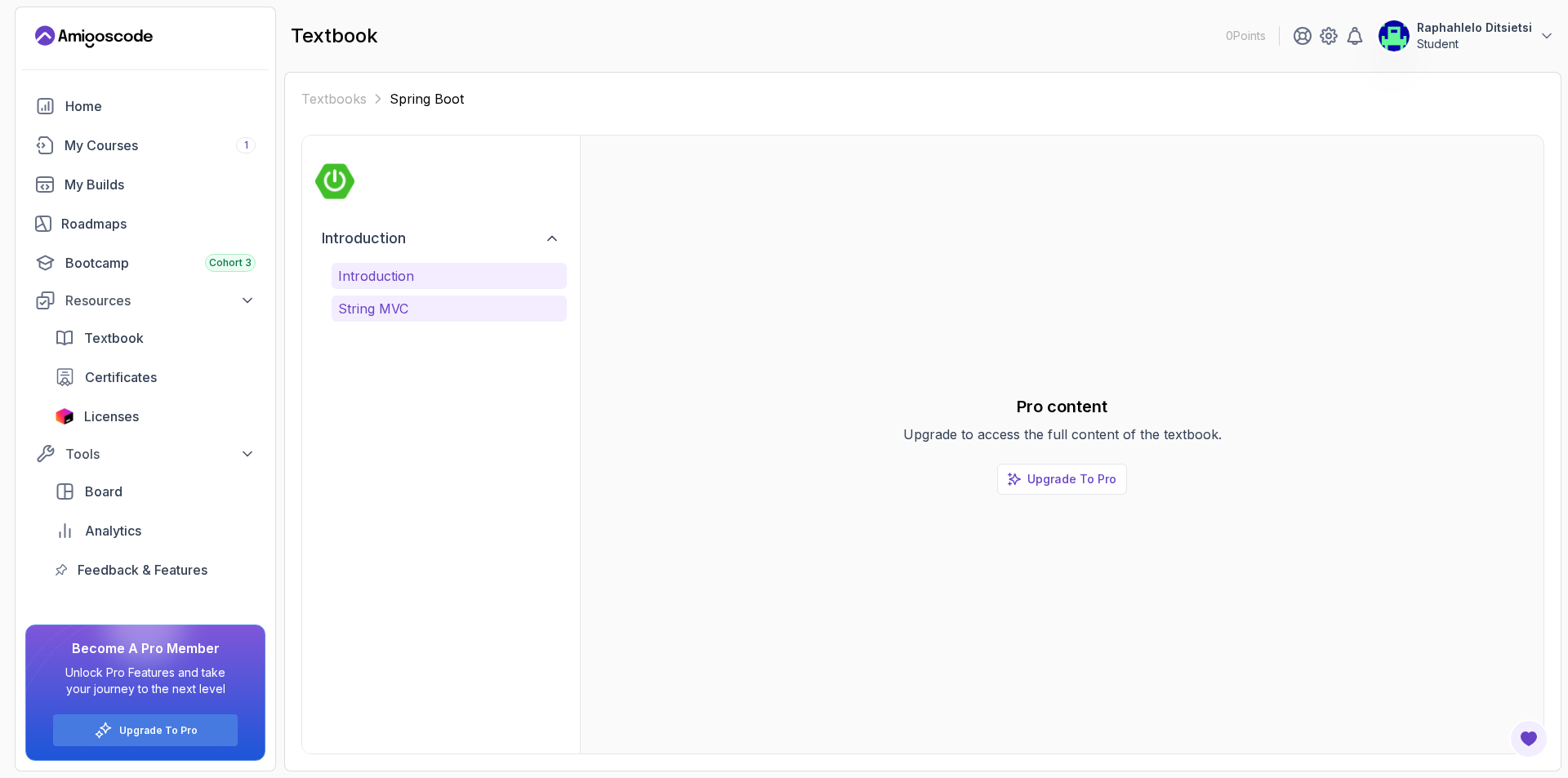 click on "Introduction" at bounding box center (449, 276) 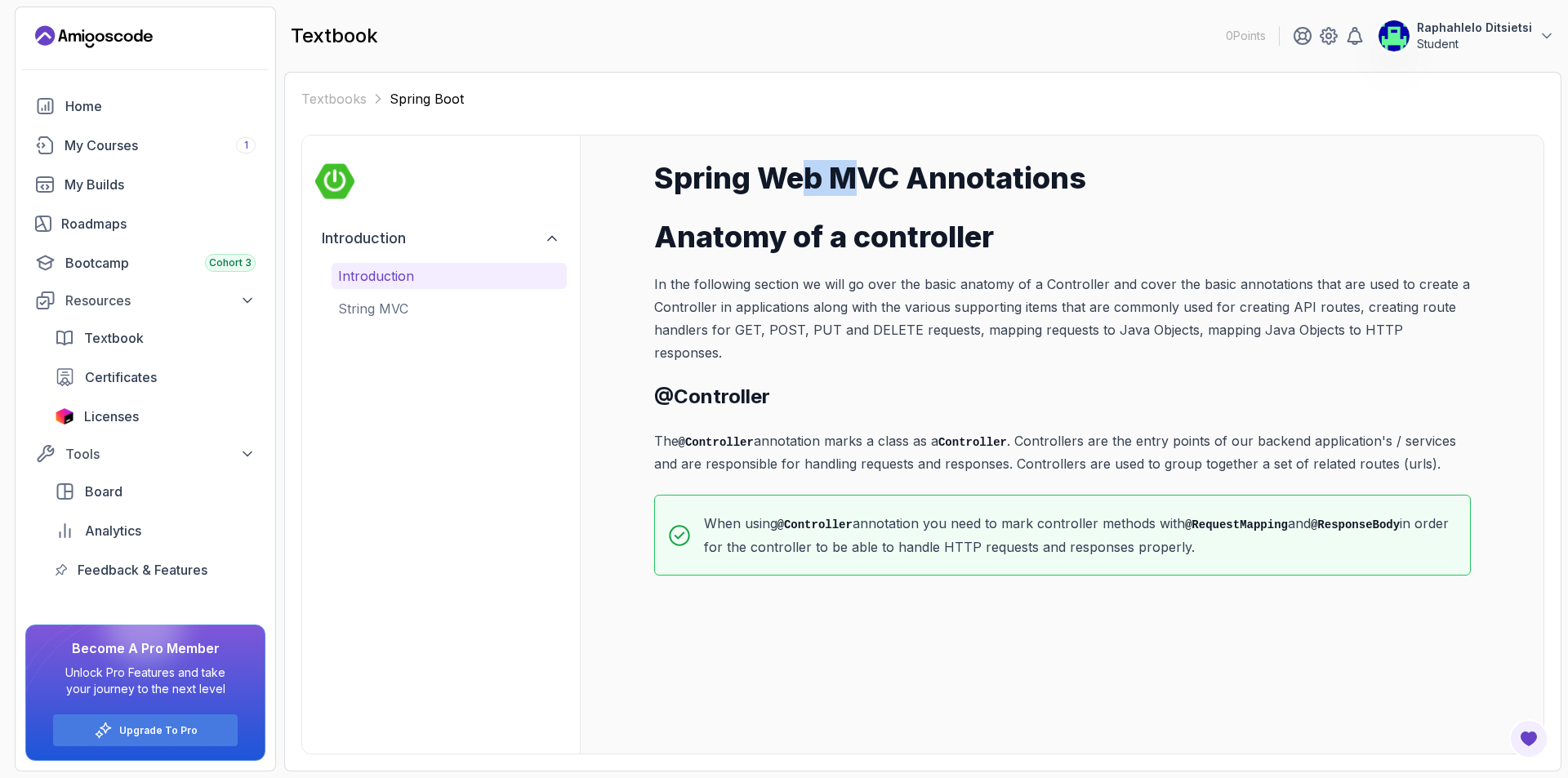 drag, startPoint x: 855, startPoint y: 180, endPoint x: 812, endPoint y: 183, distance: 43.10452 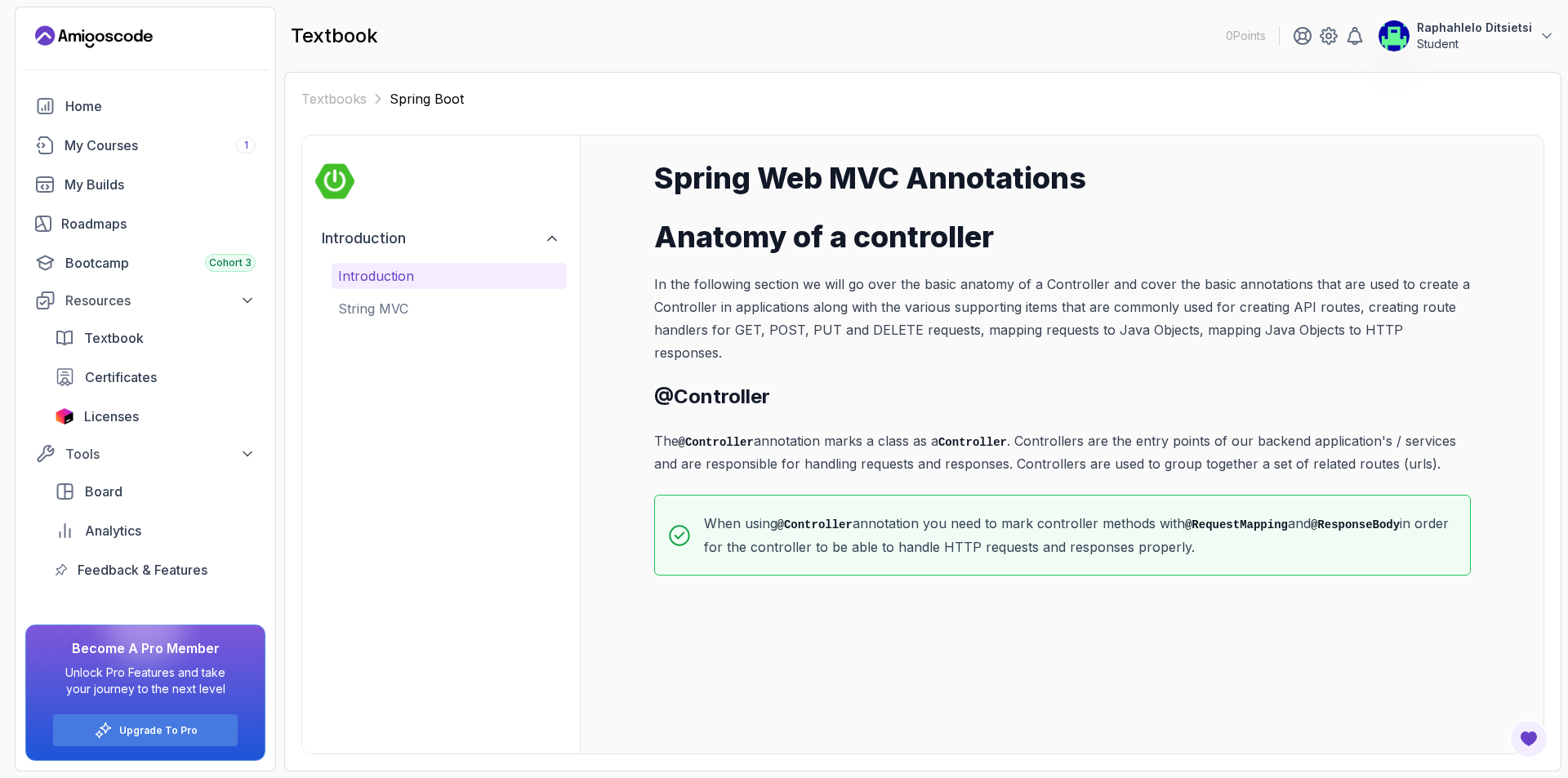 click on "Spring Web MVC Annotations" at bounding box center (1062, 178) 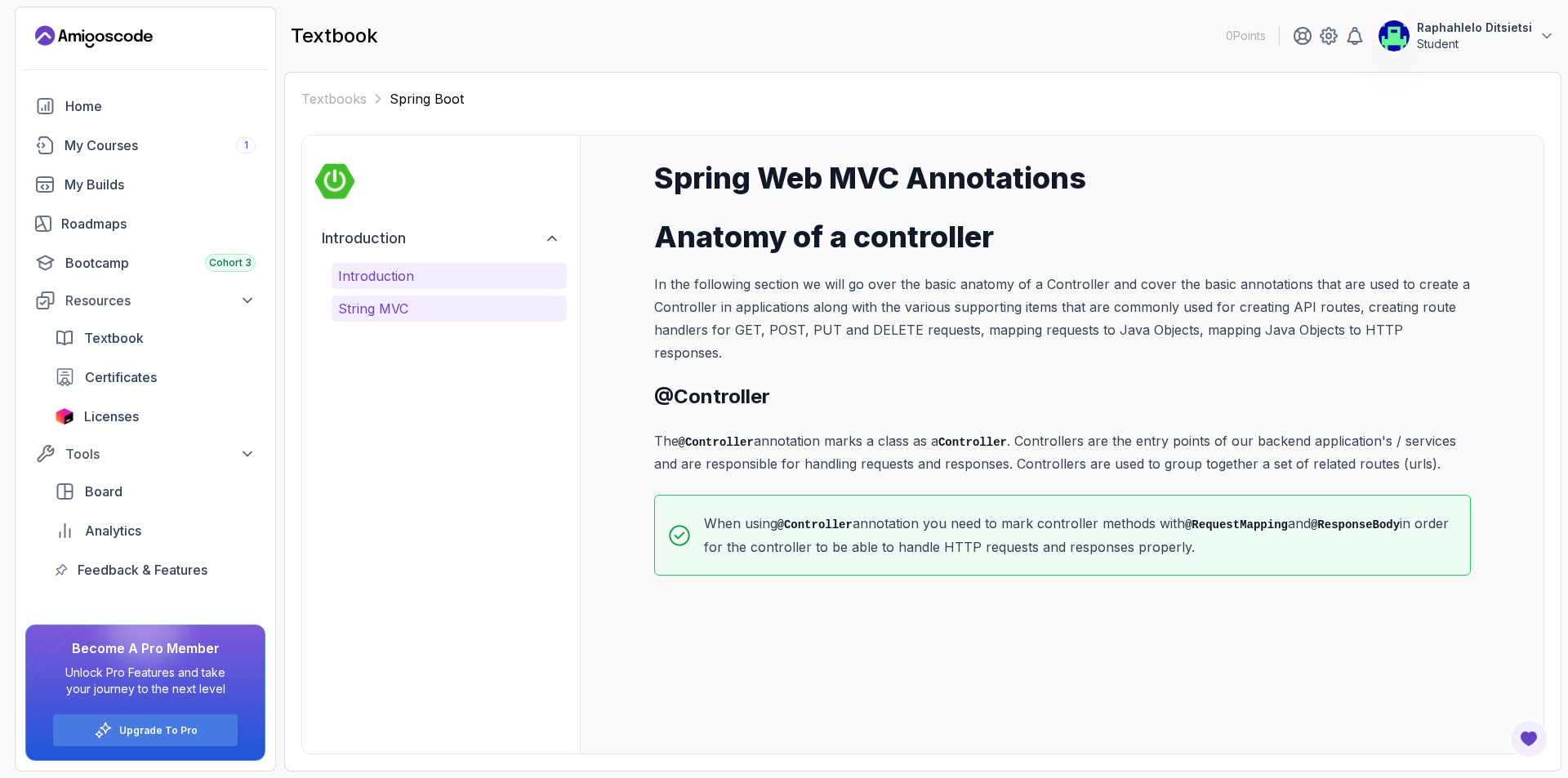 click on "String MVC" at bounding box center [449, 309] 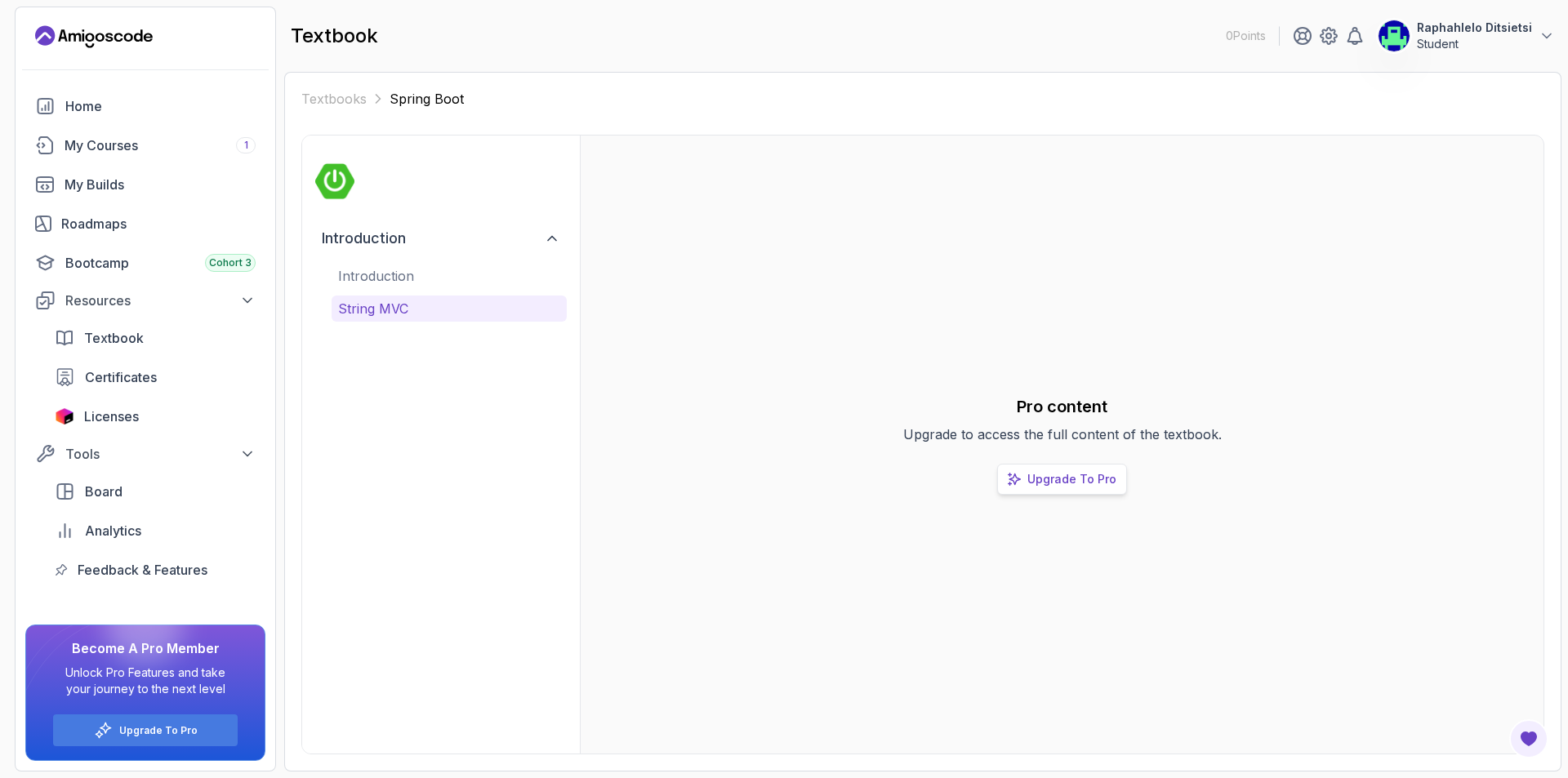 click on "Upgrade To Pro" at bounding box center [1071, 479] 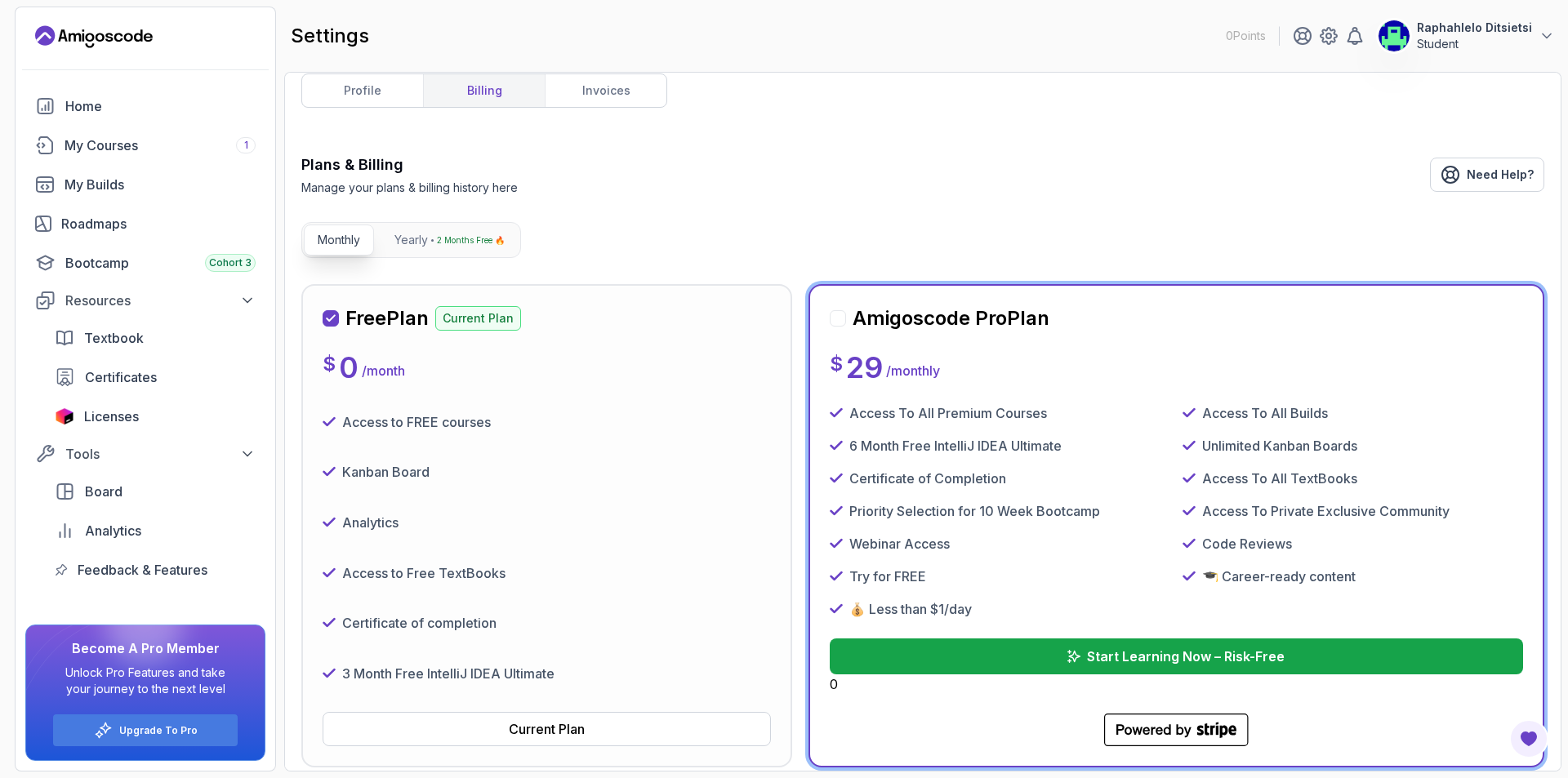 scroll, scrollTop: 0, scrollLeft: 0, axis: both 